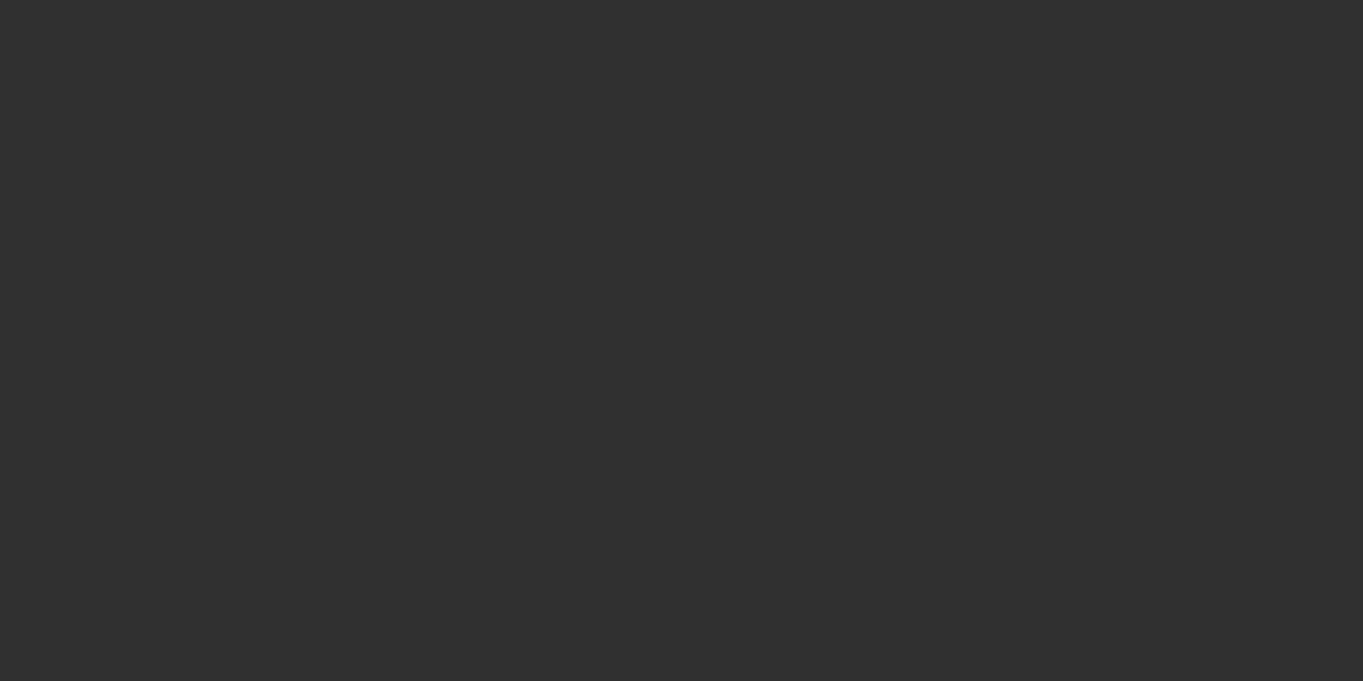 scroll, scrollTop: 0, scrollLeft: 0, axis: both 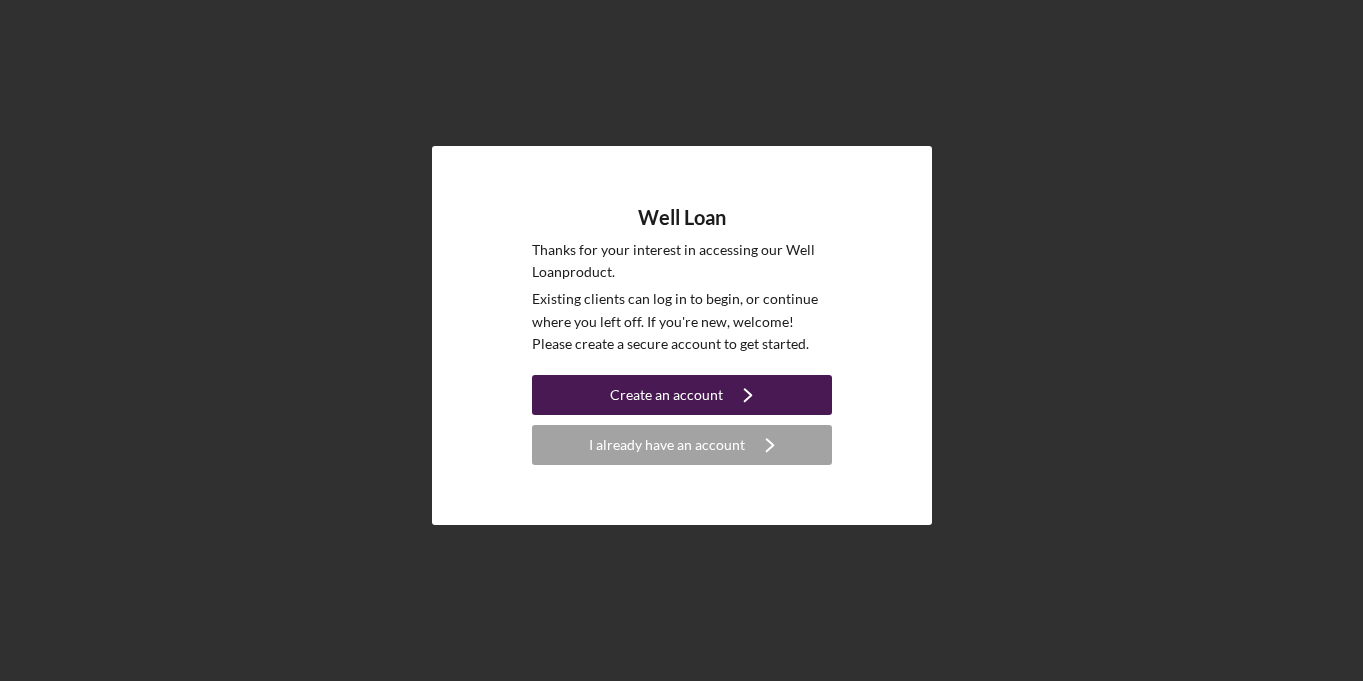 click on "Create an account" at bounding box center (666, 395) 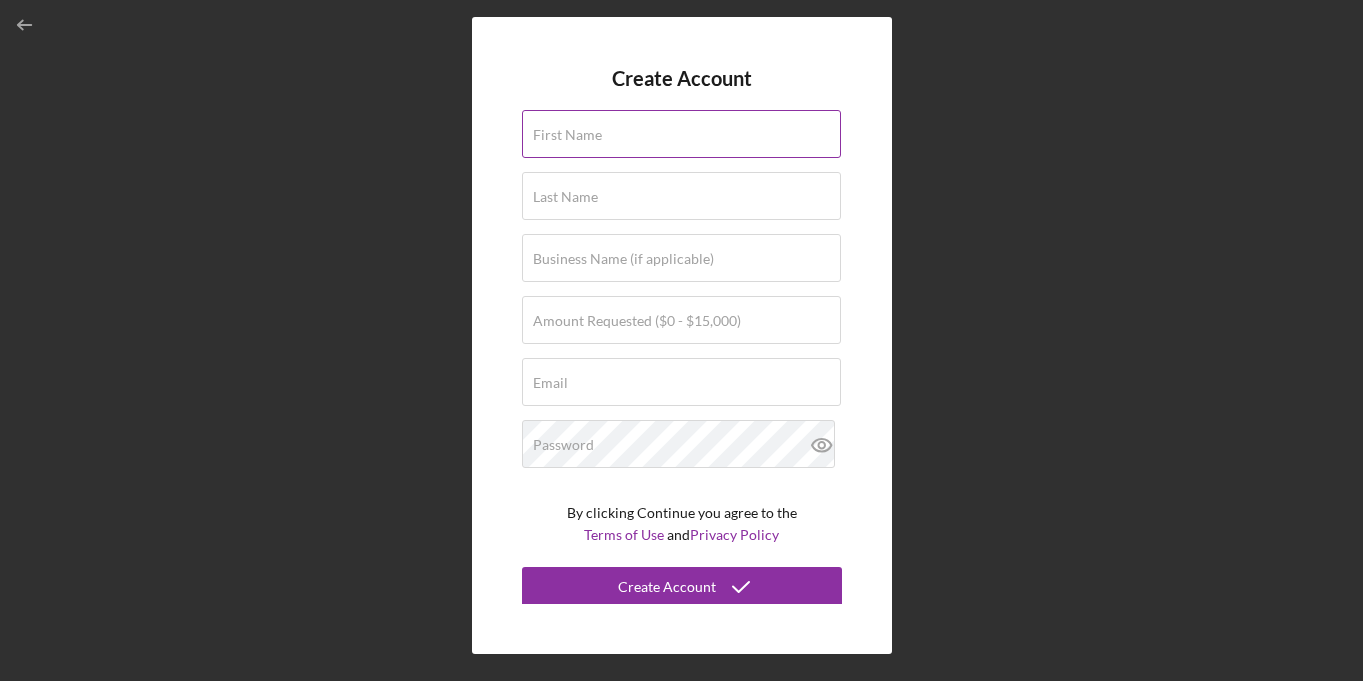 click on "First Name" at bounding box center (567, 135) 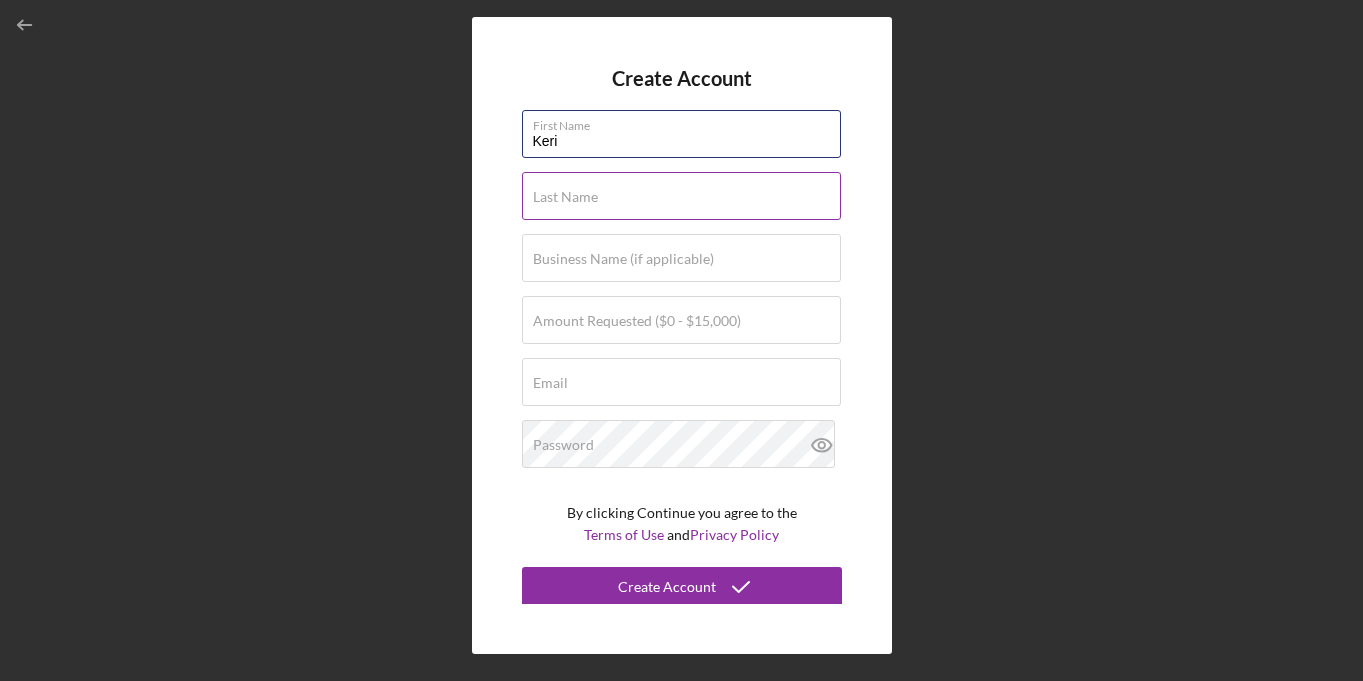 type on "Keri" 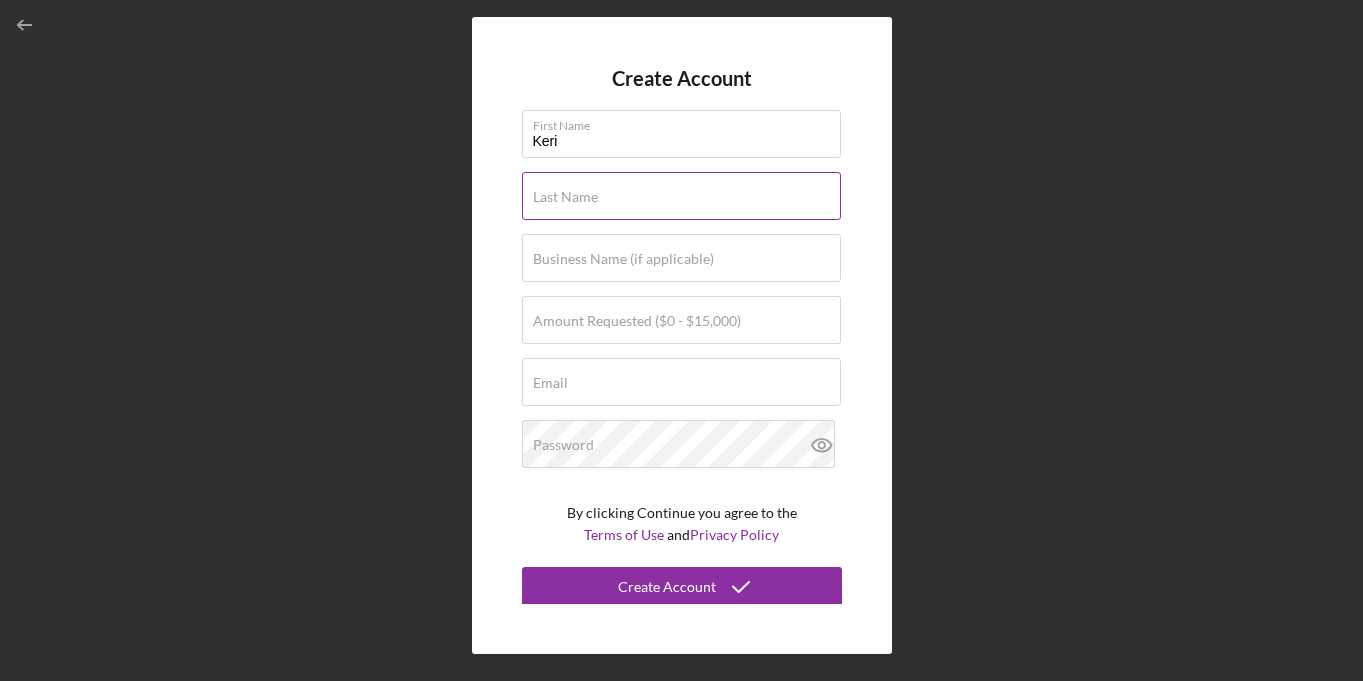click on "Last Name" at bounding box center [681, 196] 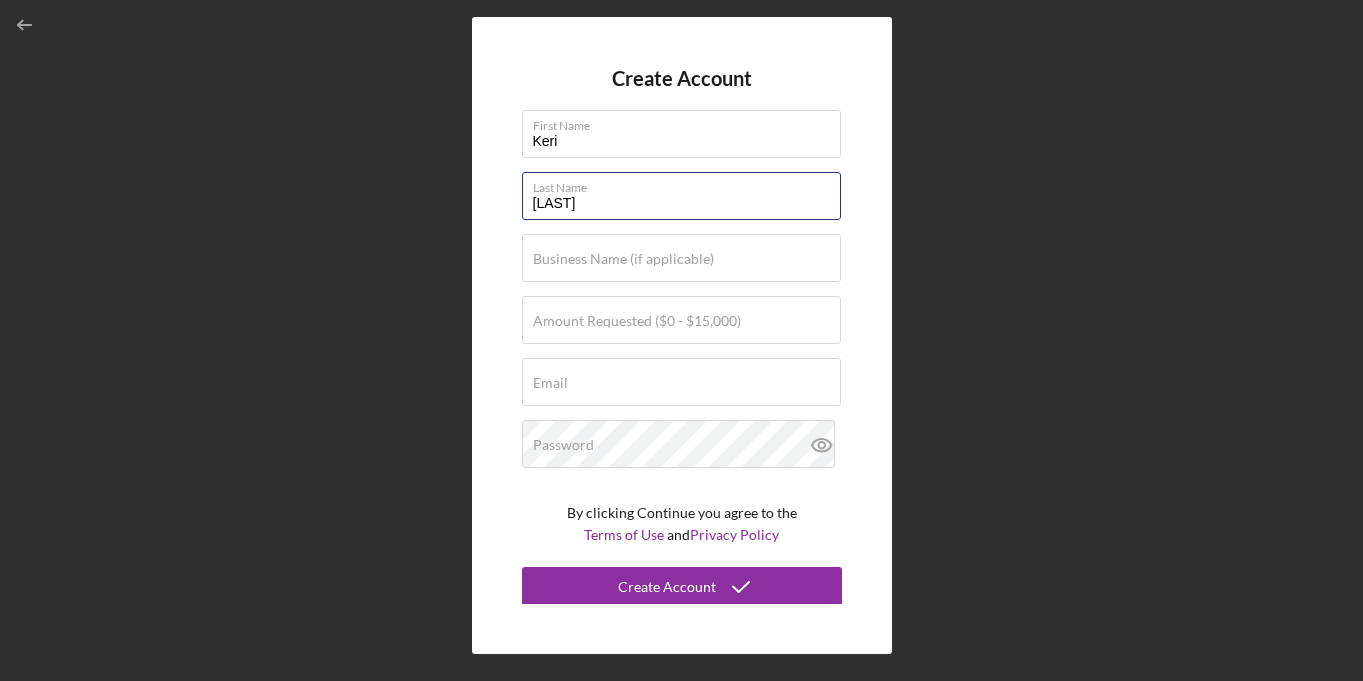 type on "[LAST]" 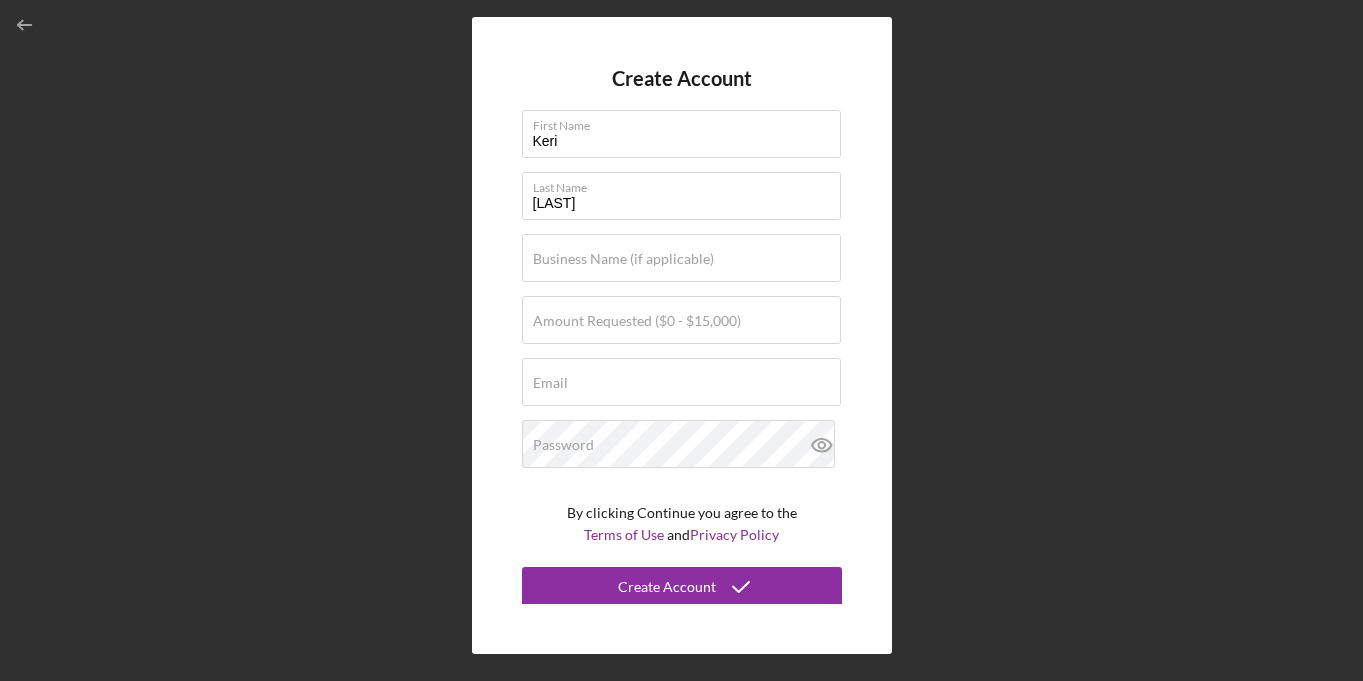 click on "Create Account First Name [FIRST] Last Name [LAST] Business Name (if applicable) Amount Requested ($0 - $15,000) Email Required Password By clicking Continue you agree to the  Terms of Use   and  Privacy Policy Create Account" at bounding box center [681, 335] 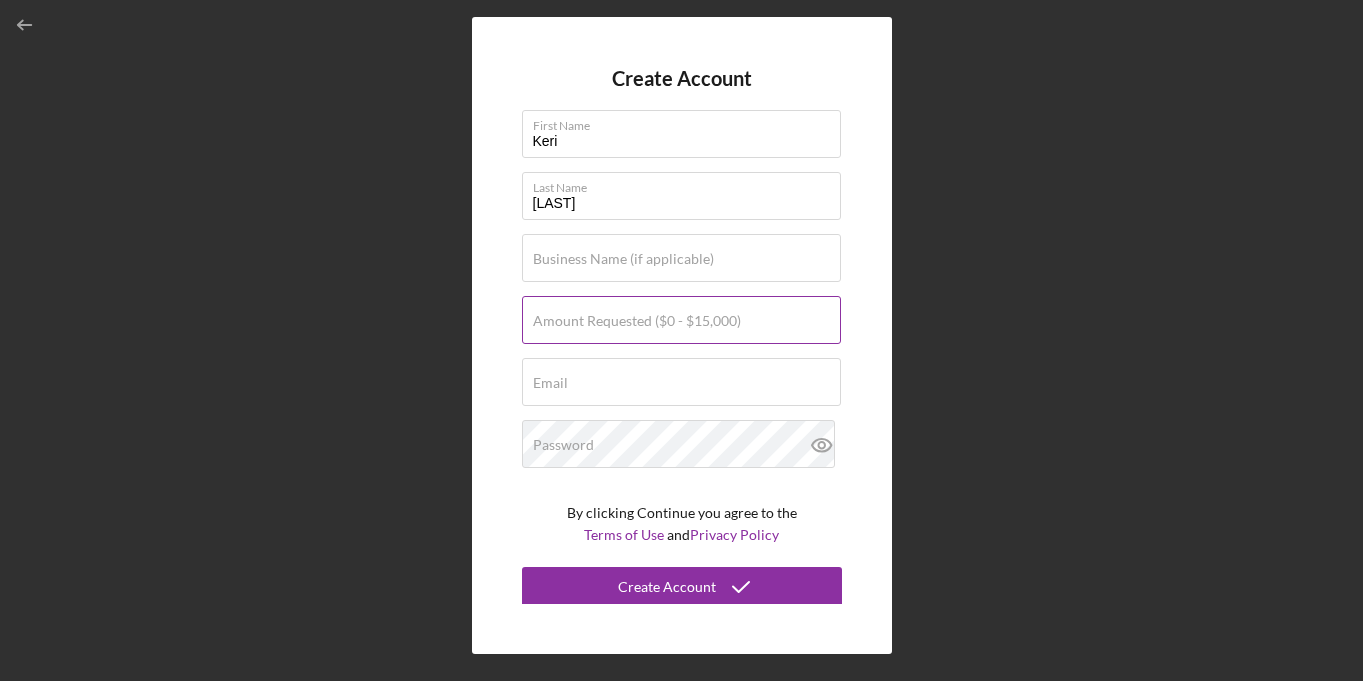 click on "Amount Requested ($0 - $15,000)" at bounding box center (637, 321) 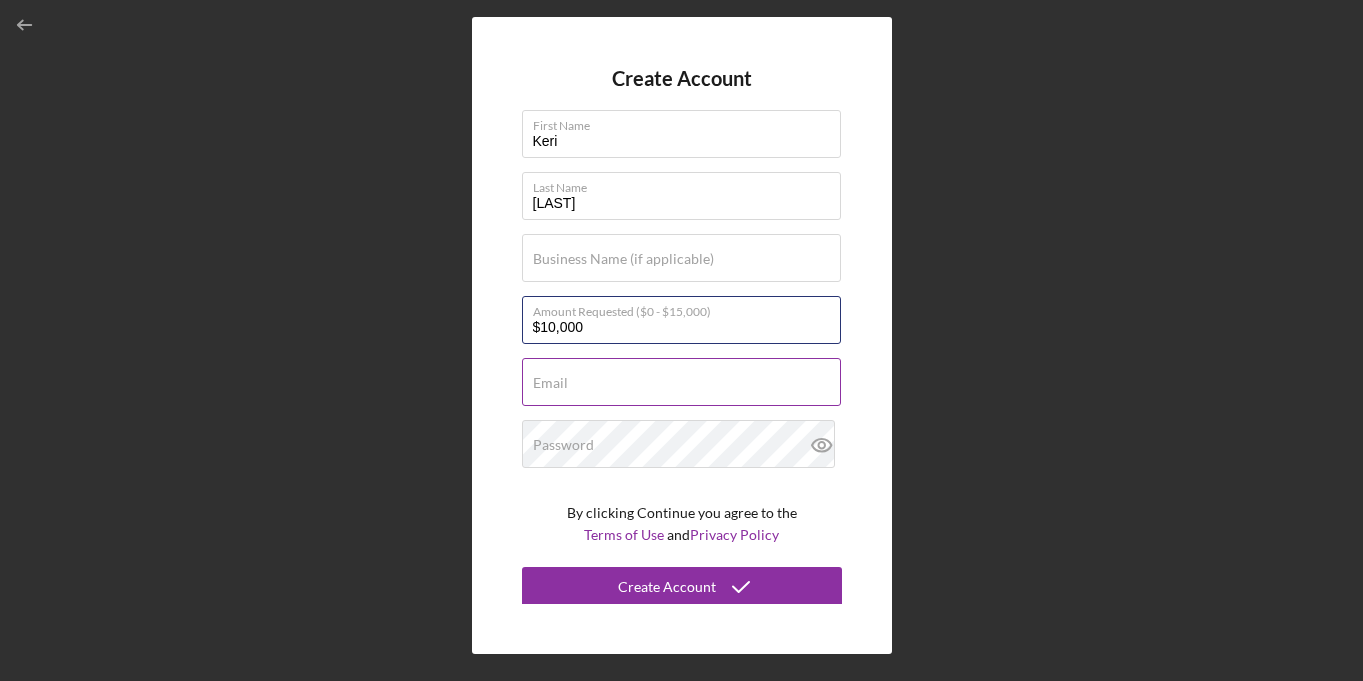 type on "$10,000" 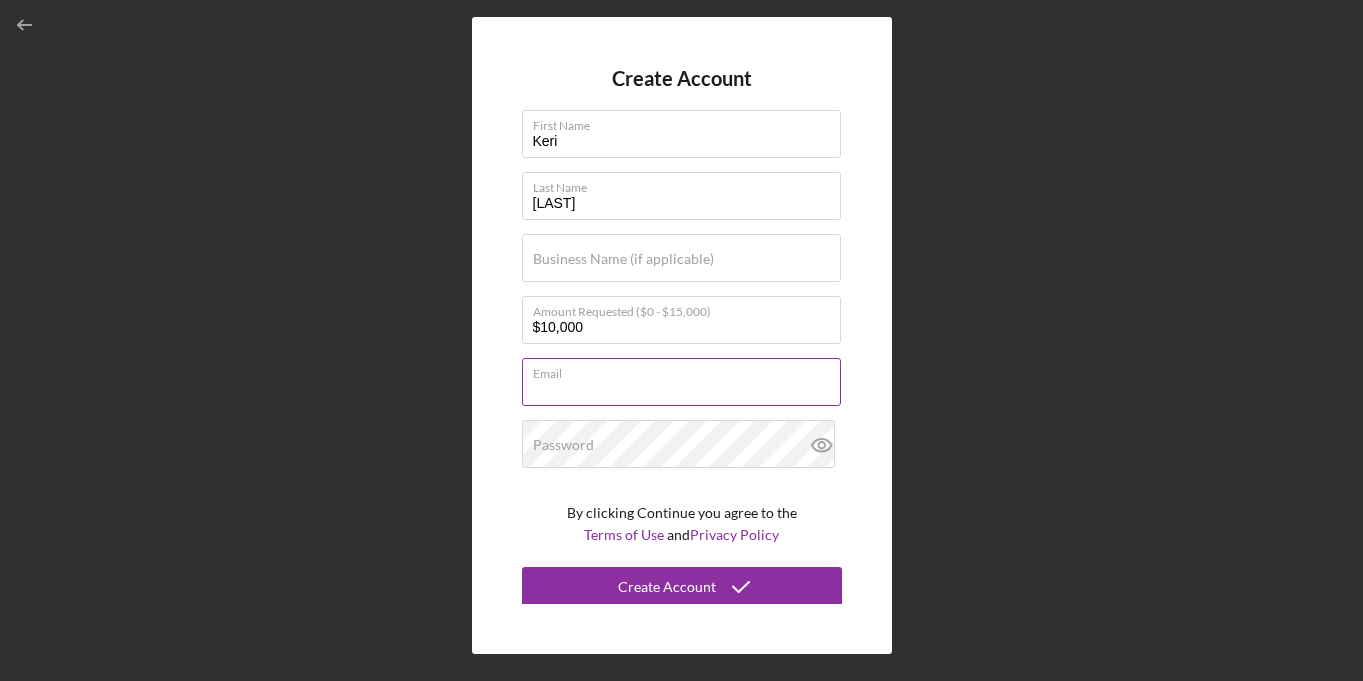 click on "Email" at bounding box center [681, 382] 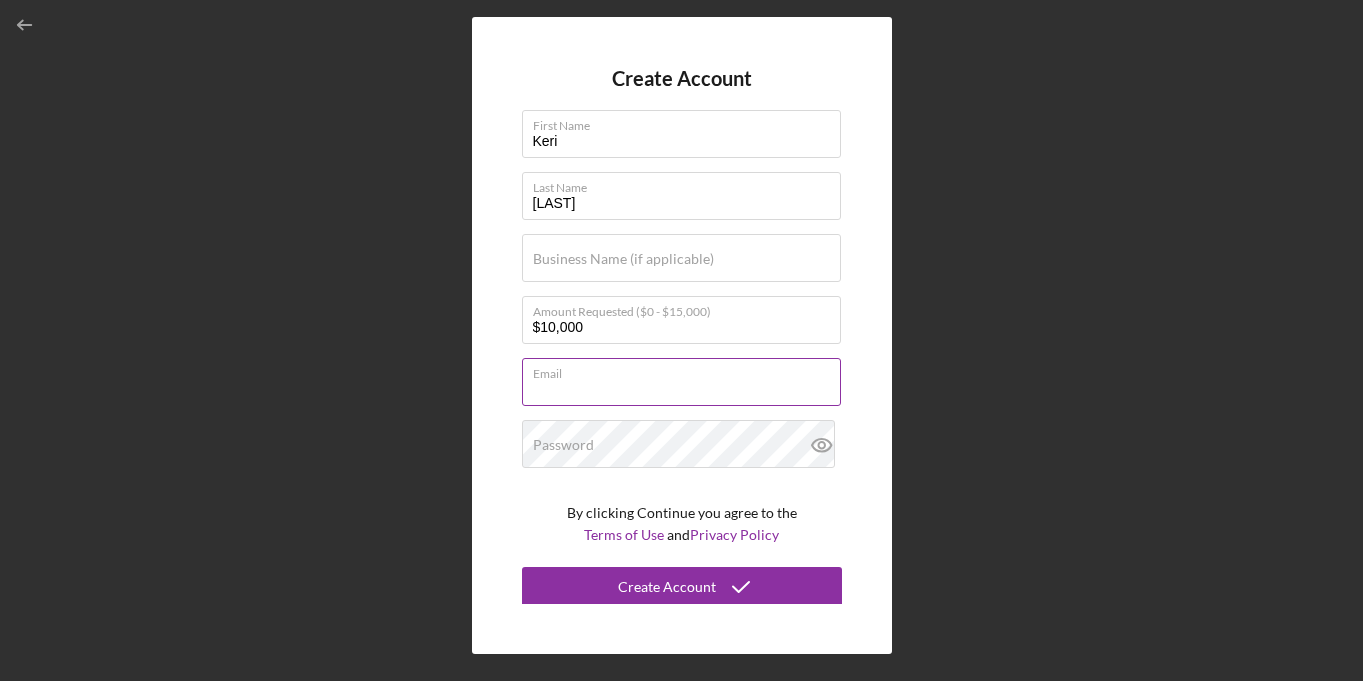 type on "[EMAIL]" 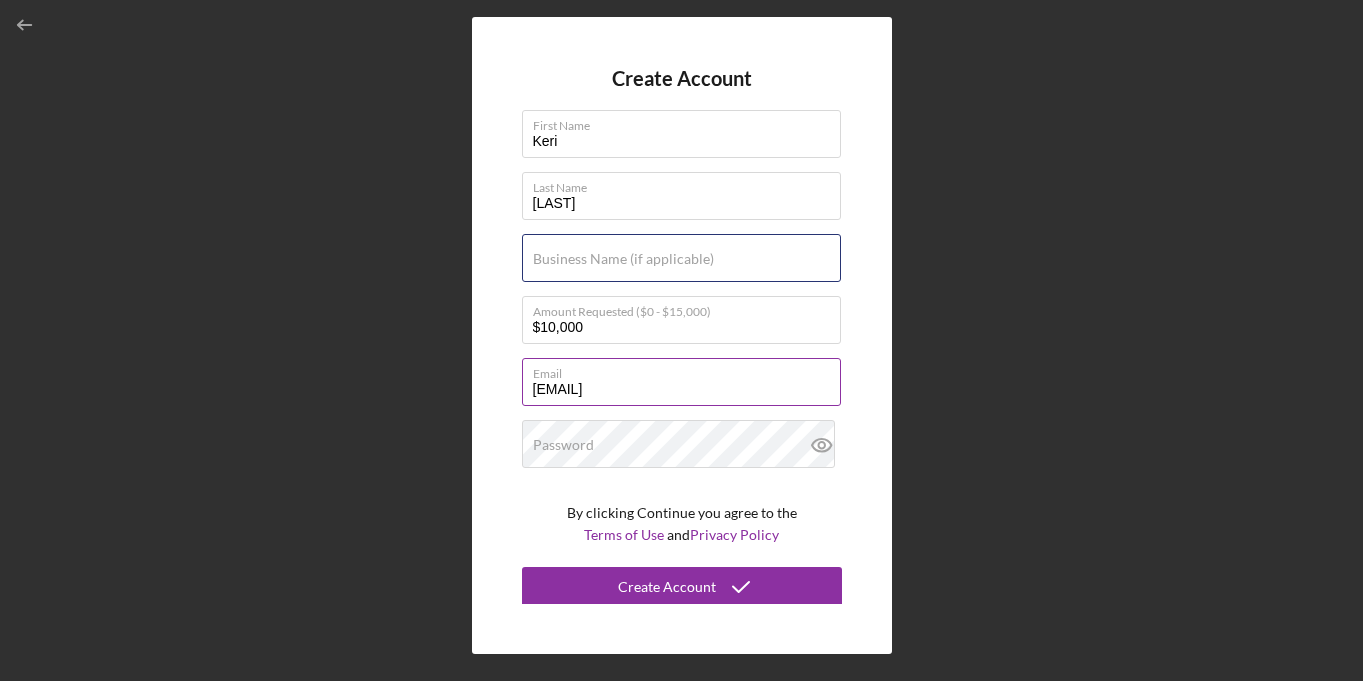 type on "Isle of Wight County Schools" 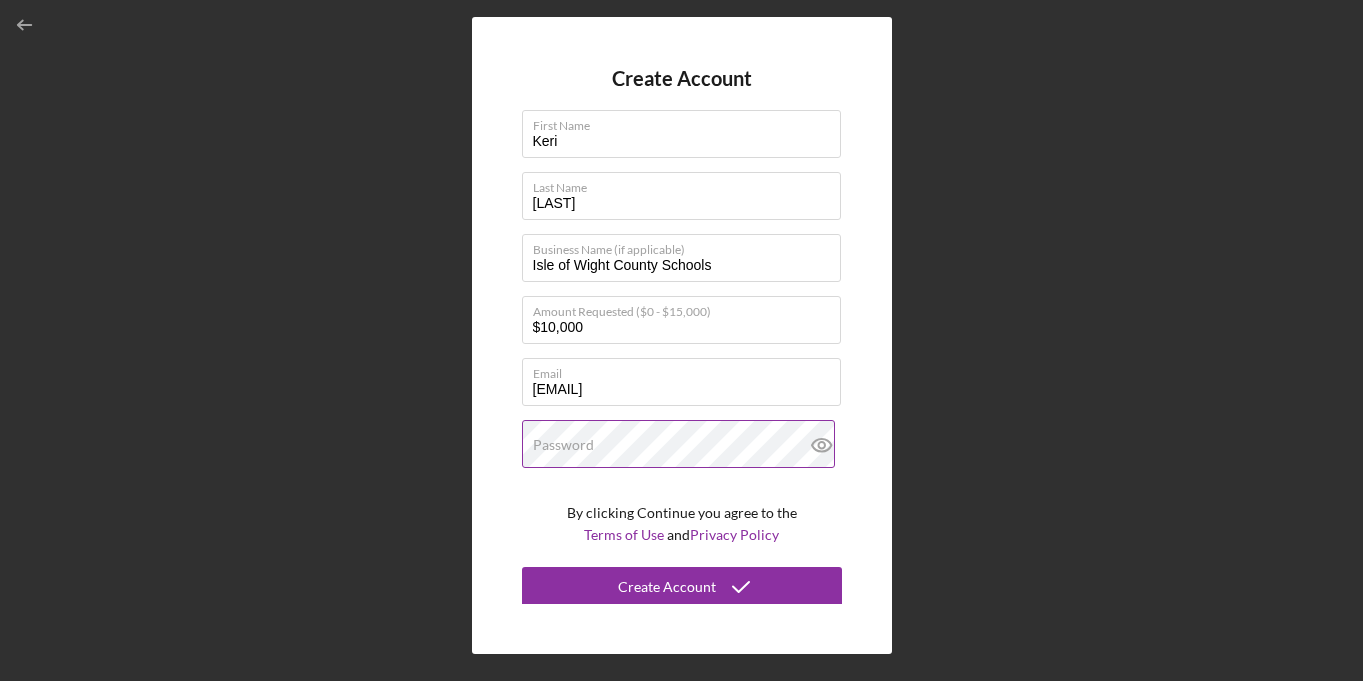 click on "Password" at bounding box center (563, 445) 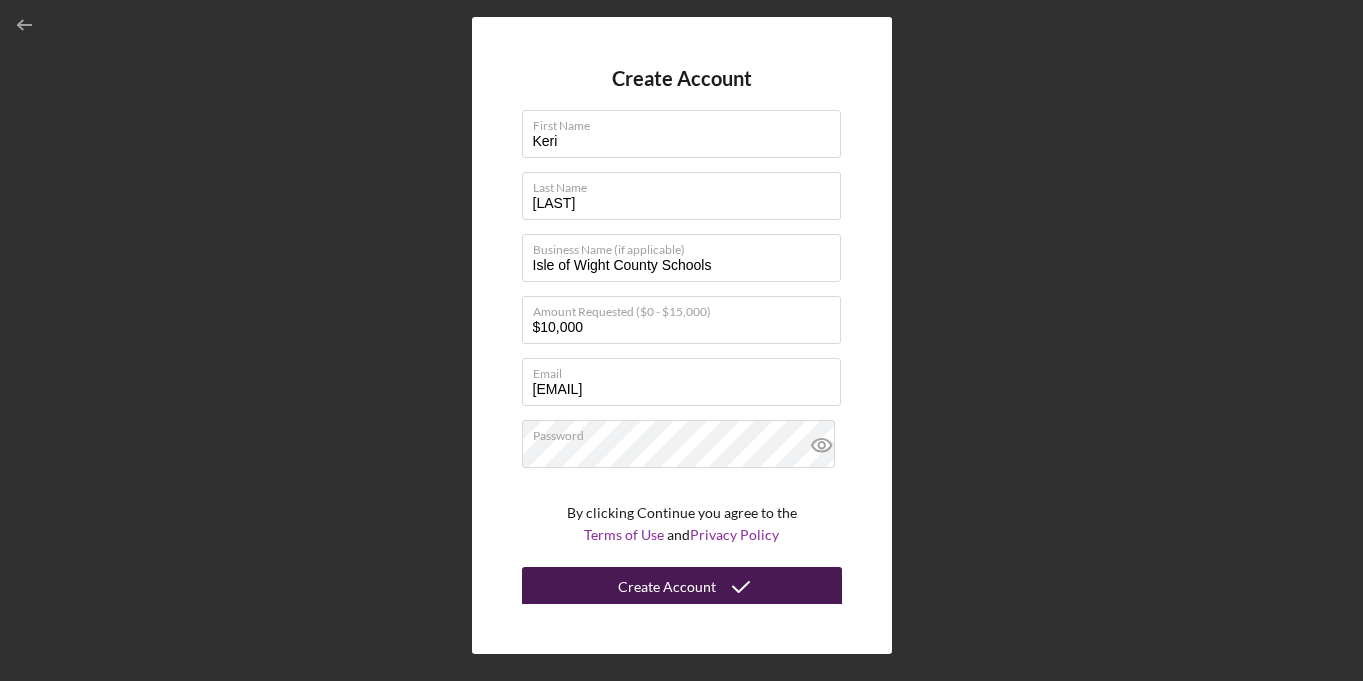 click on "Create Account" at bounding box center [667, 587] 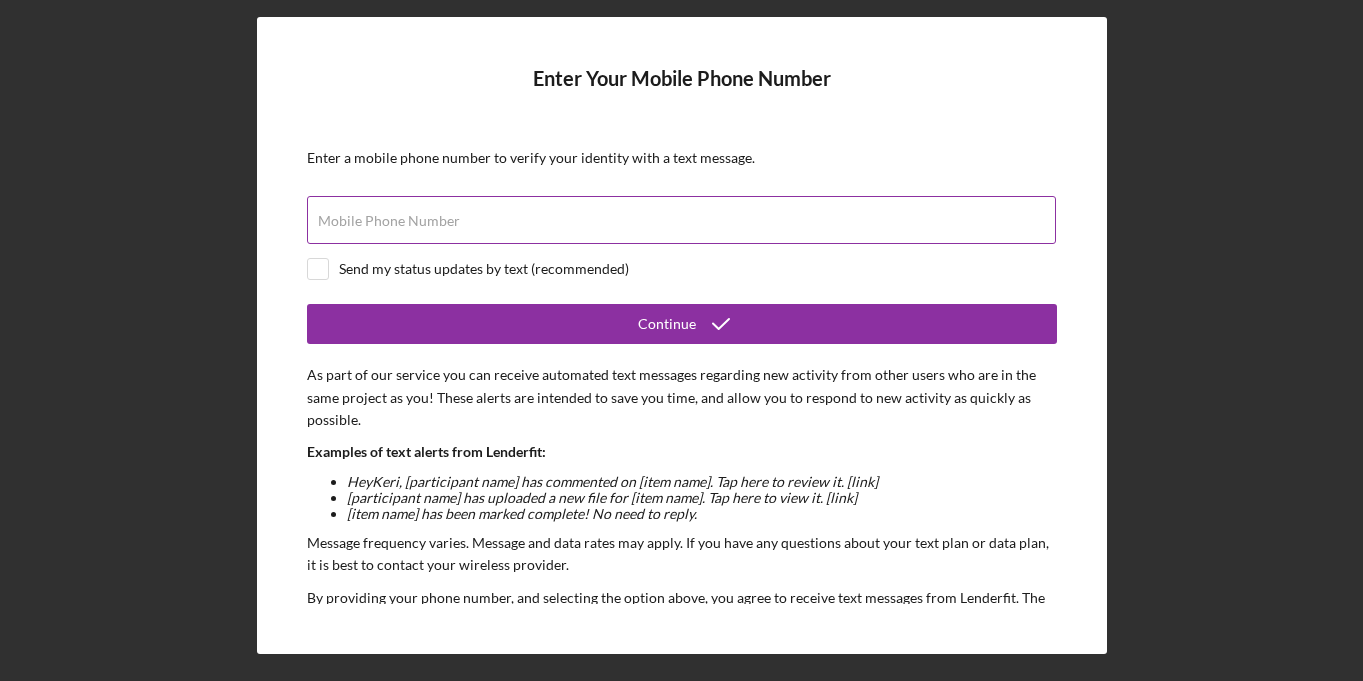 click on "Mobile Phone Number" at bounding box center [389, 221] 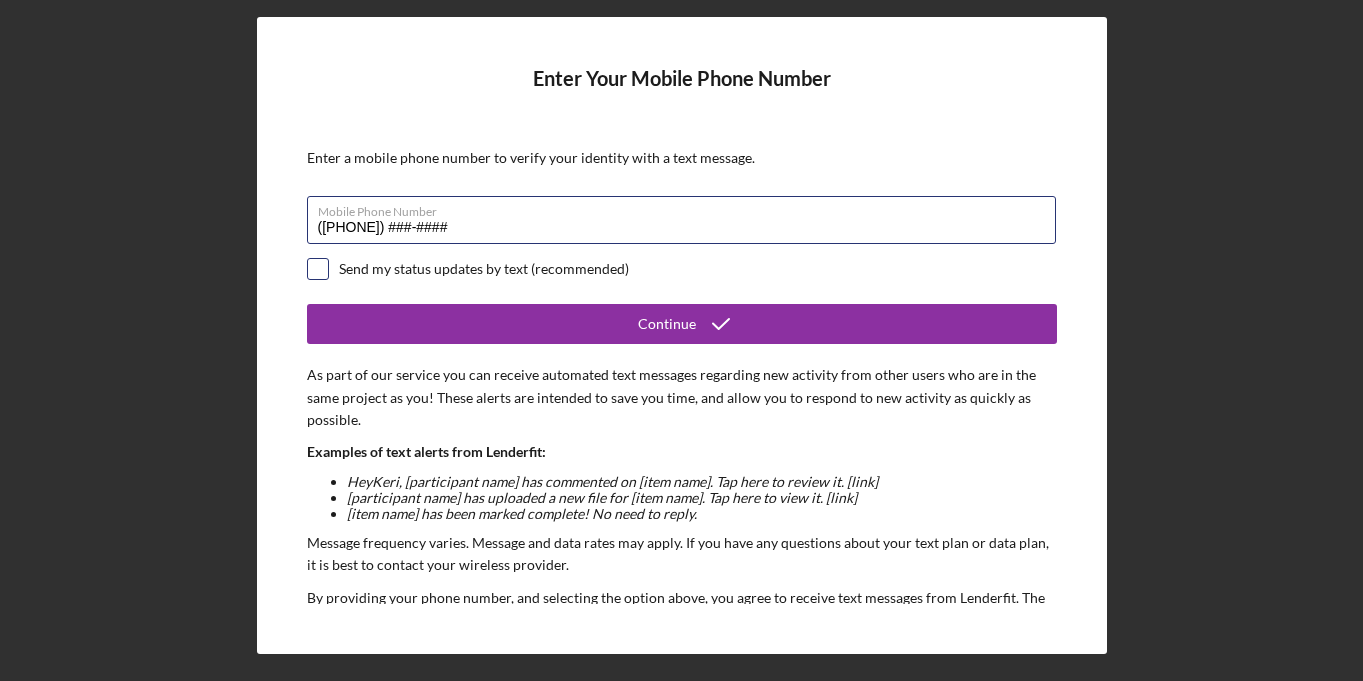 type on "([PHONE]) ###-####" 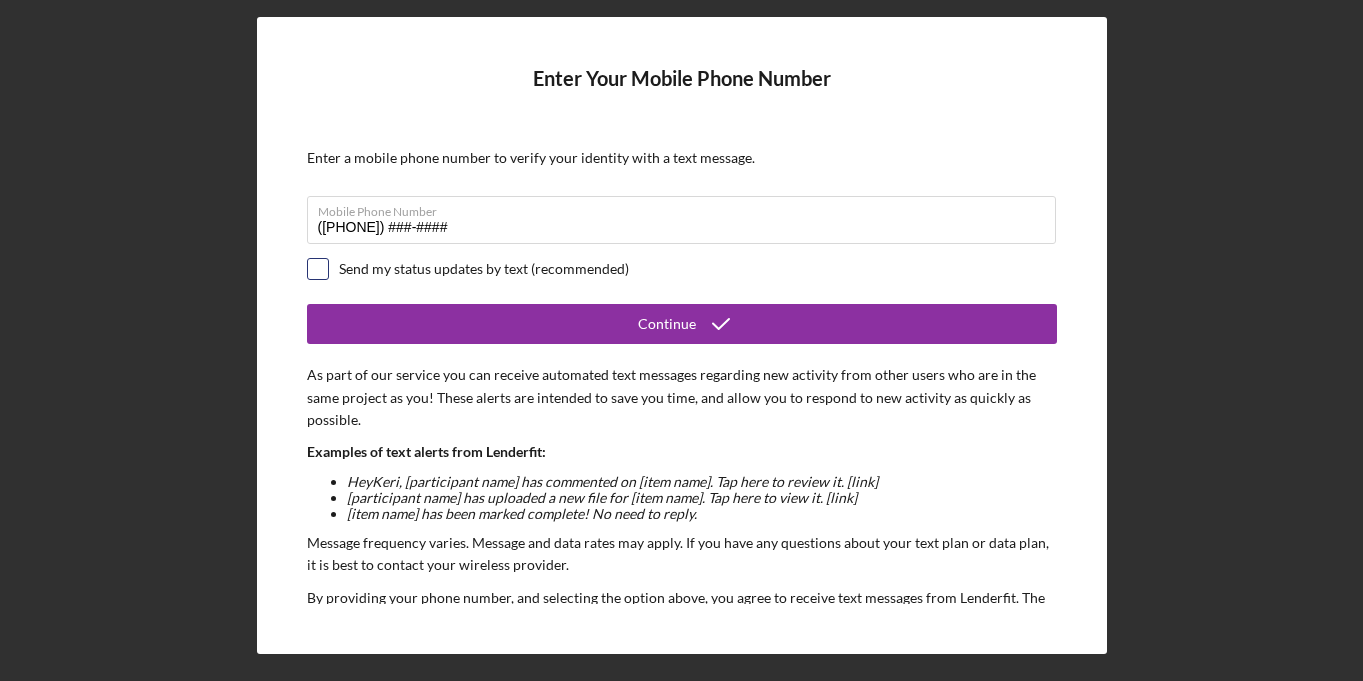 click at bounding box center (318, 269) 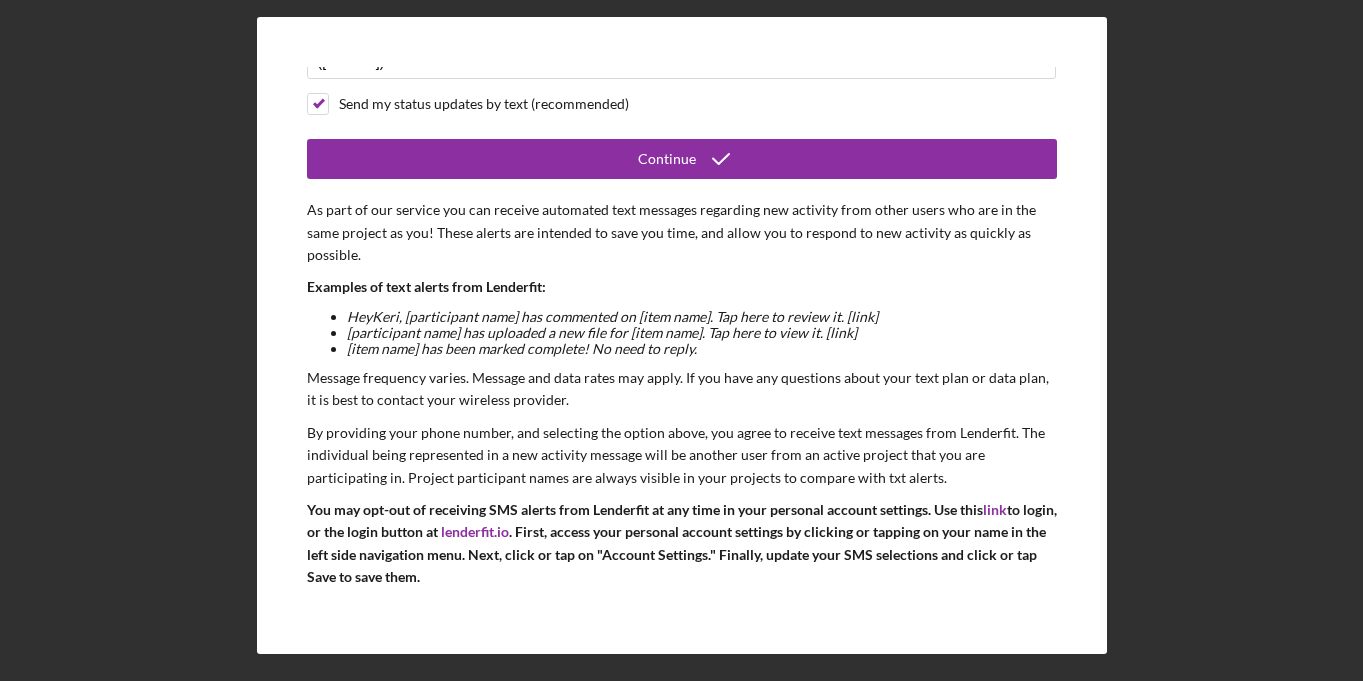 scroll, scrollTop: 160, scrollLeft: 0, axis: vertical 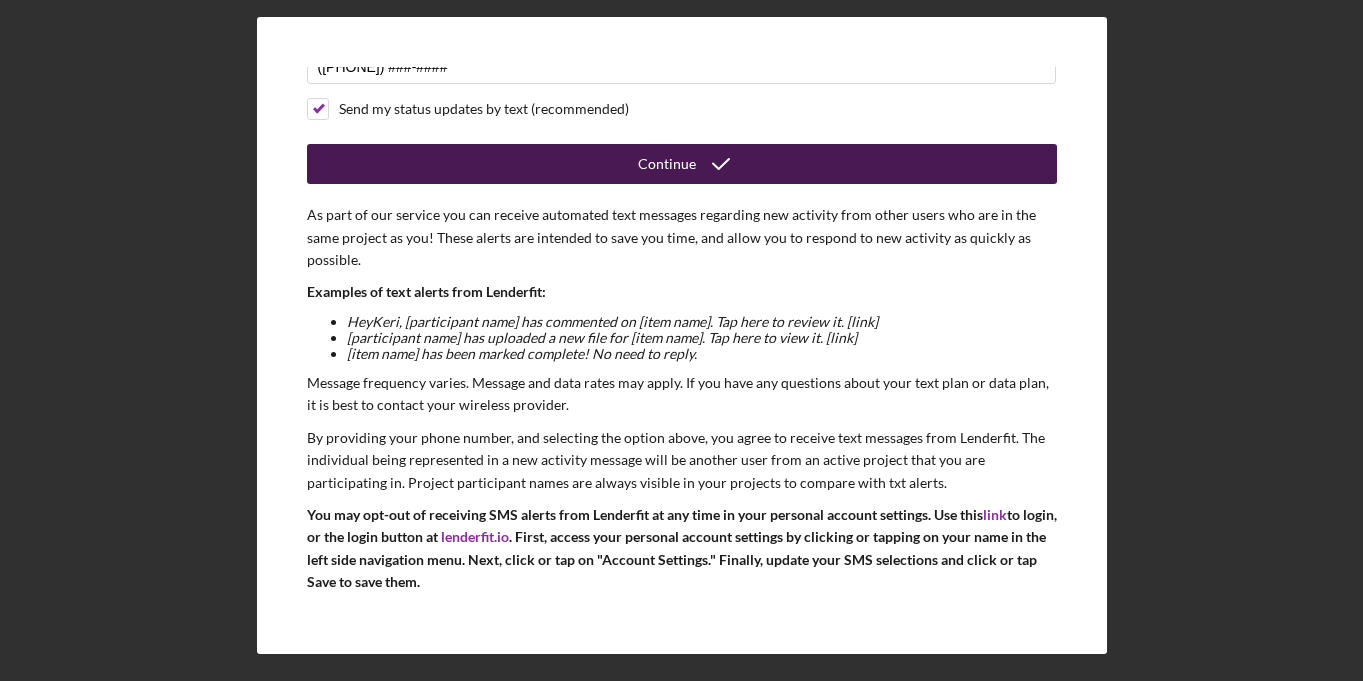 click on "Continue" at bounding box center (667, 164) 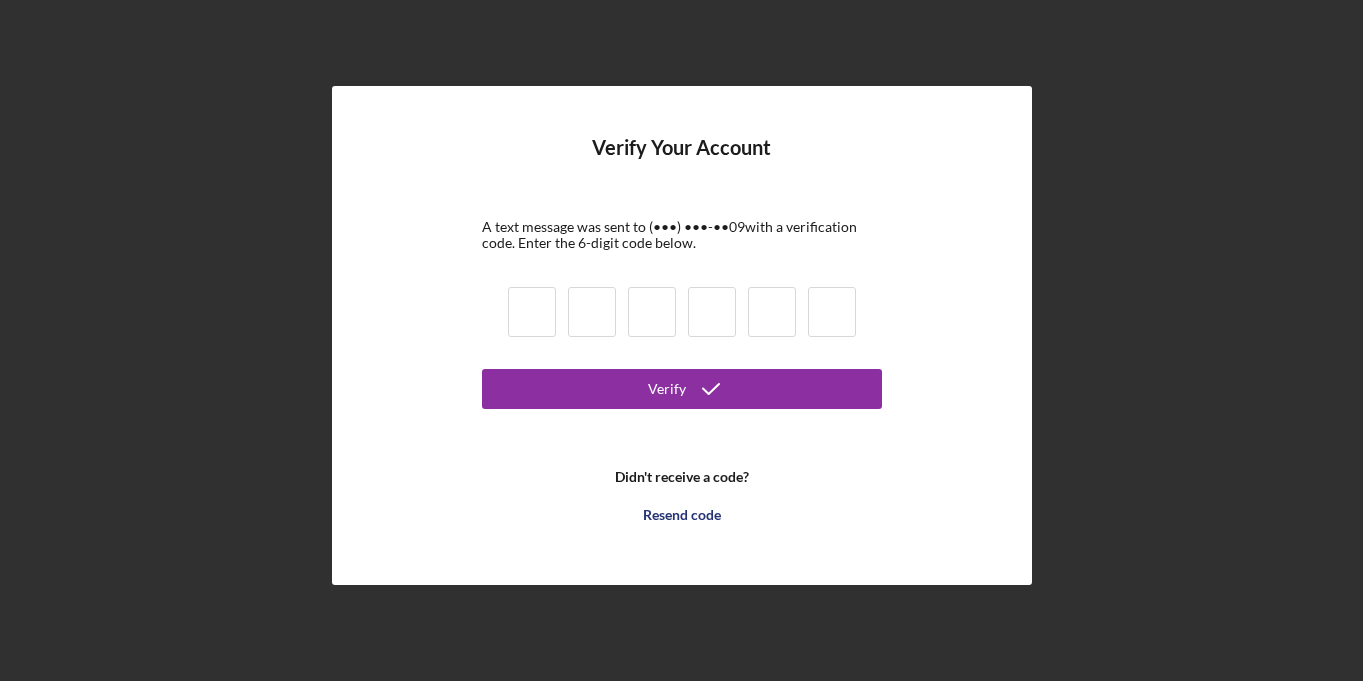 click at bounding box center [532, 312] 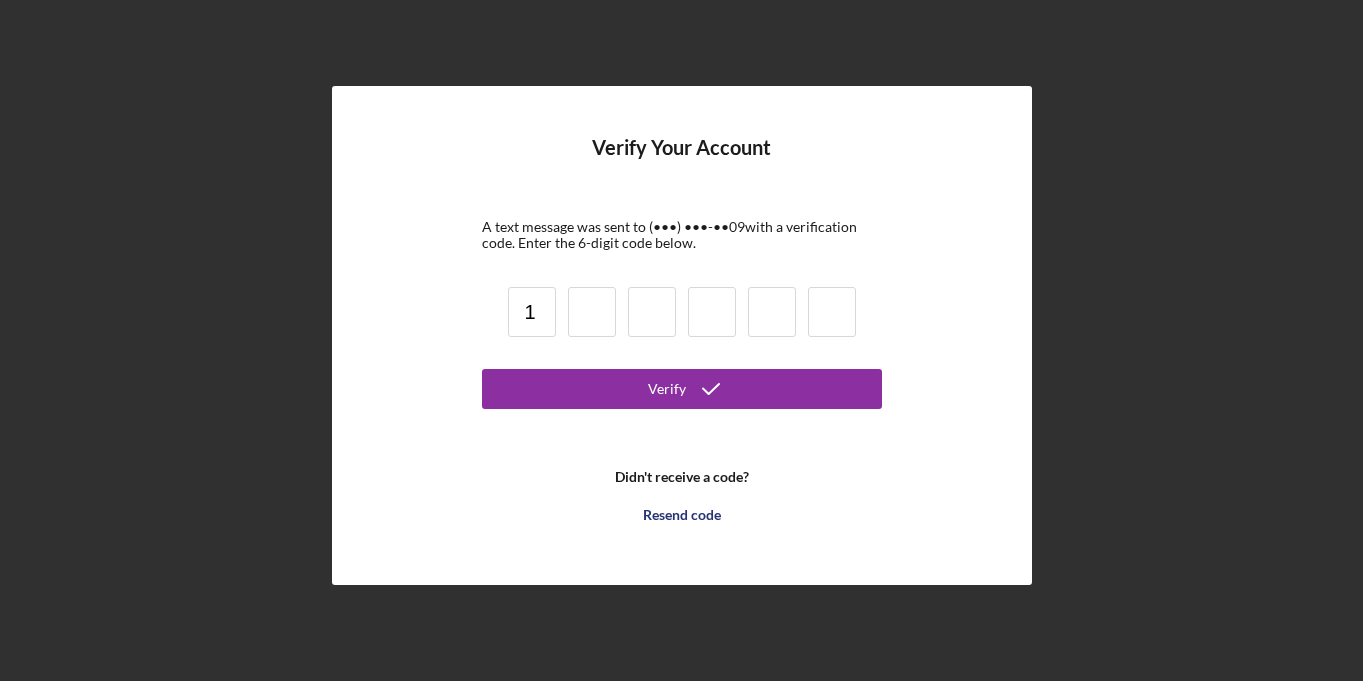 type on "1" 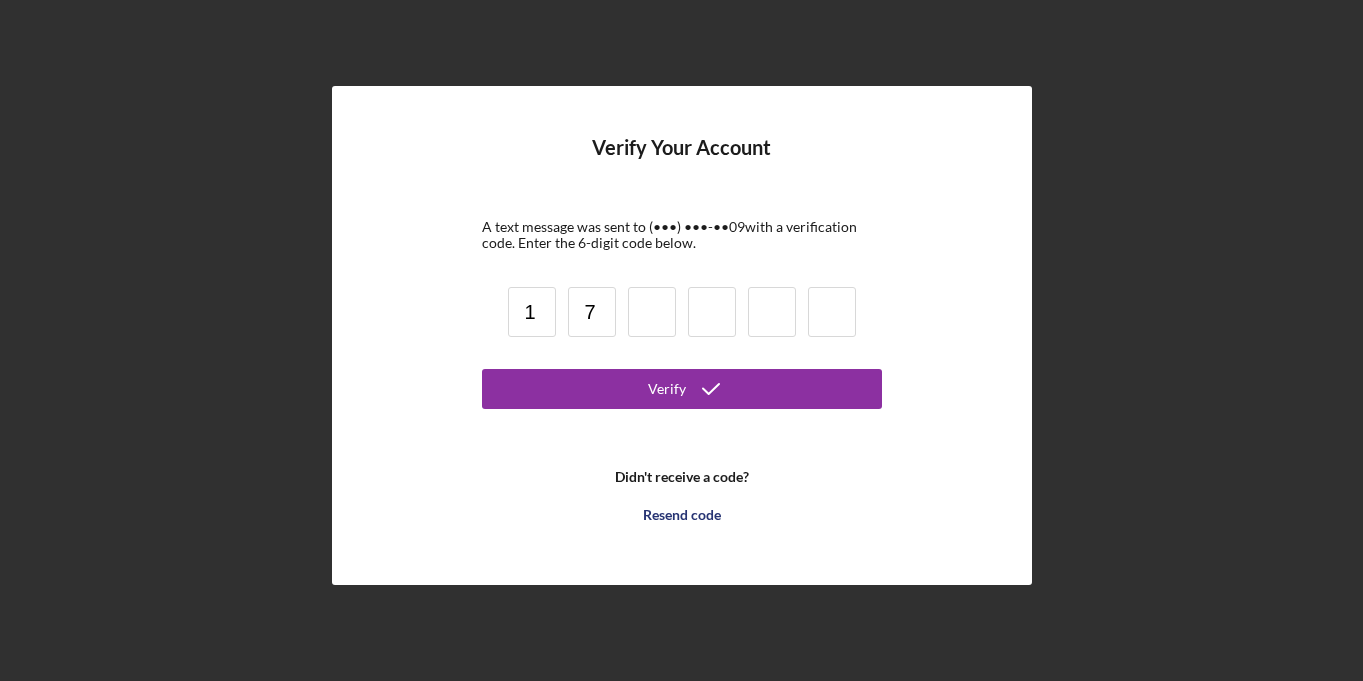 type on "7" 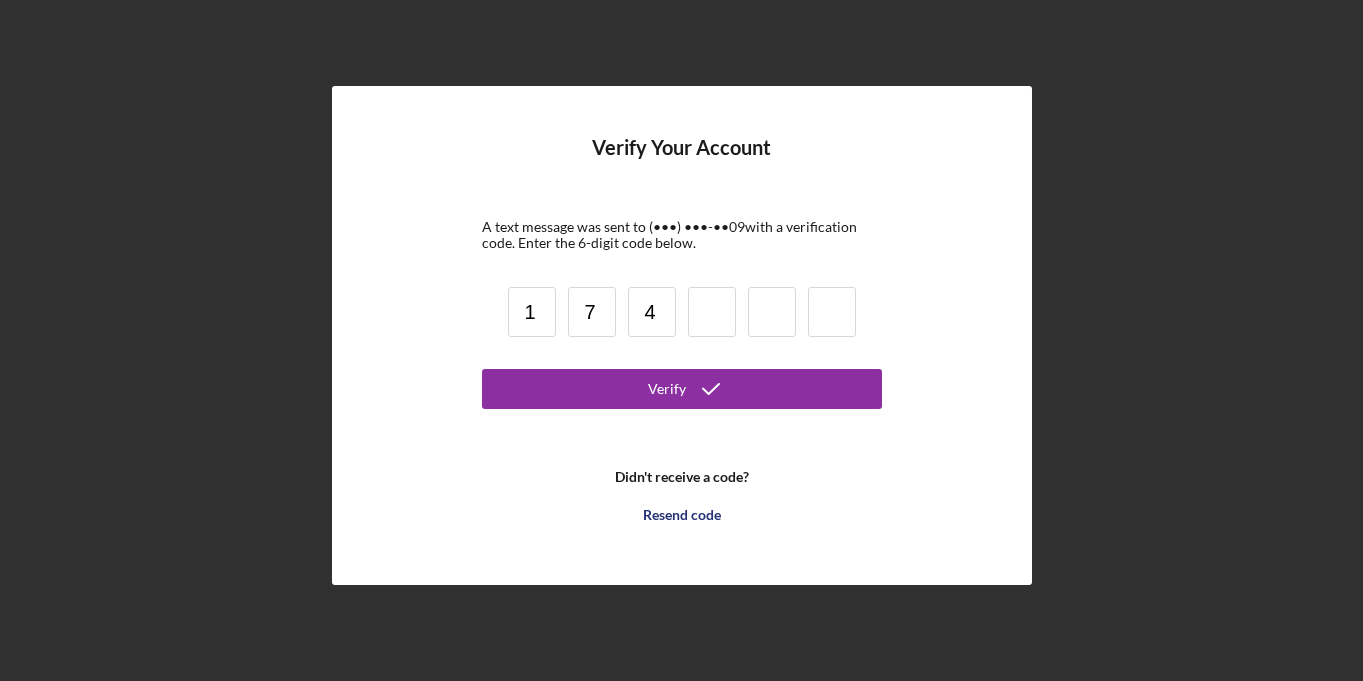 type on "4" 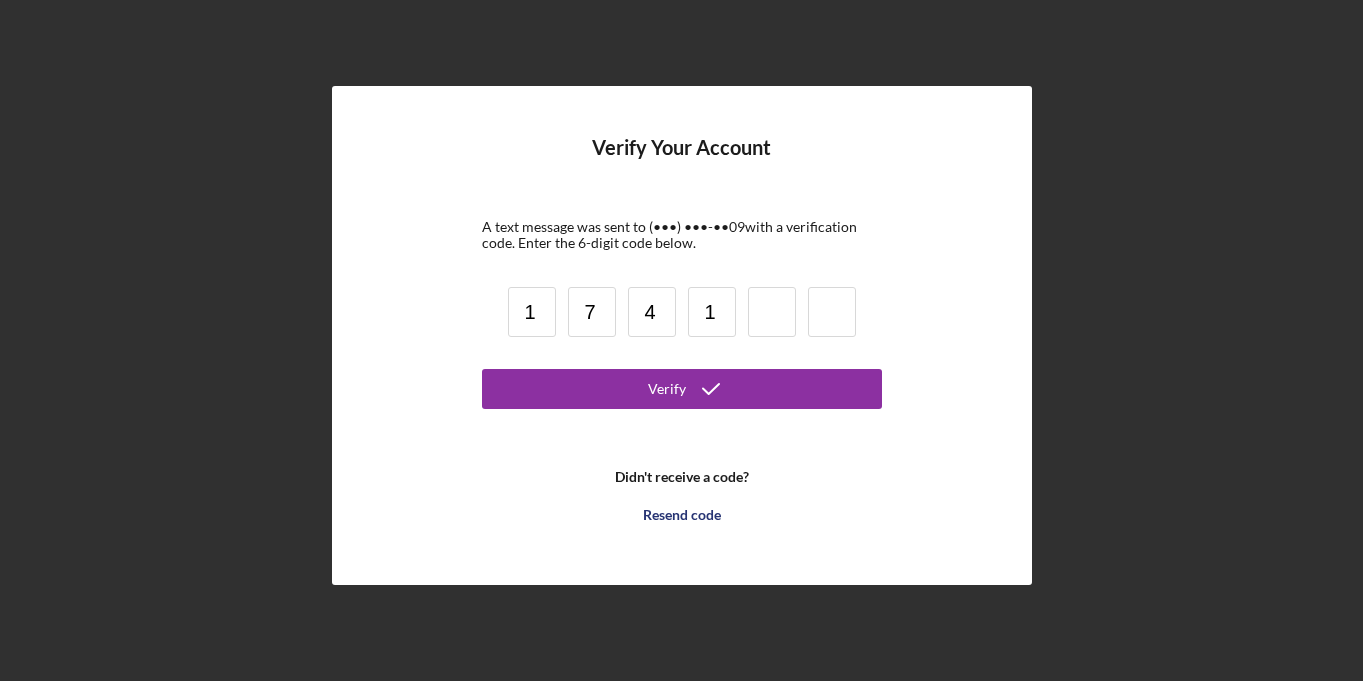 type on "1" 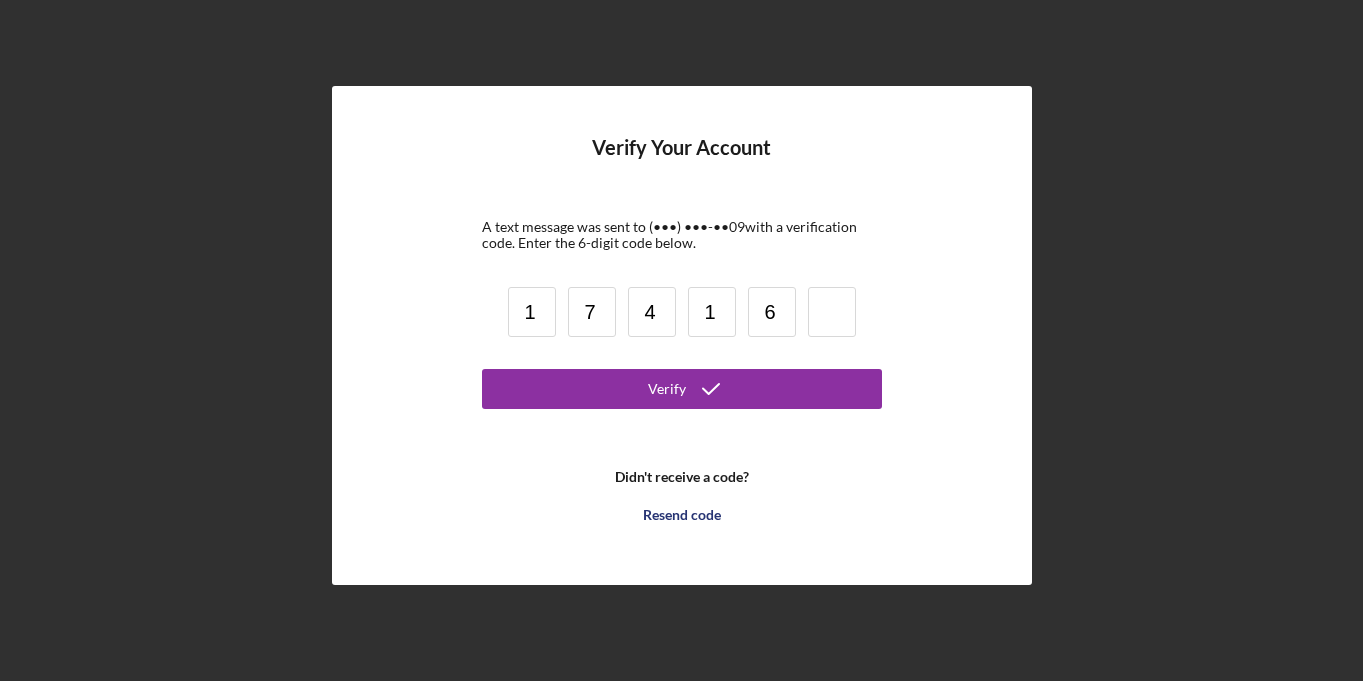 type on "6" 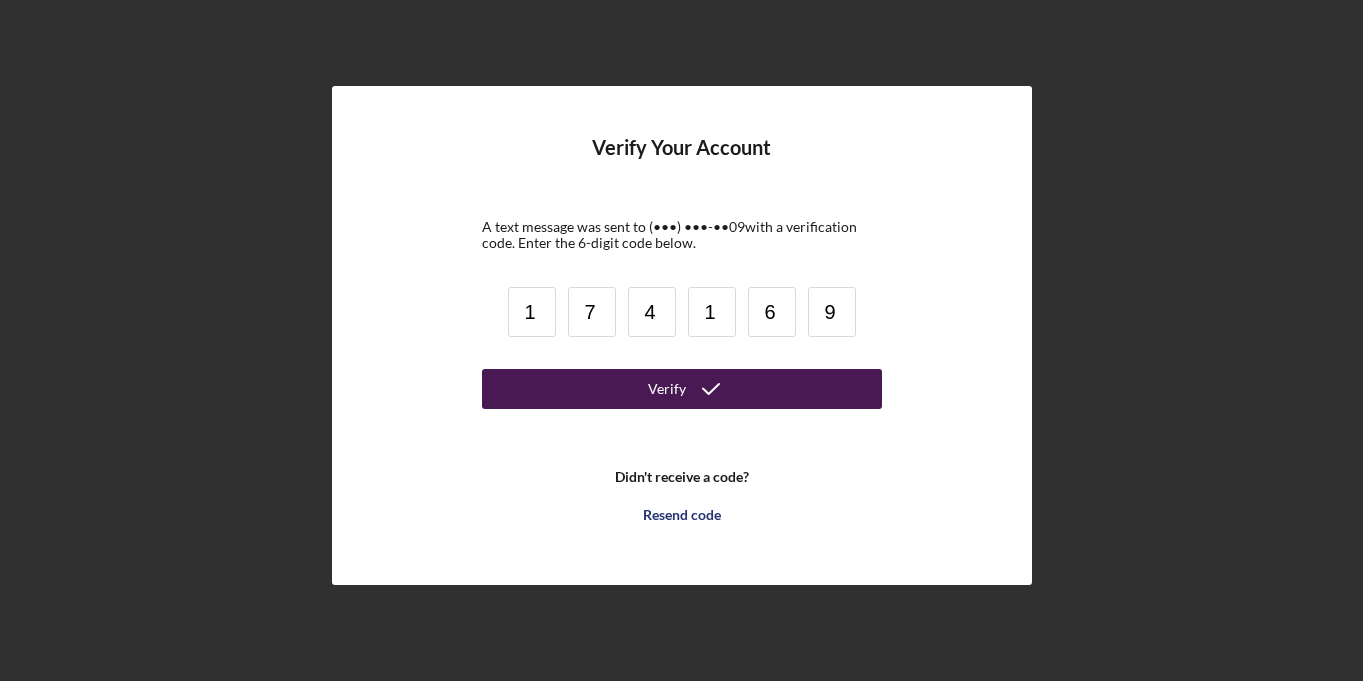 type on "9" 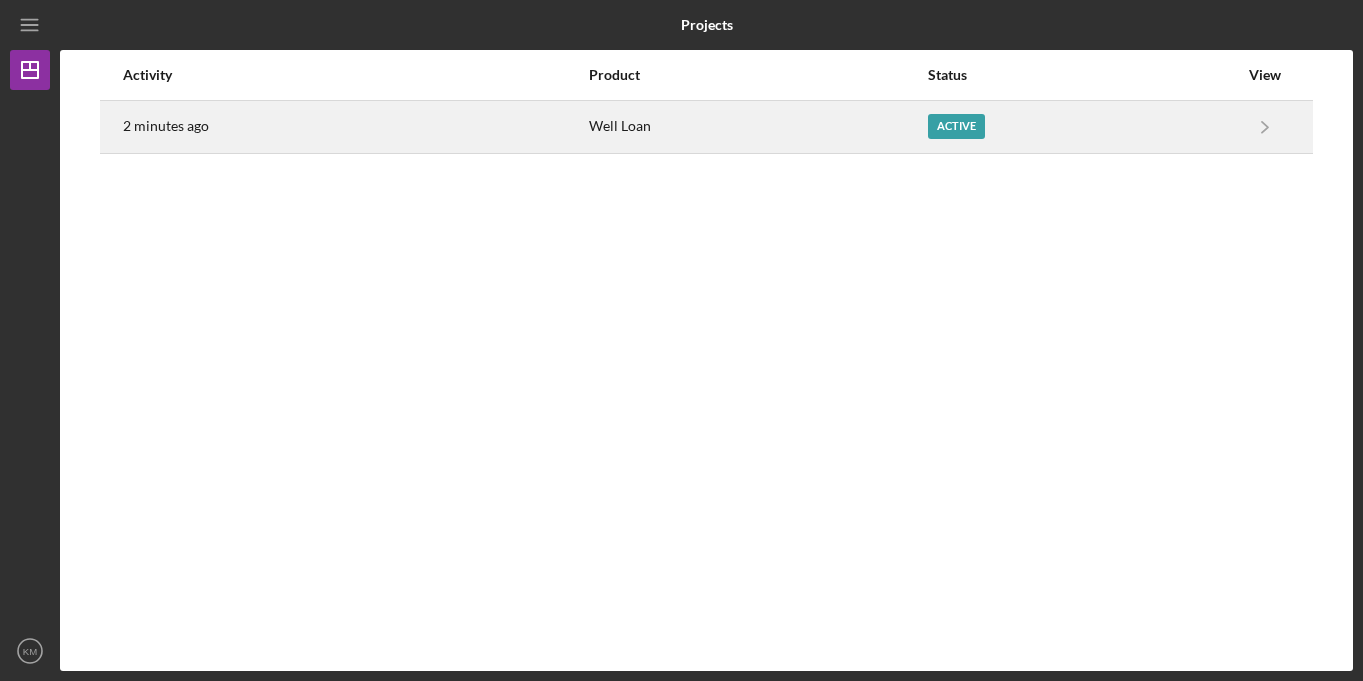 click on "Active" at bounding box center (956, 126) 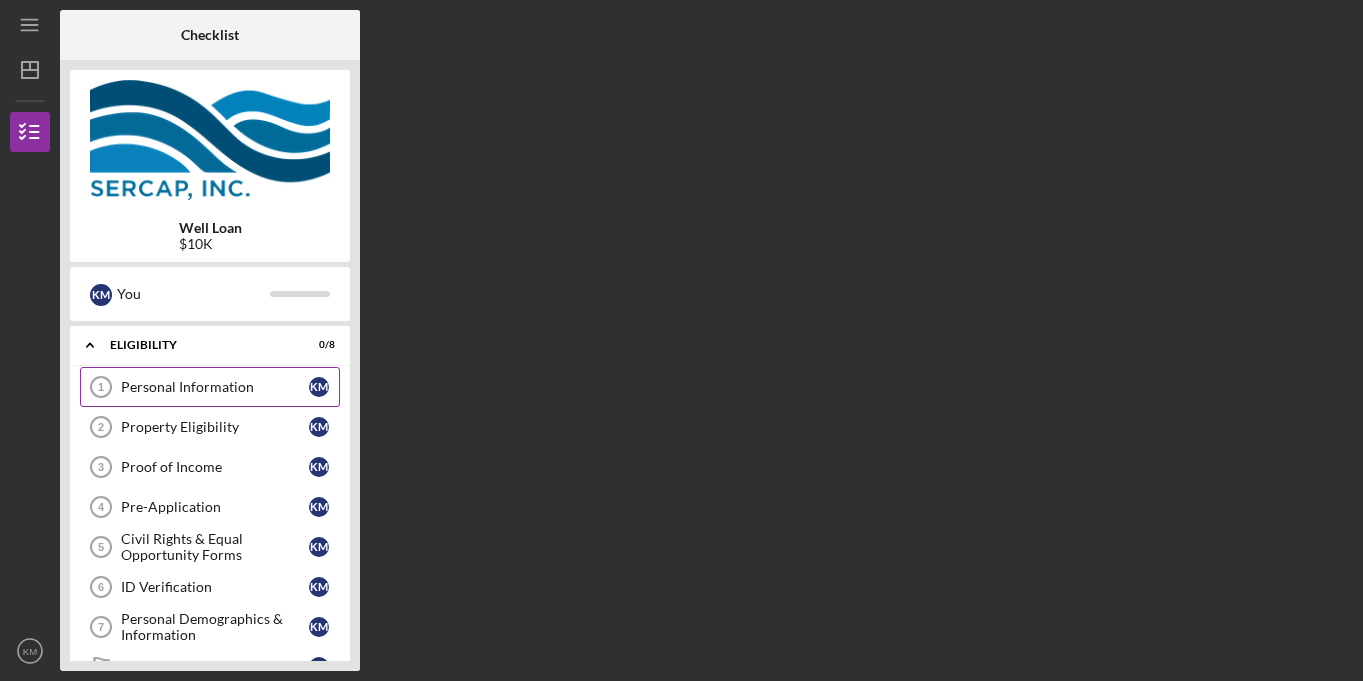 click on "Personal Information" at bounding box center (215, 387) 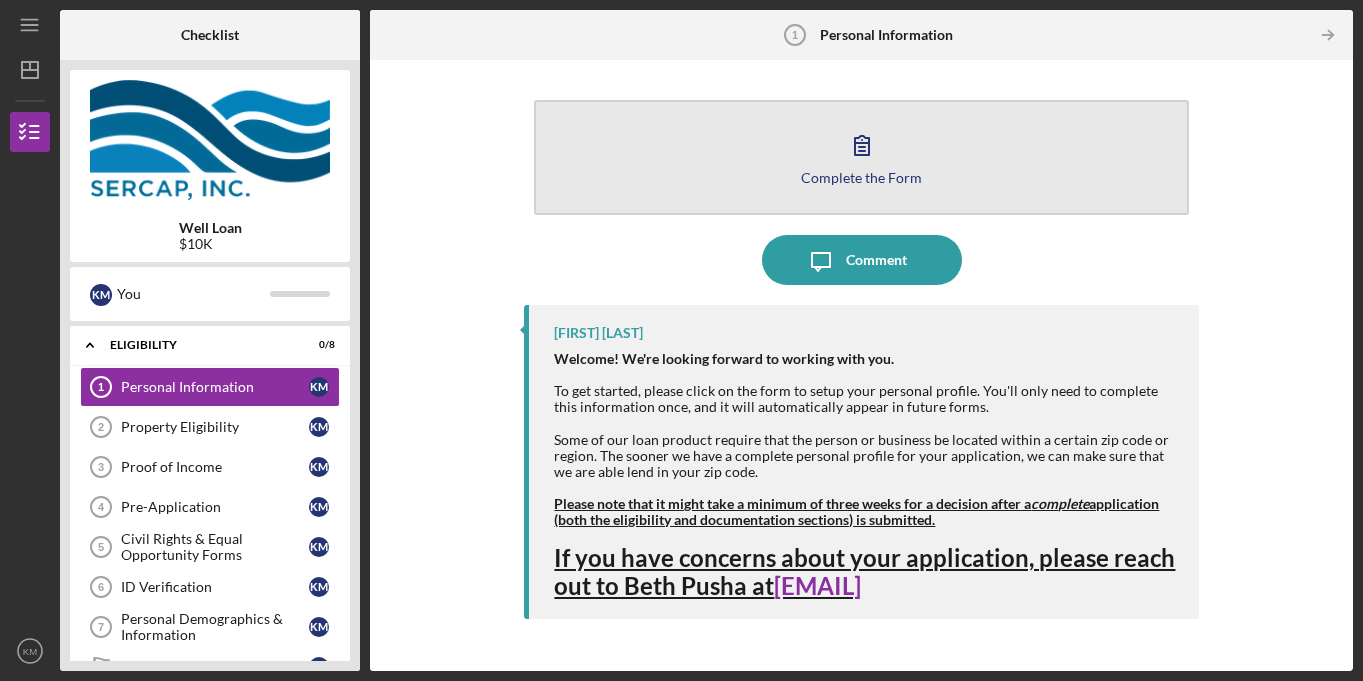 click 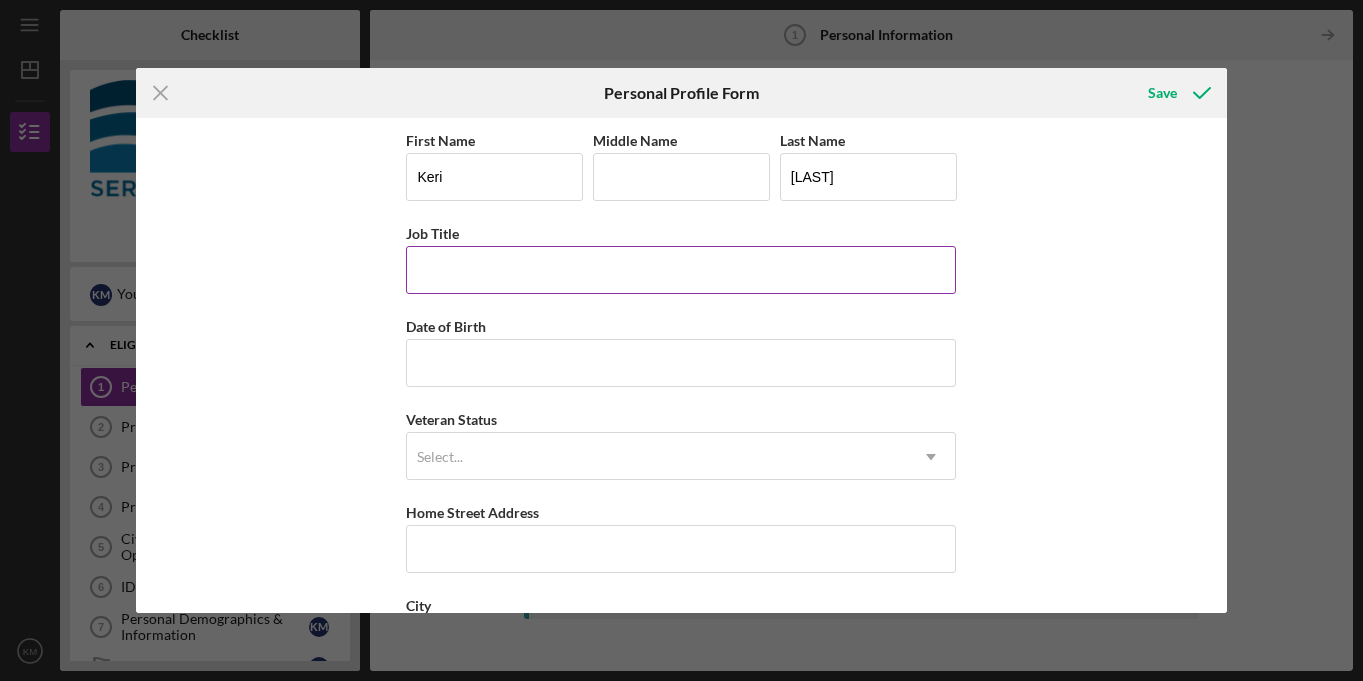 click on "Job Title" at bounding box center (681, 270) 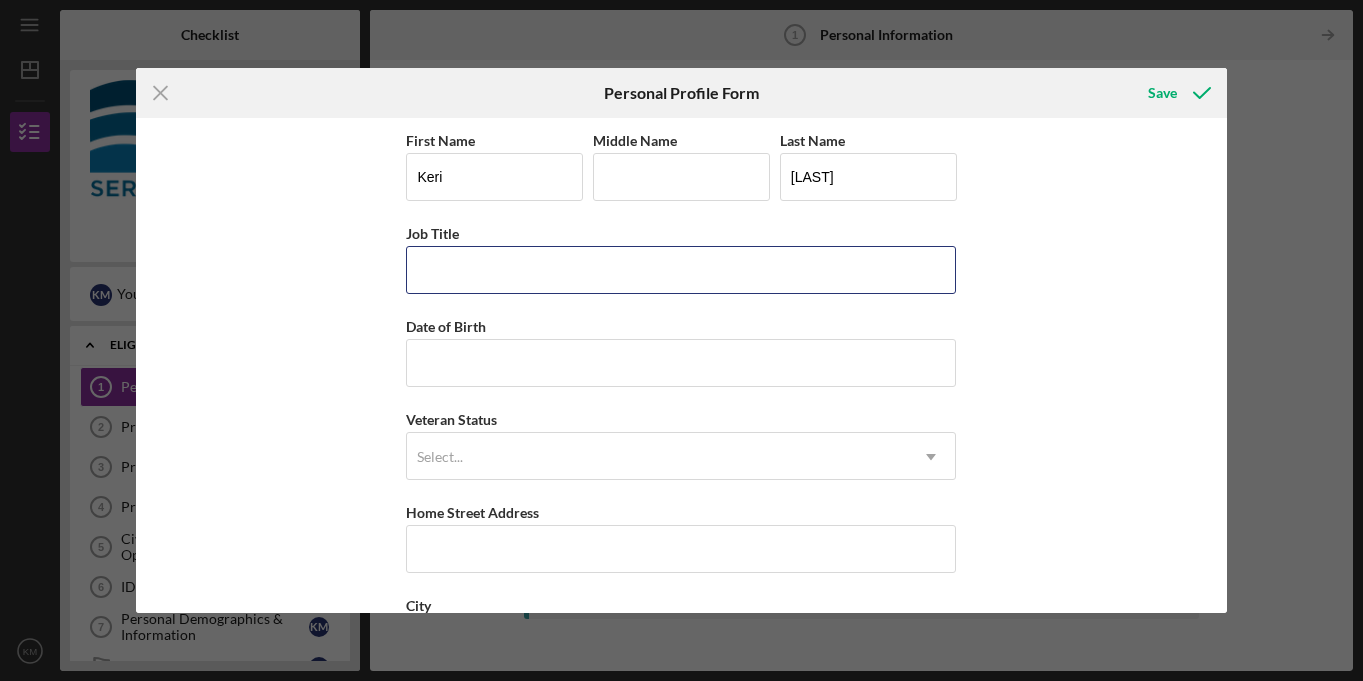 type on "Special Education Teacheer" 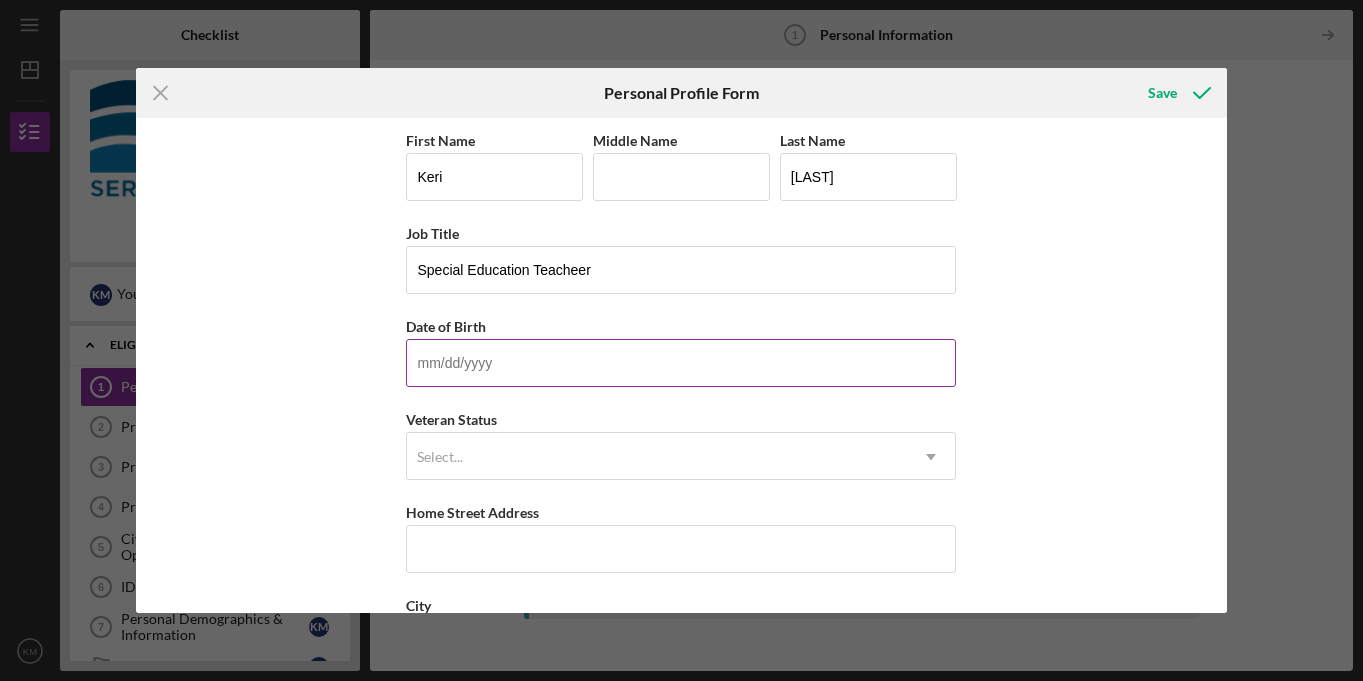 click on "Date of Birth" at bounding box center [681, 363] 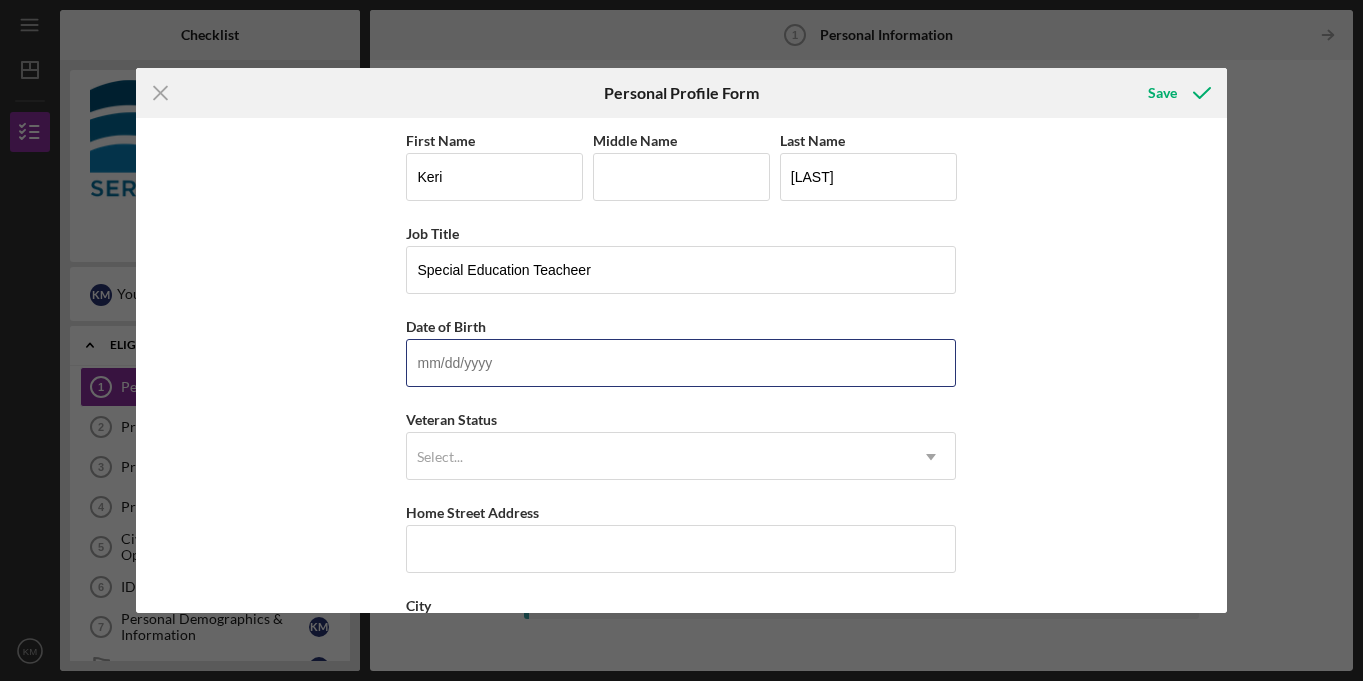 type on "[DATE]" 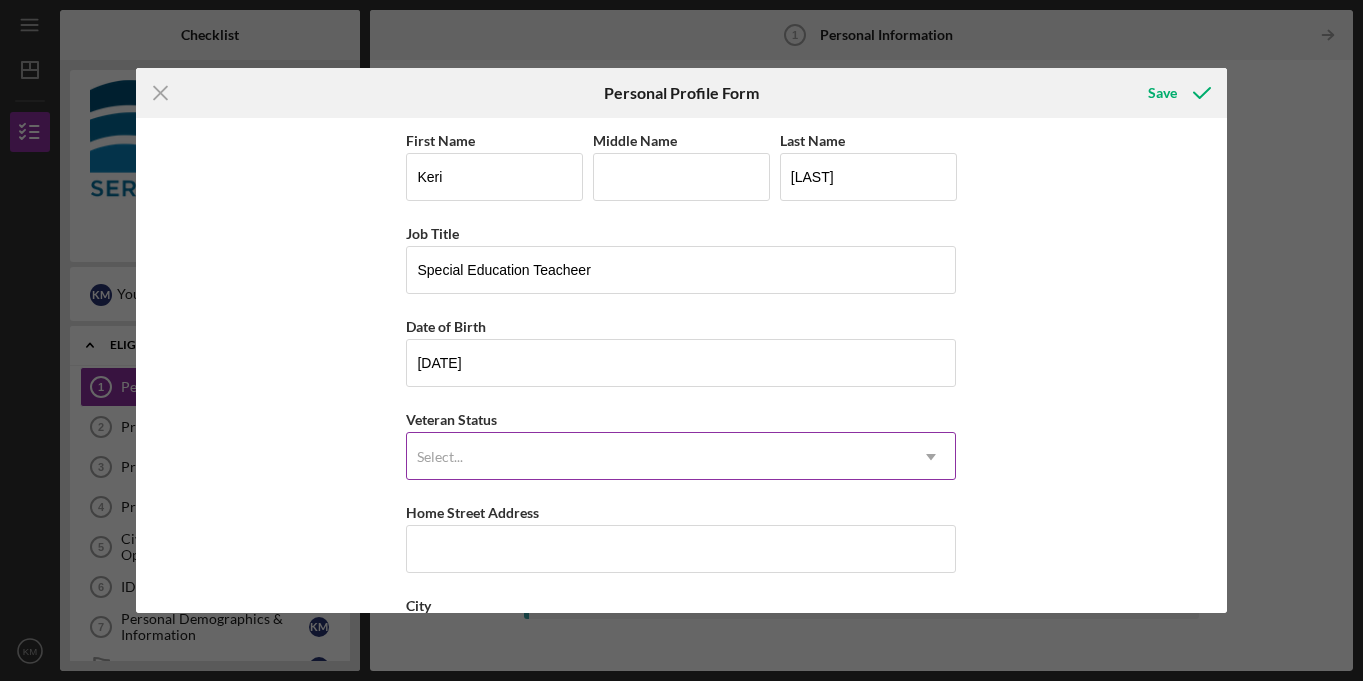 click on "Icon/Dropdown Arrow" 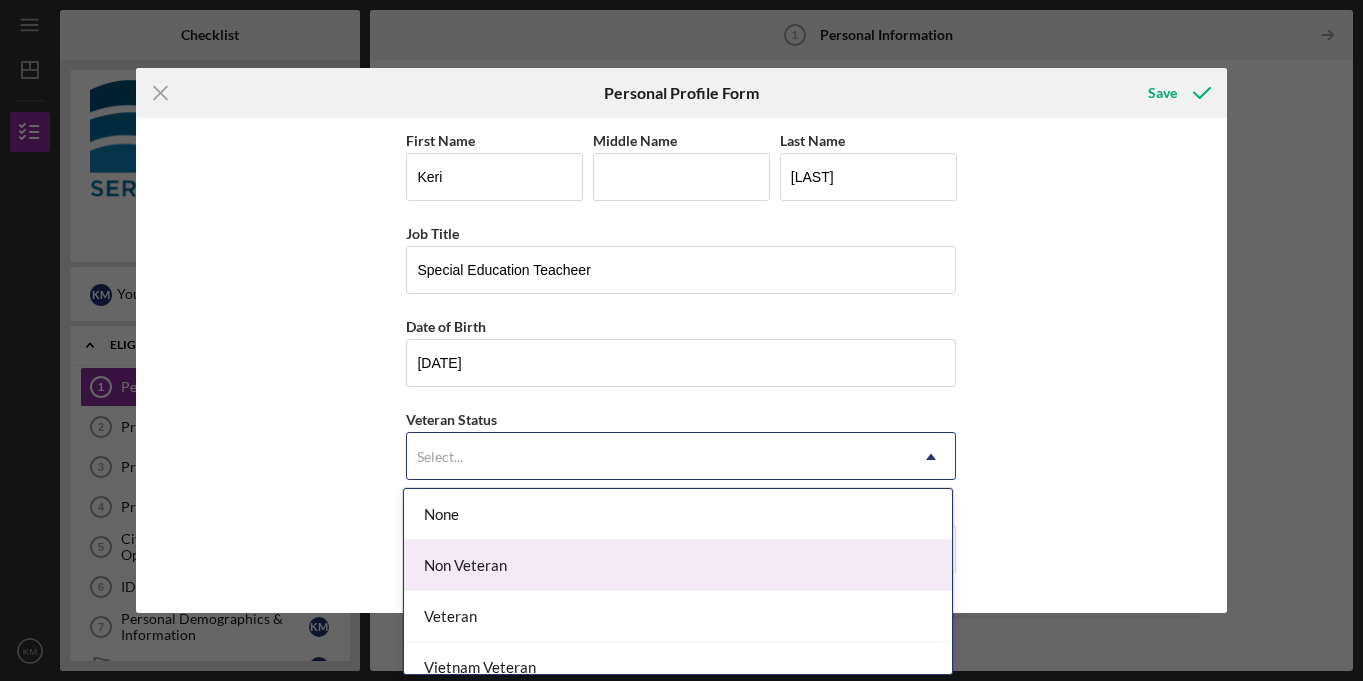 click on "Non Veteran" at bounding box center [678, 565] 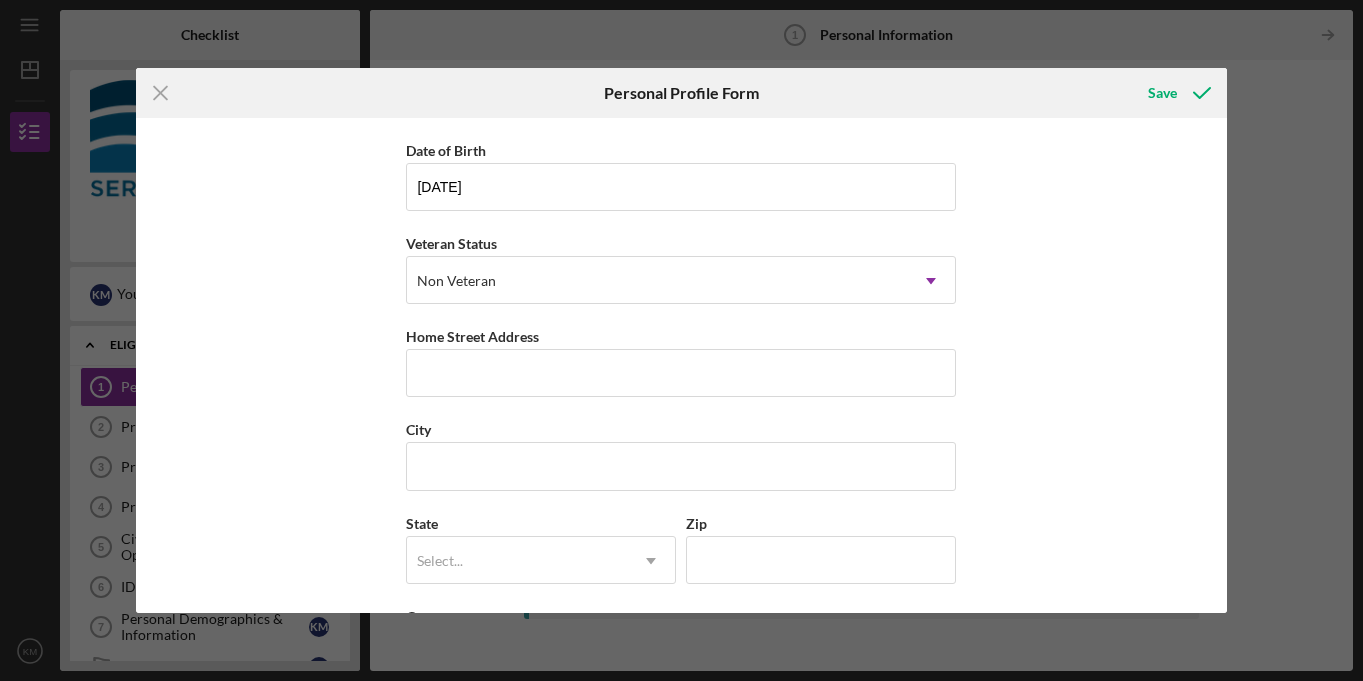 scroll, scrollTop: 195, scrollLeft: 0, axis: vertical 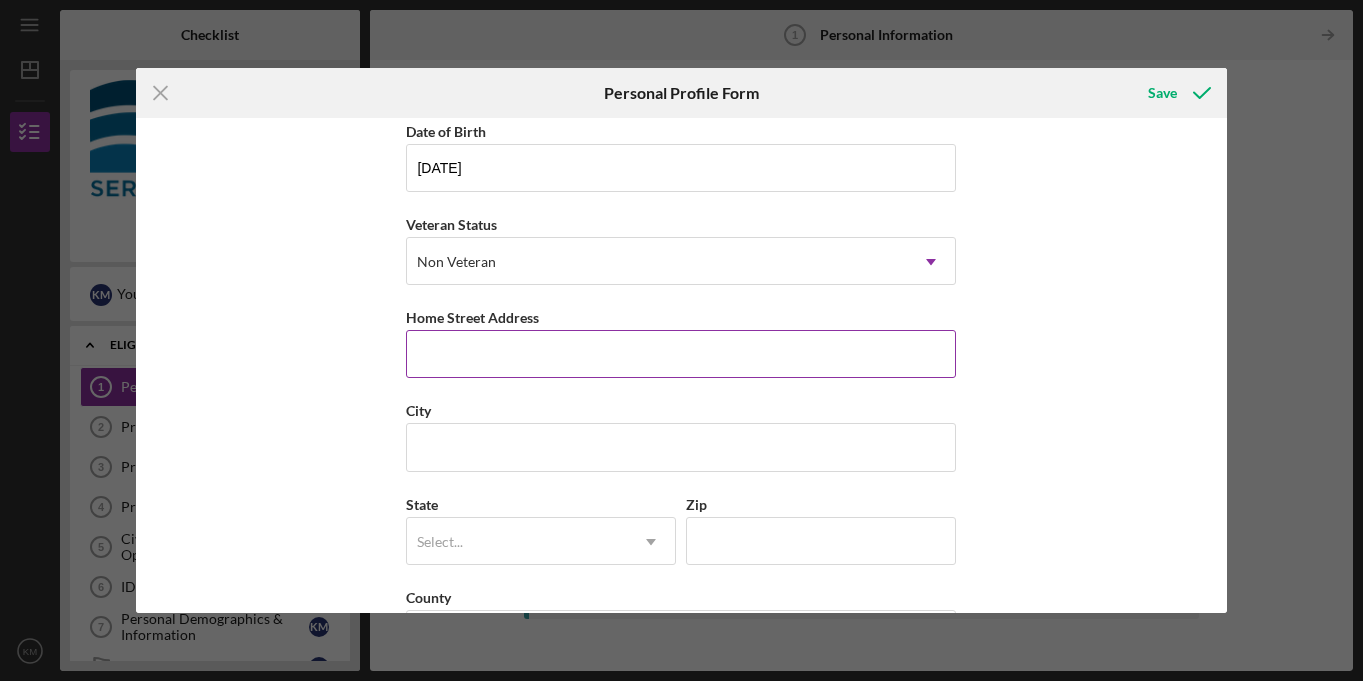 click on "Home Street Address" at bounding box center (681, 354) 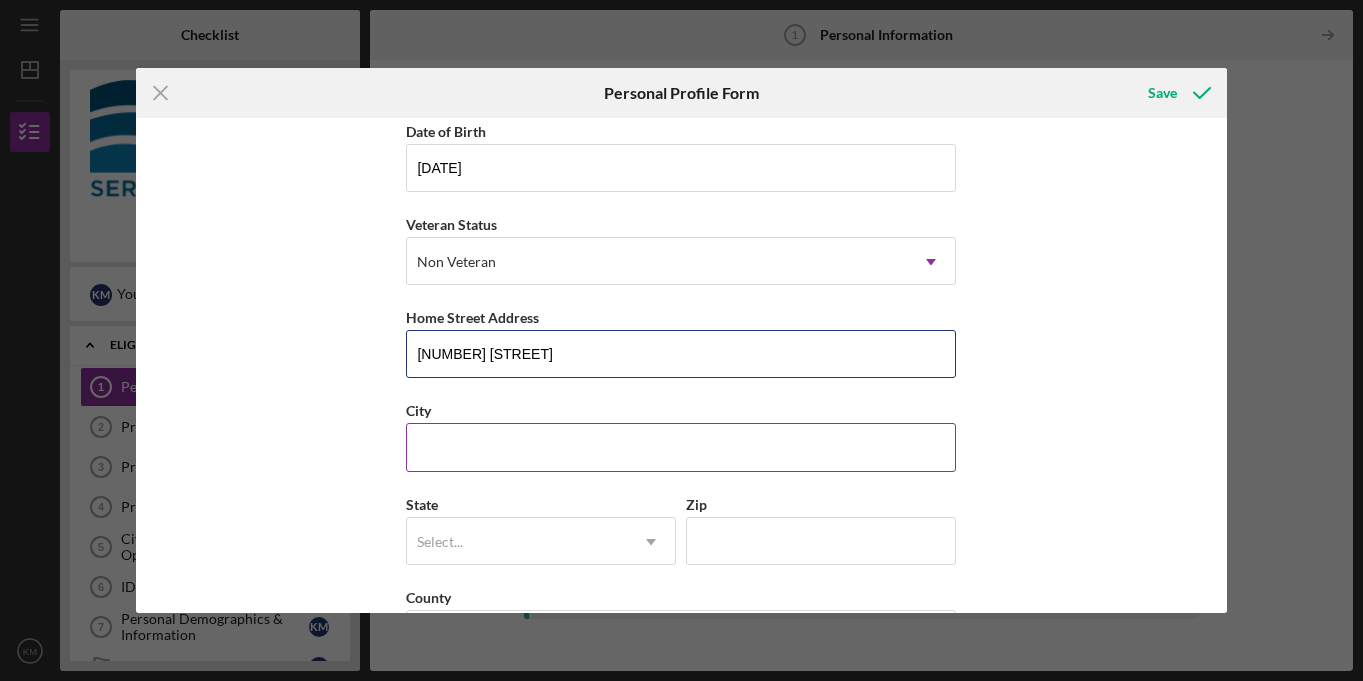 type on "[NUMBER] [STREET]" 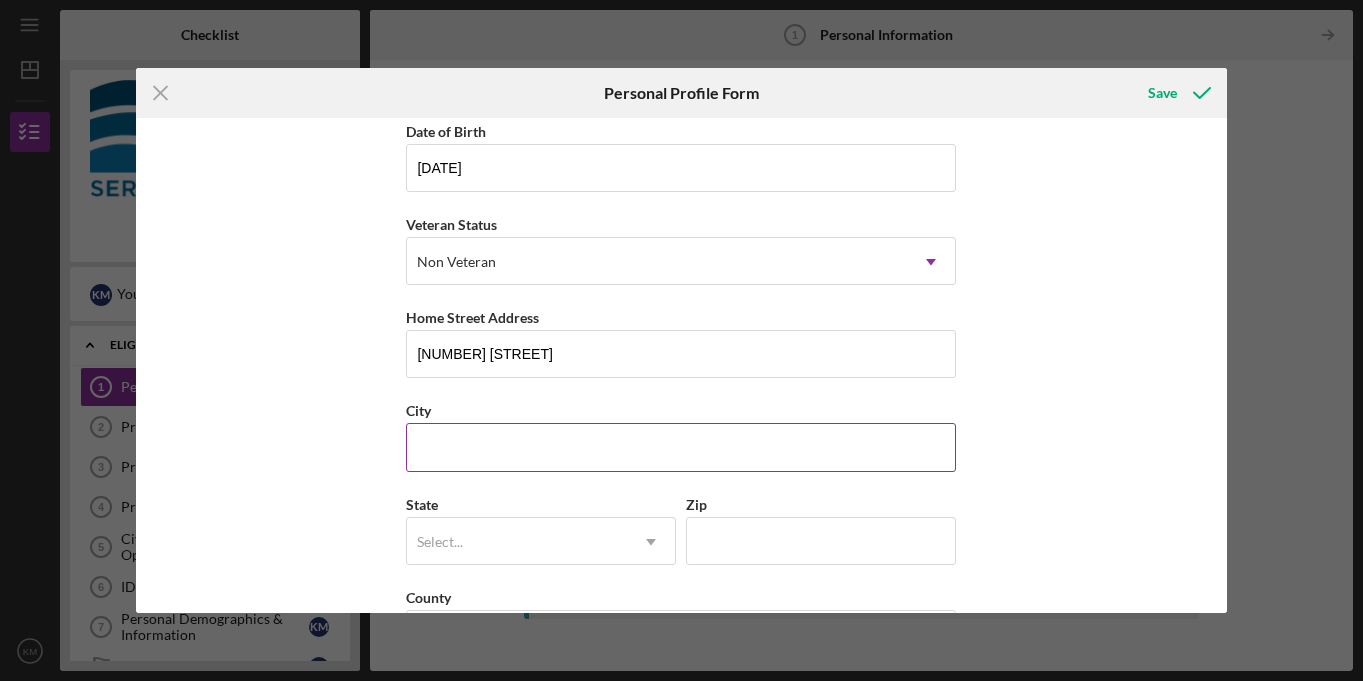 click on "City" at bounding box center [681, 447] 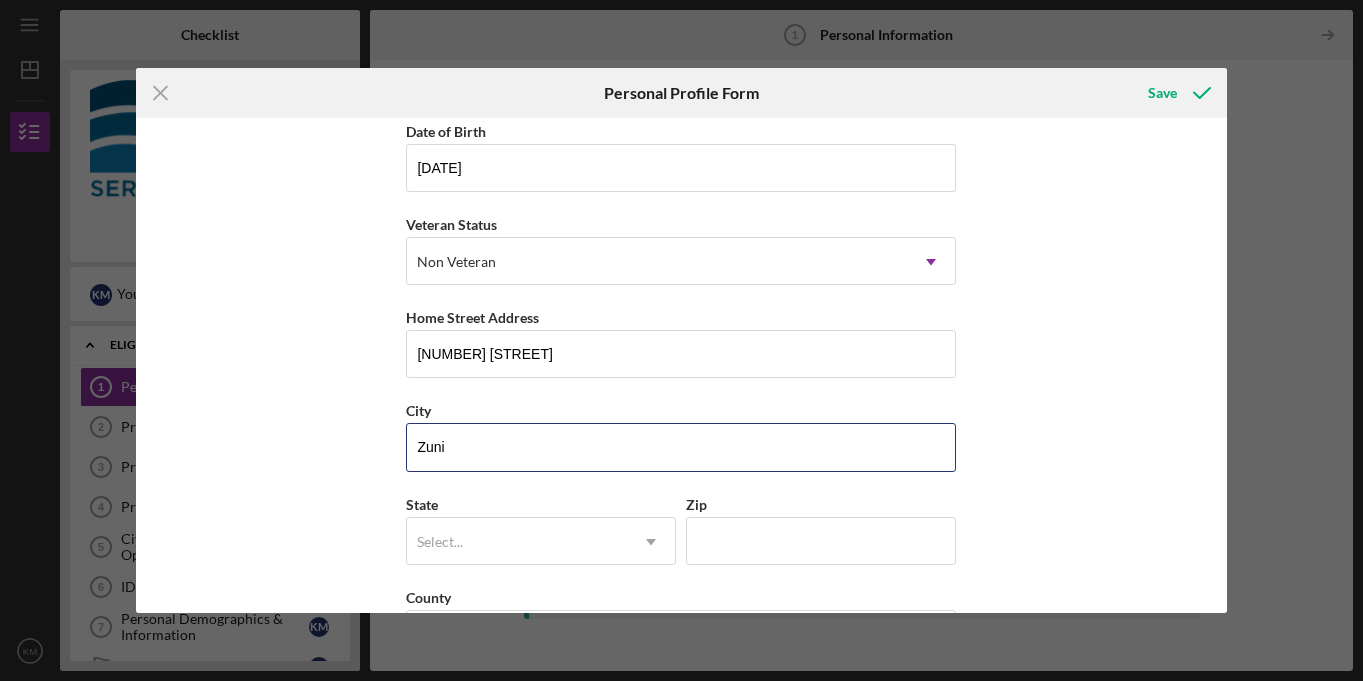 type on "Zuni" 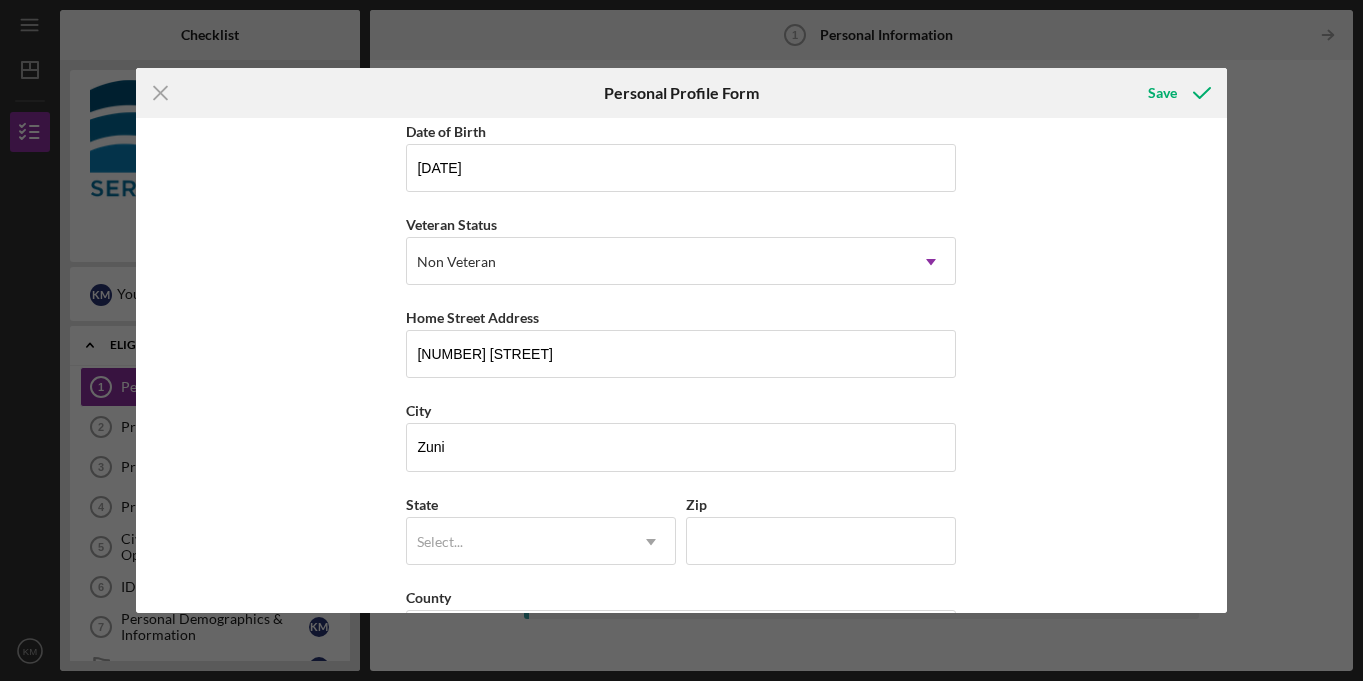 click on "First Name [FIRST] Middle Name Last Name [LAST] Job Title Special Education Teacheer Date of Birth [DATE] Veteran Status Non Veteran Icon/Dropdown Arrow Home Street Address [NUMBER] [STREET] City [CITY] State Select... Icon/Dropdown Arrow Zip County" at bounding box center (681, 365) 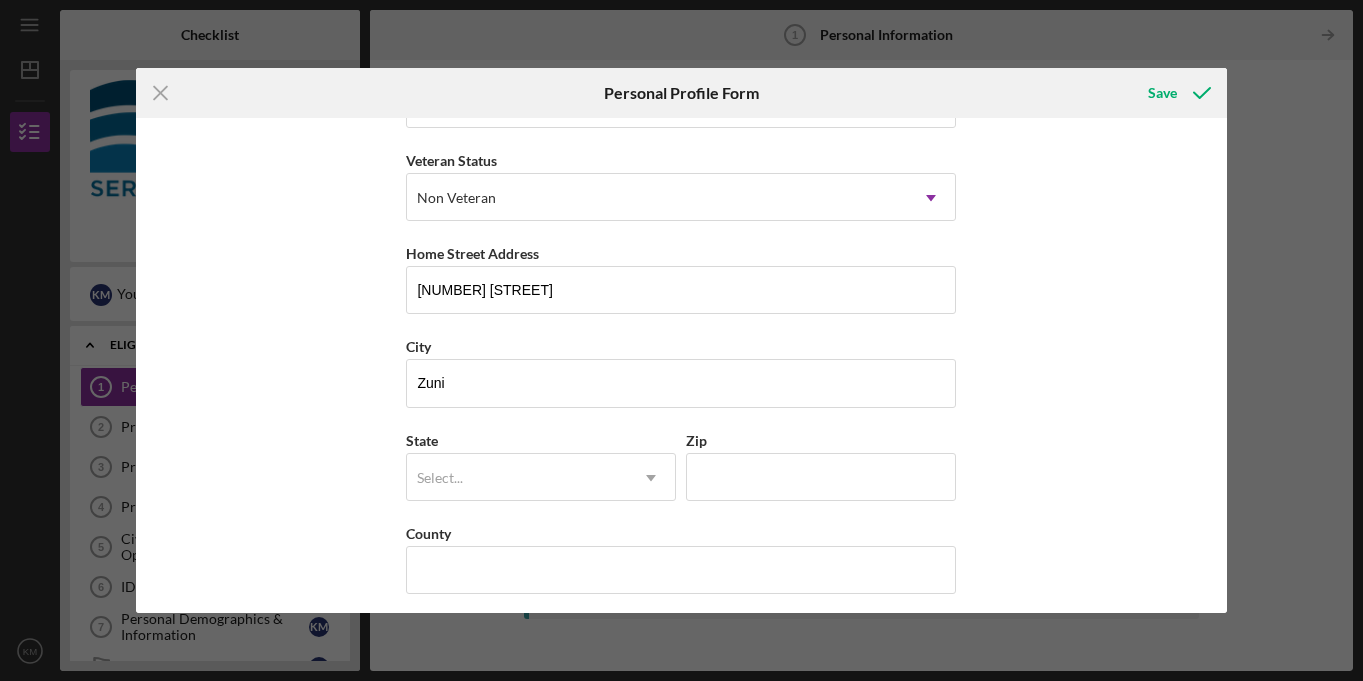 scroll, scrollTop: 269, scrollLeft: 0, axis: vertical 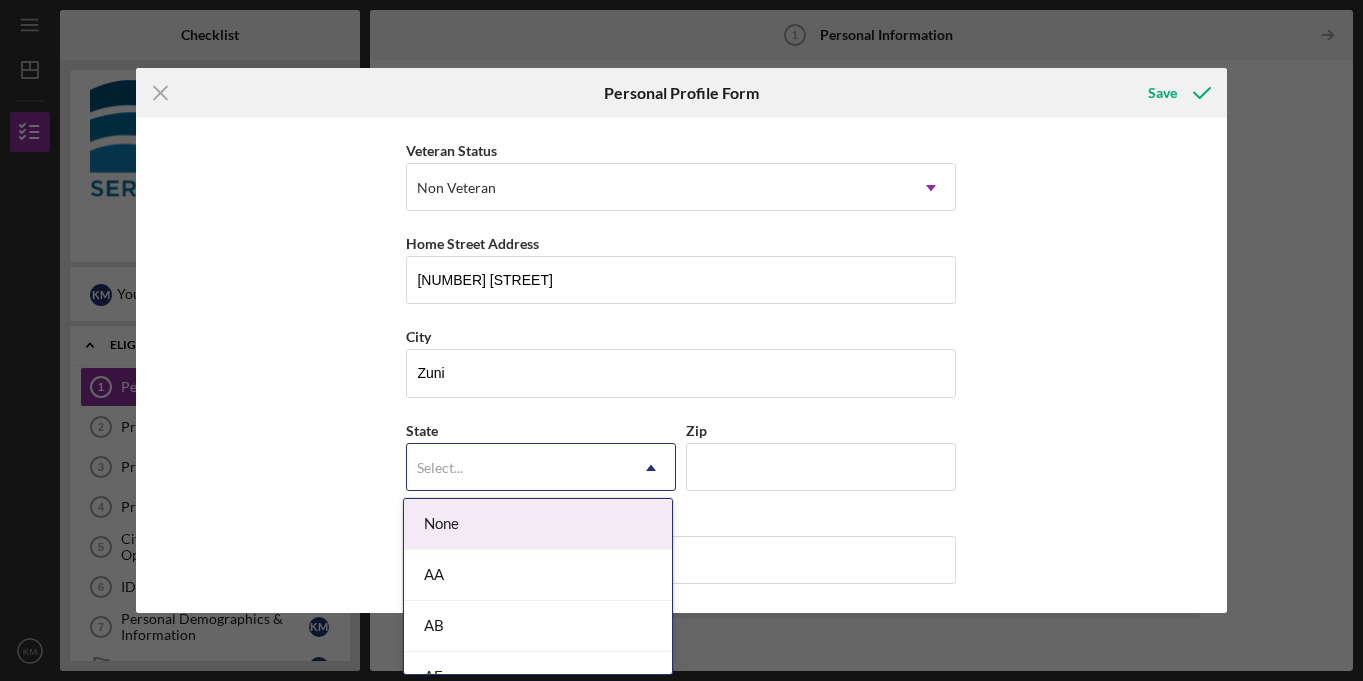 click on "Icon/Dropdown Arrow" 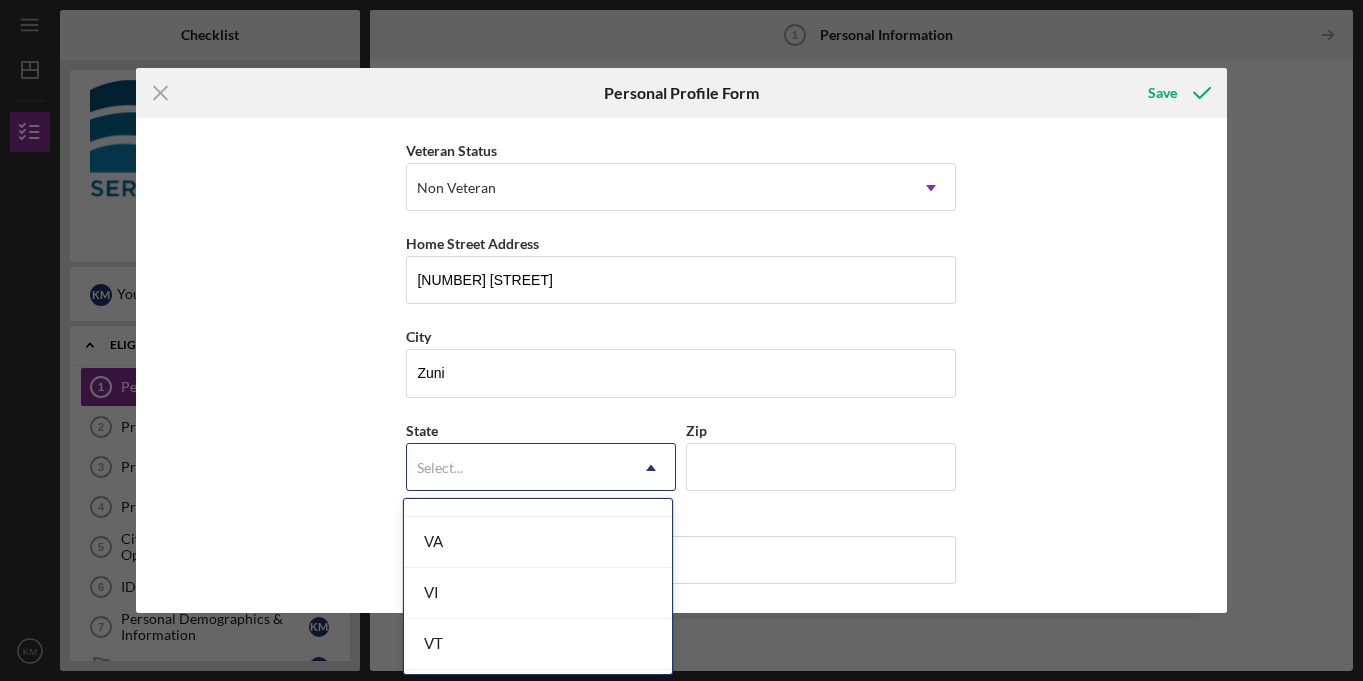 scroll, scrollTop: 3455, scrollLeft: 0, axis: vertical 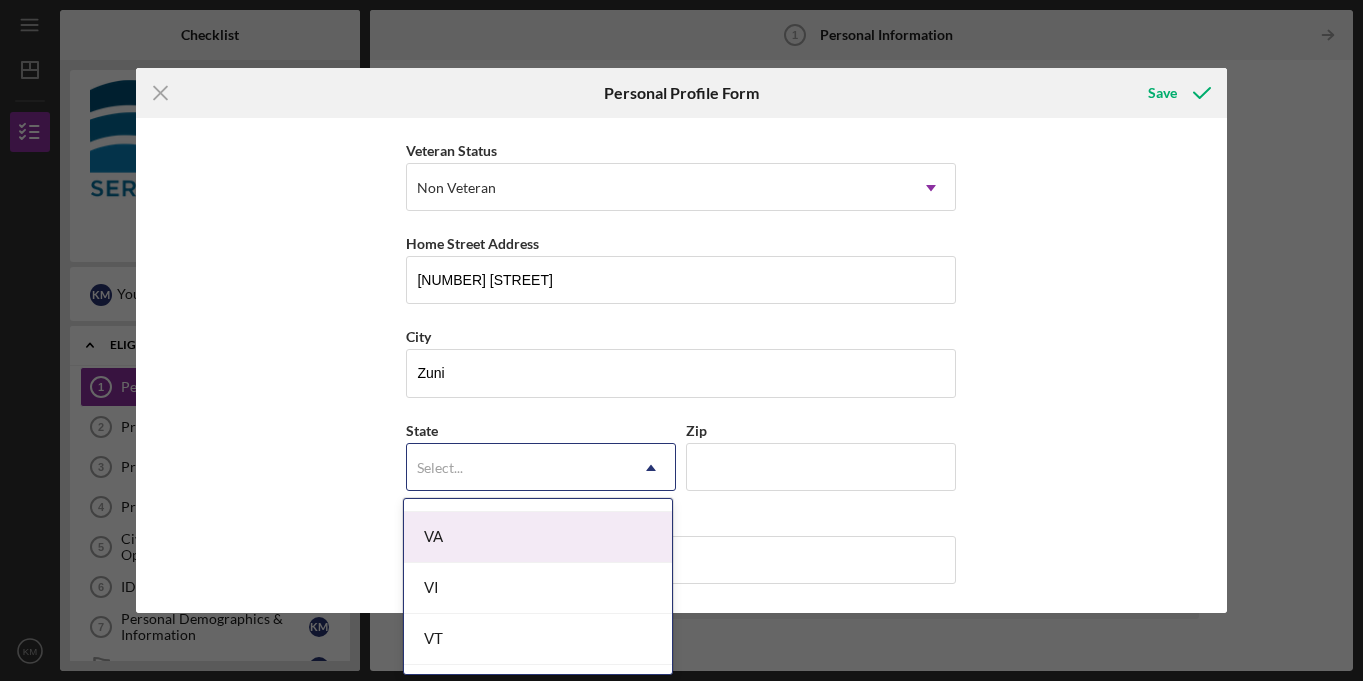 click on "VA" at bounding box center (538, 537) 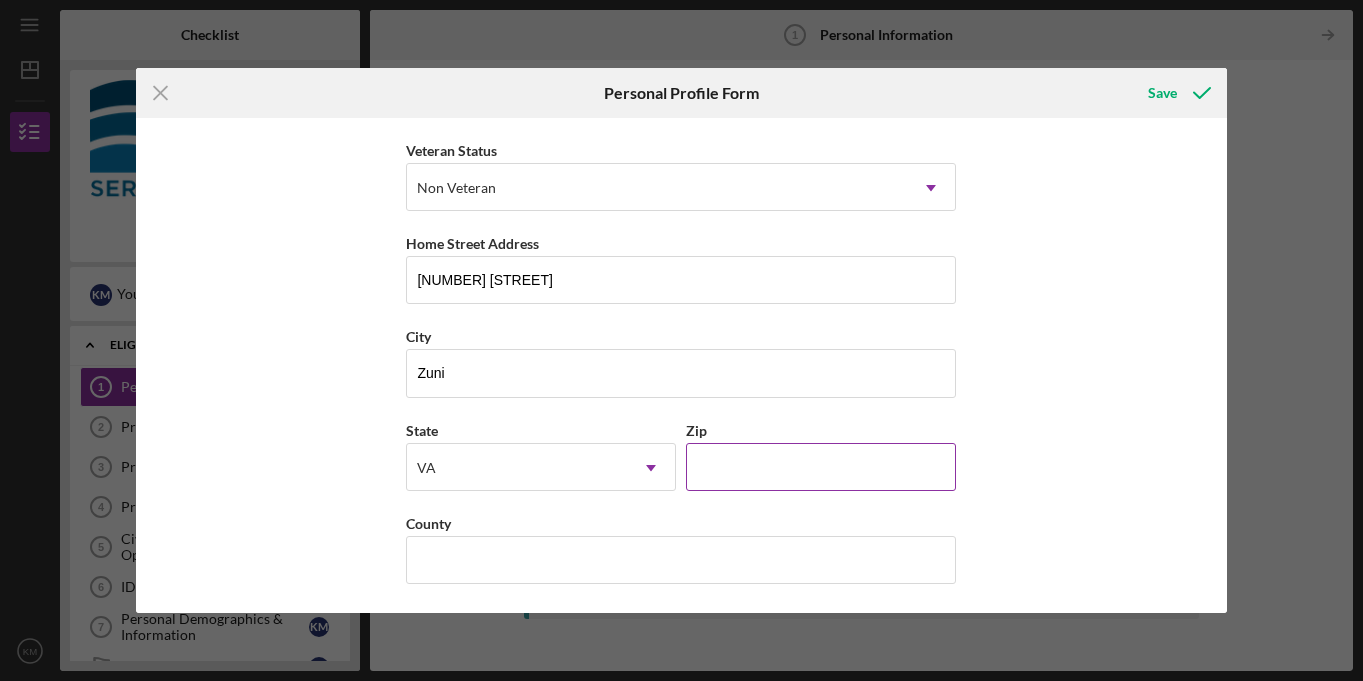click on "Zip" at bounding box center (821, 467) 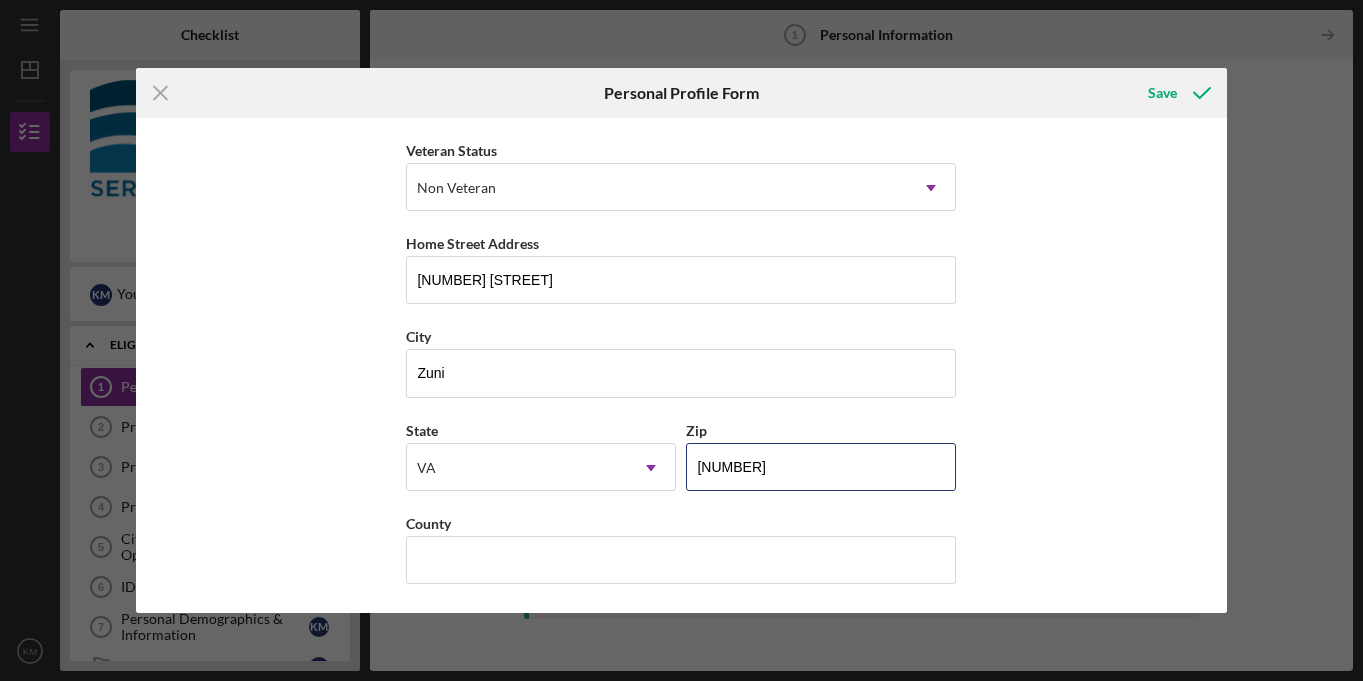 type on "[NUMBER]" 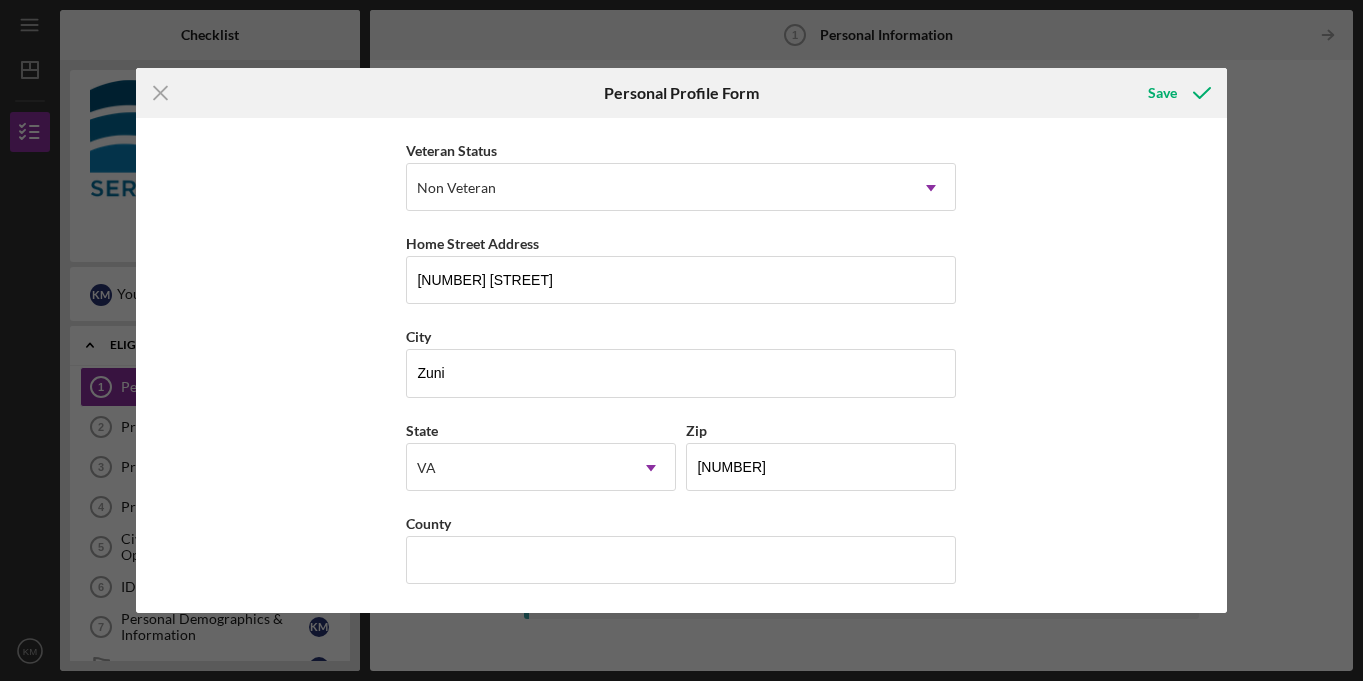 click on "First Name [FIRST] Middle Name Last Name [LAST] Job Title Special Education Teacheer Date of Birth [DATE] Veteran Status Non Veteran Icon/Dropdown Arrow Home Street Address [NUMBER] [STREET] City [CITY] State [STATE] Icon/Dropdown Arrow Zip [ZIP] County" at bounding box center (681, 365) 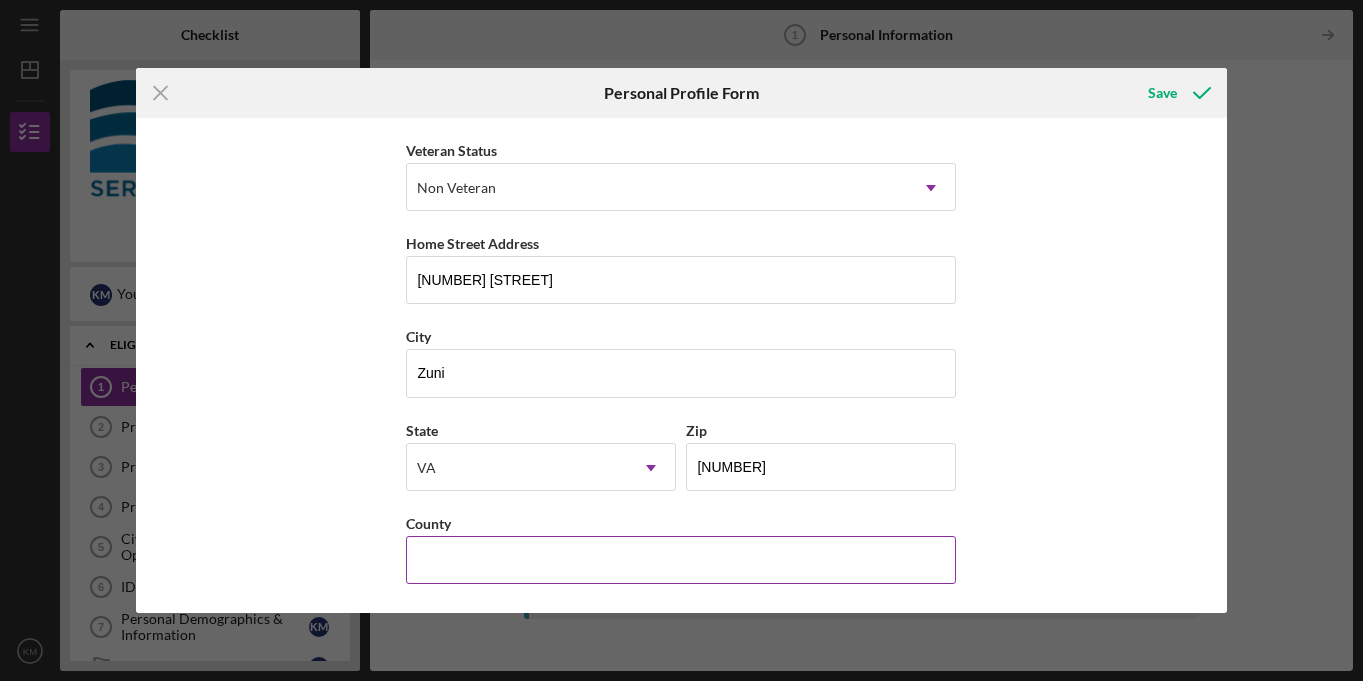 click on "County" at bounding box center [681, 560] 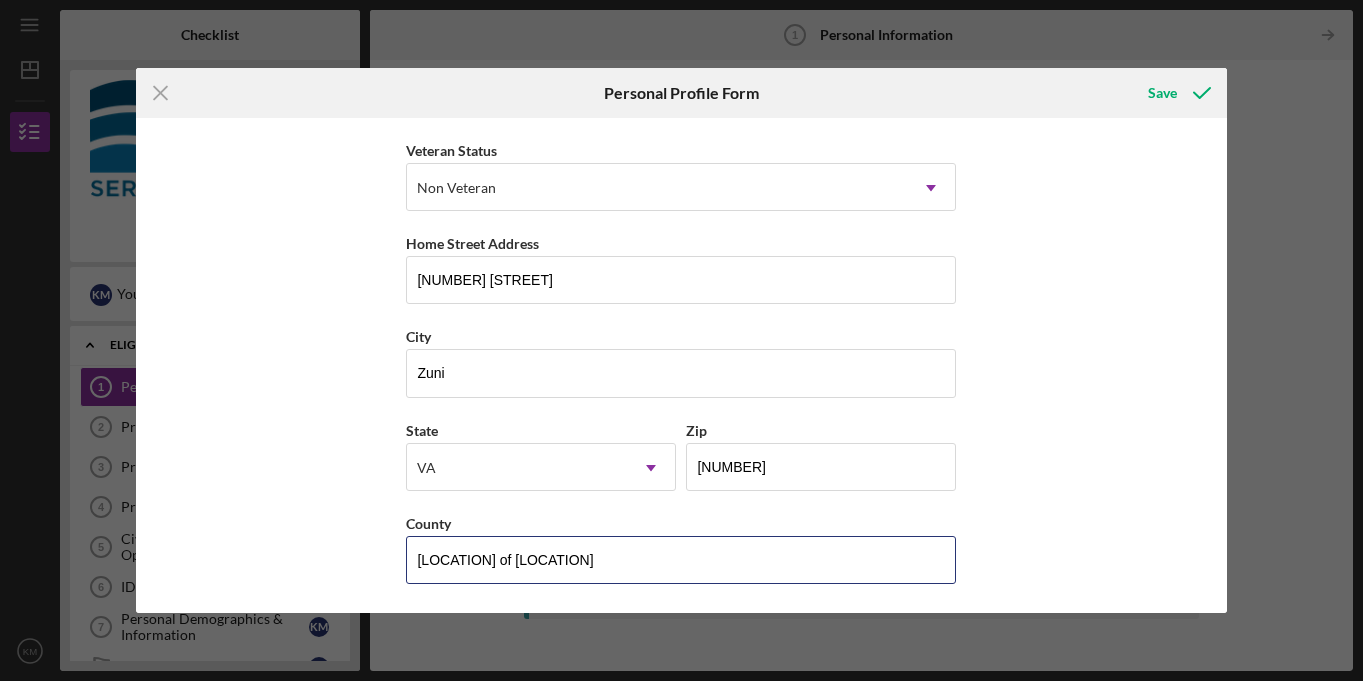 type on "[LOCATION] of [LOCATION]" 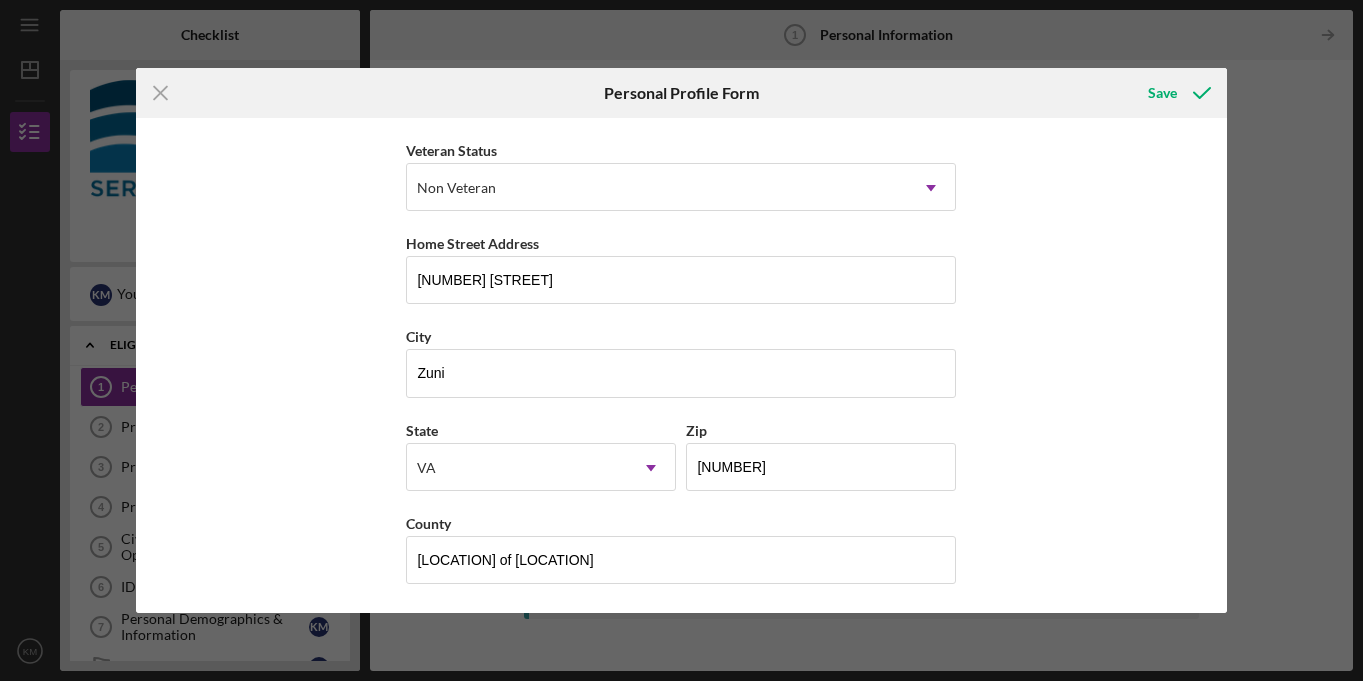 click on "First Name [FIRST] Middle Name Last Name [LAST] Job Title Special Education Teacheer Date of Birth [DATE] Veteran Status Non Veteran Icon/Dropdown Arrow Home Street Address [NUMBER] [STREET] City [CITY] State [STATE] Icon/Dropdown Arrow Zip [ZIP] County Isle of Wight" at bounding box center [681, 365] 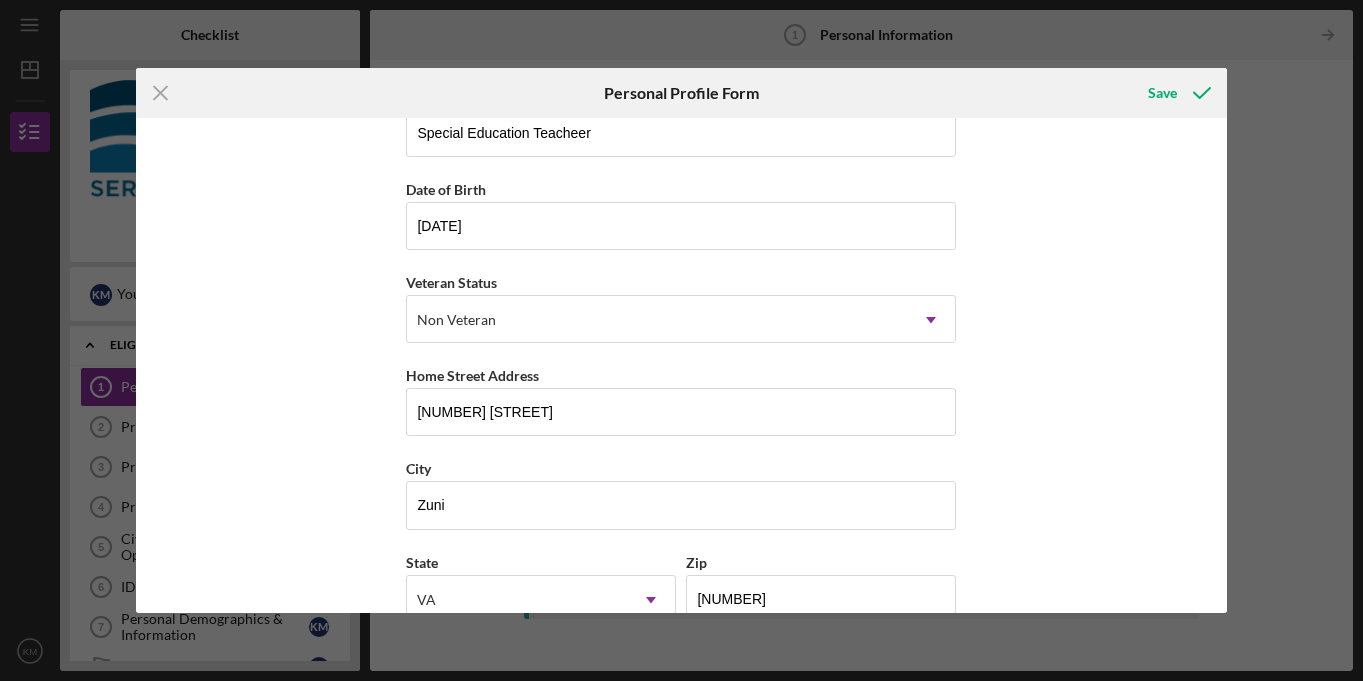 scroll, scrollTop: 269, scrollLeft: 0, axis: vertical 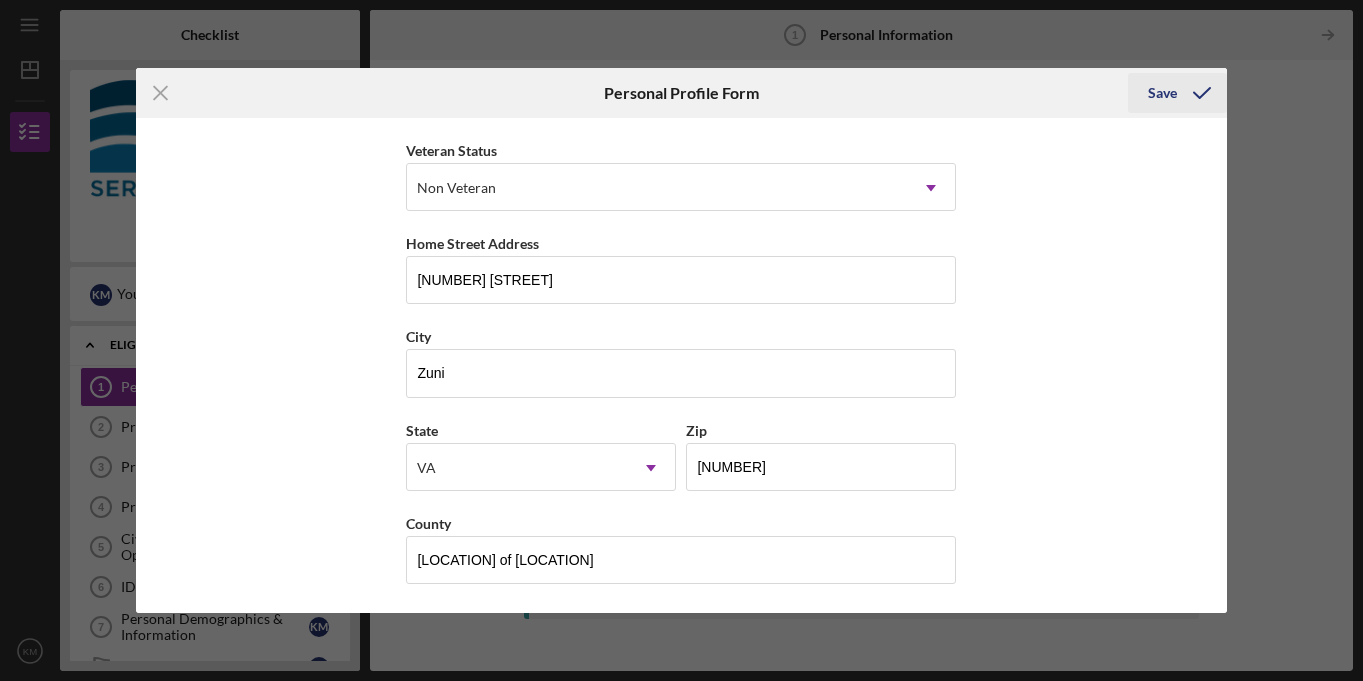 click on "Save" at bounding box center [1162, 93] 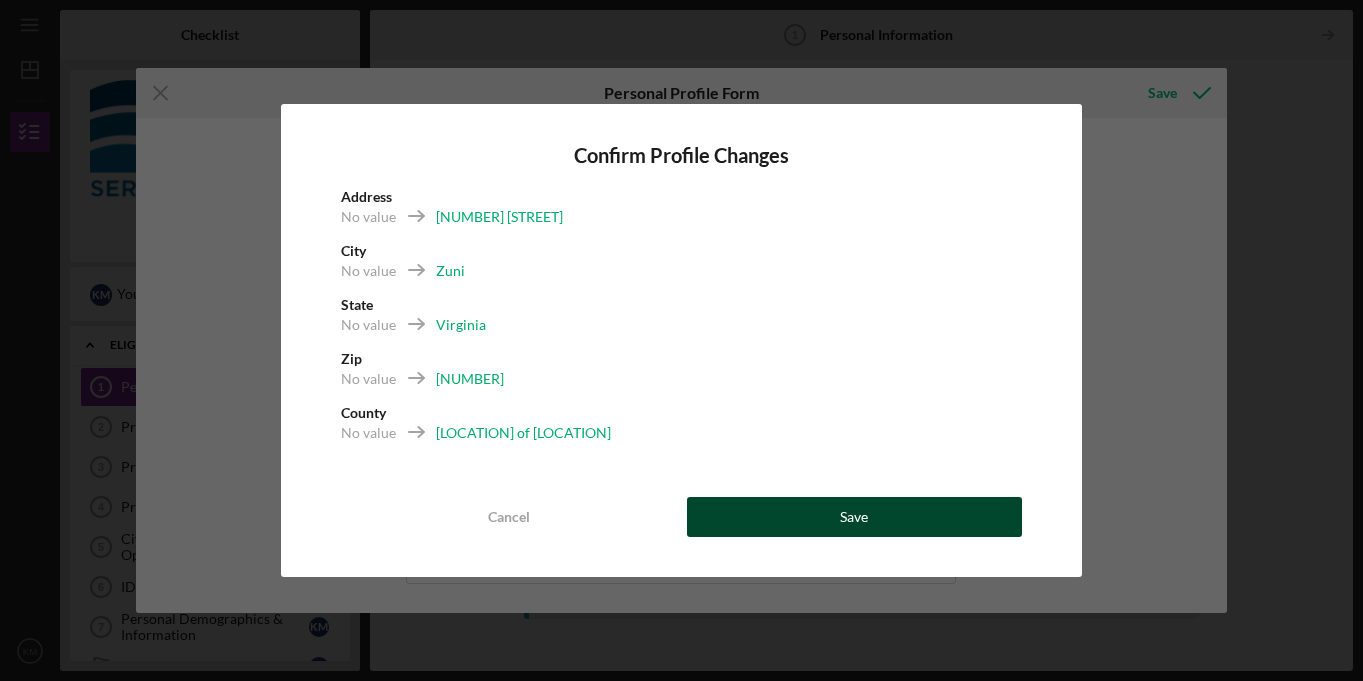 click on "Save" at bounding box center (855, 517) 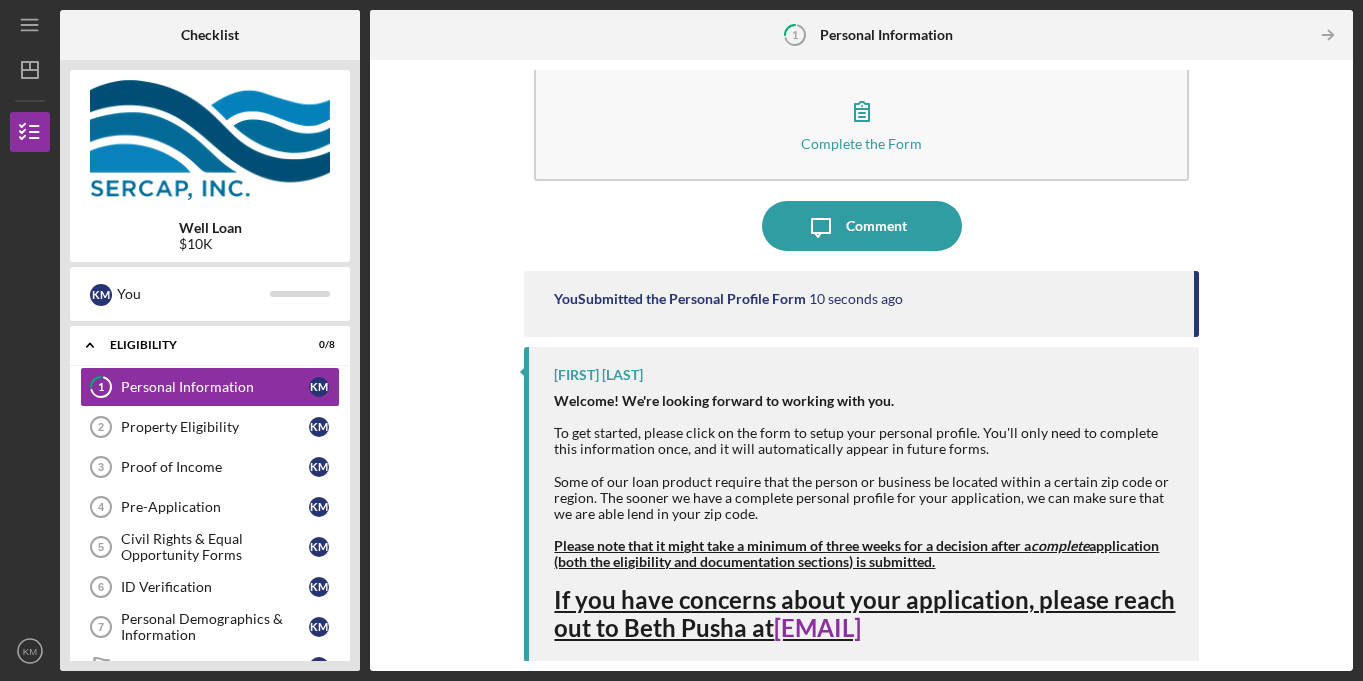 scroll, scrollTop: 34, scrollLeft: 0, axis: vertical 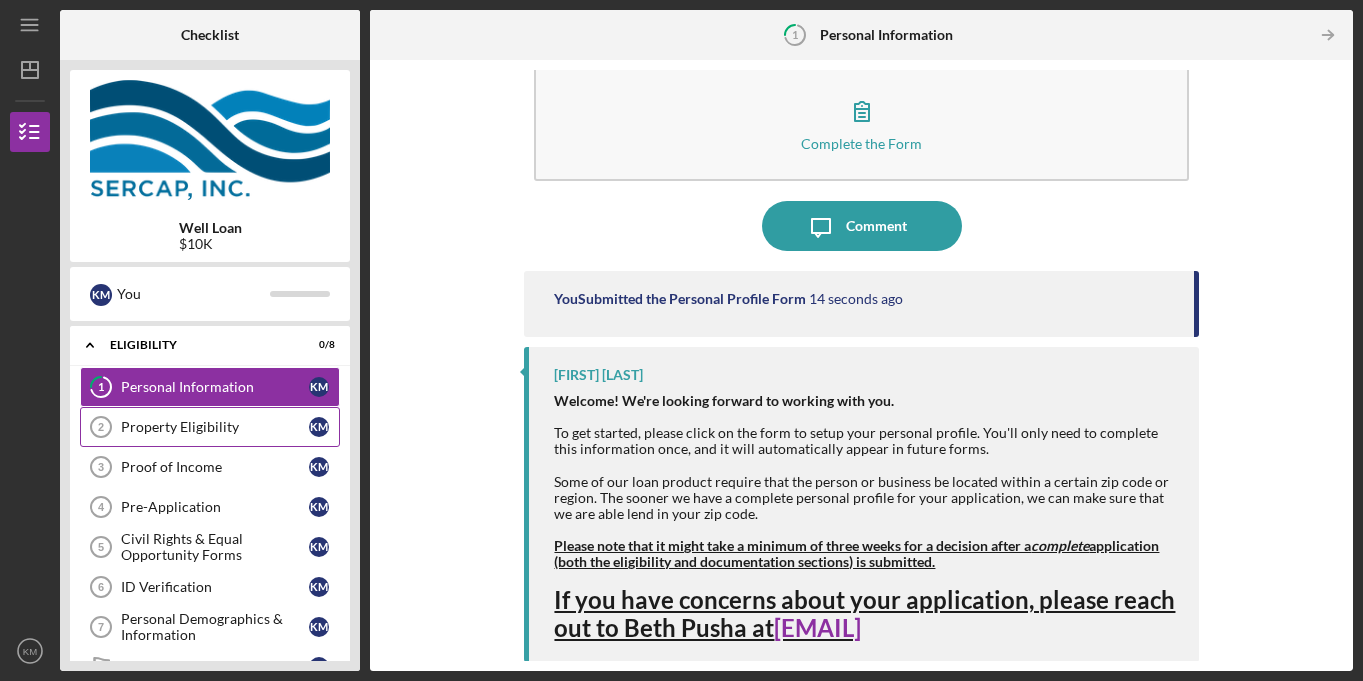 click on "Property Eligibility" at bounding box center (215, 427) 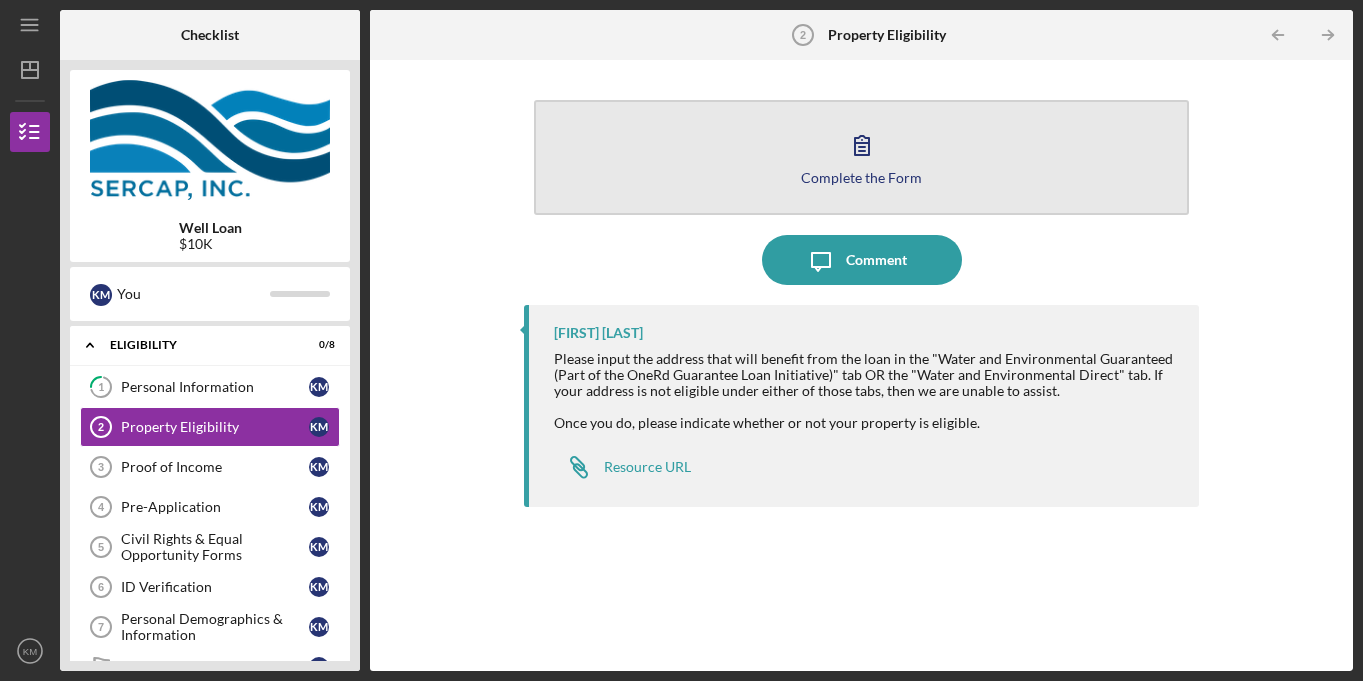 click 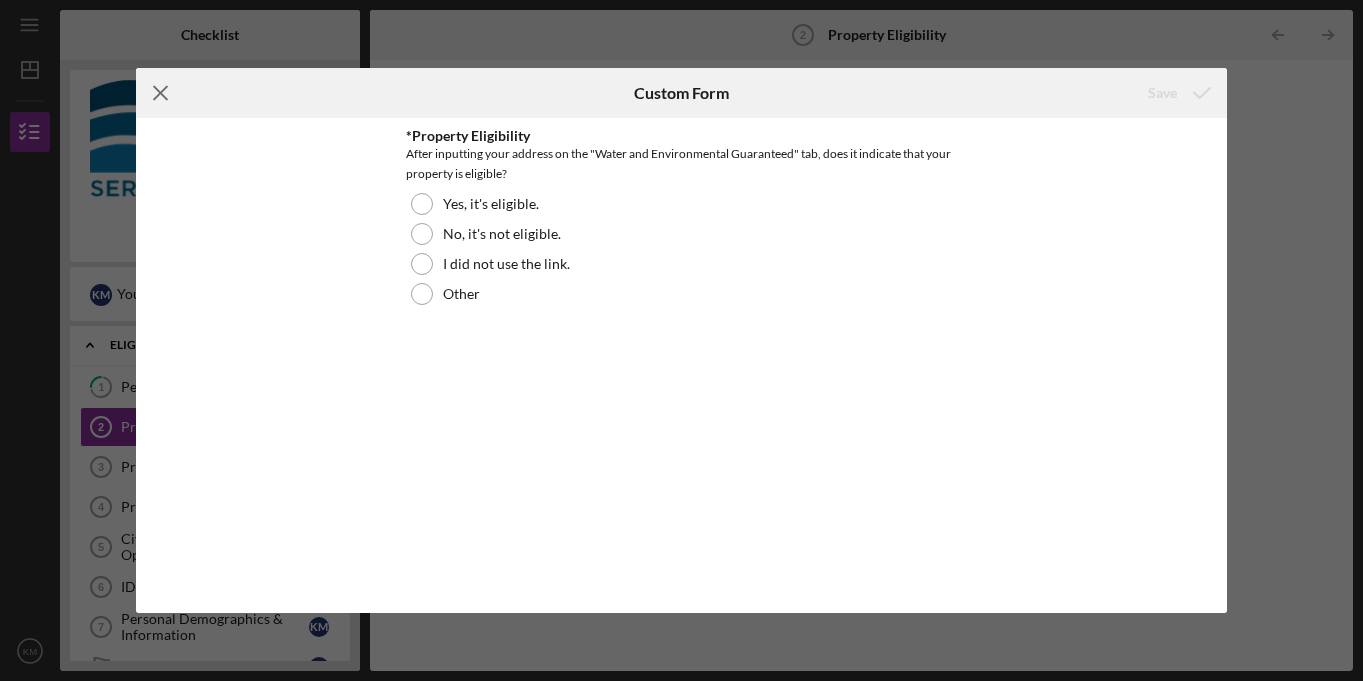click on "Icon/Menu Close" 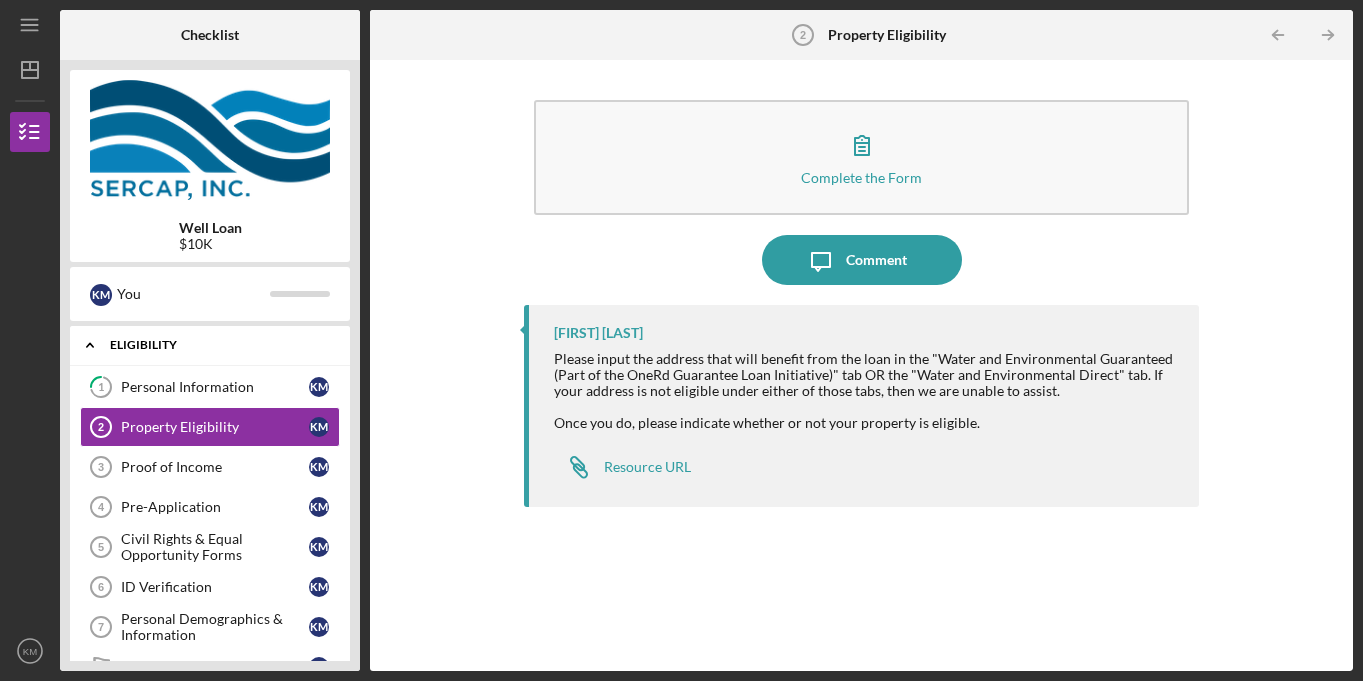 click on "Eligibility" at bounding box center [217, 345] 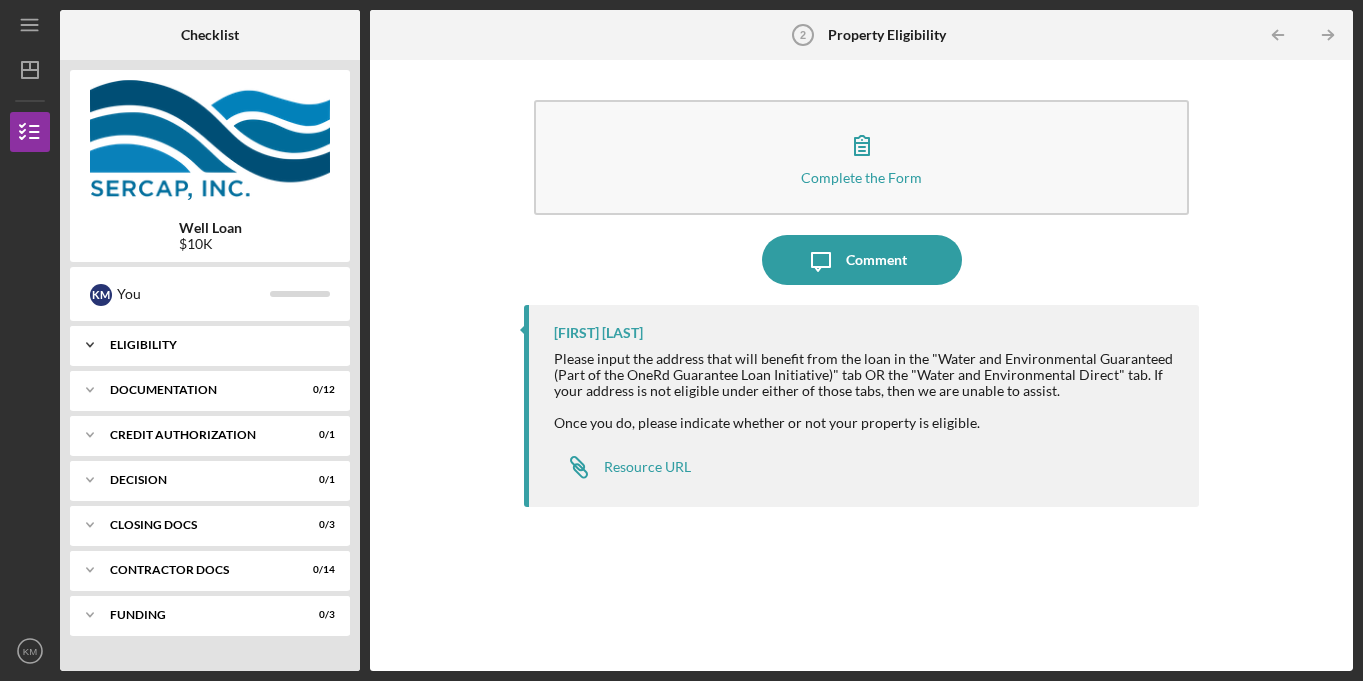click on "Eligibility" at bounding box center (217, 345) 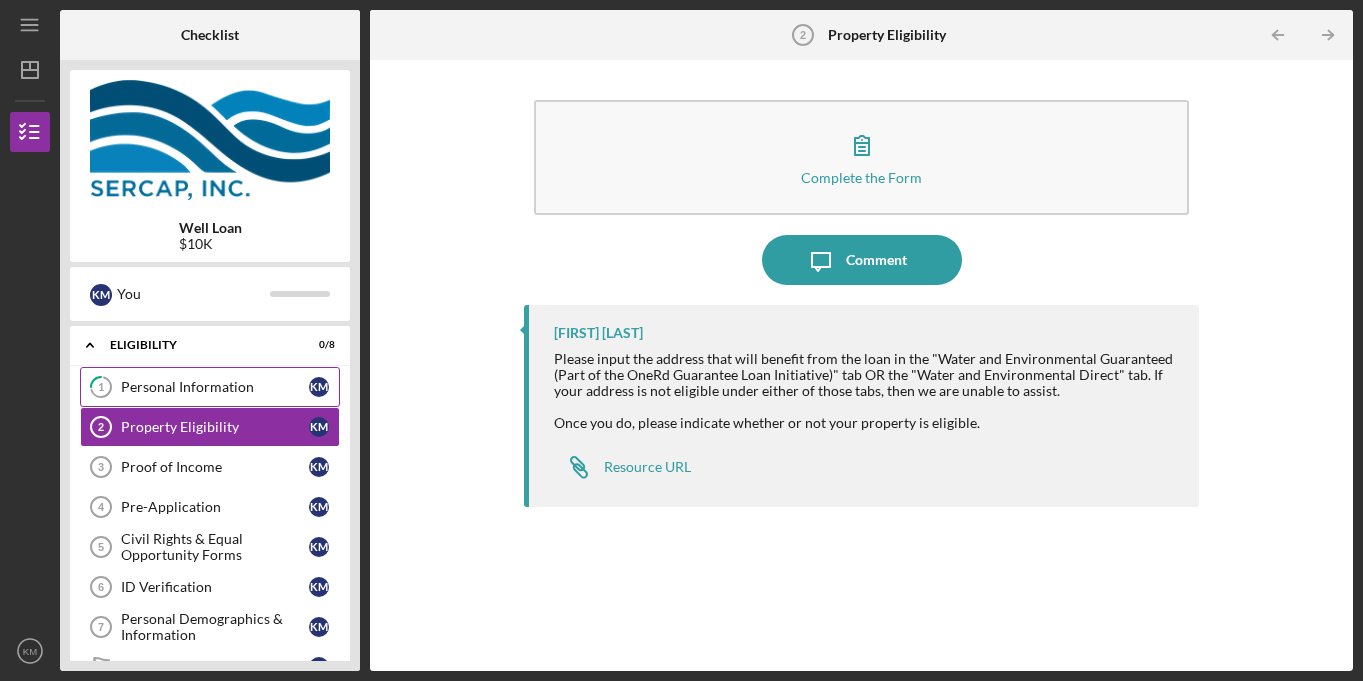click on "Personal Information" at bounding box center [215, 387] 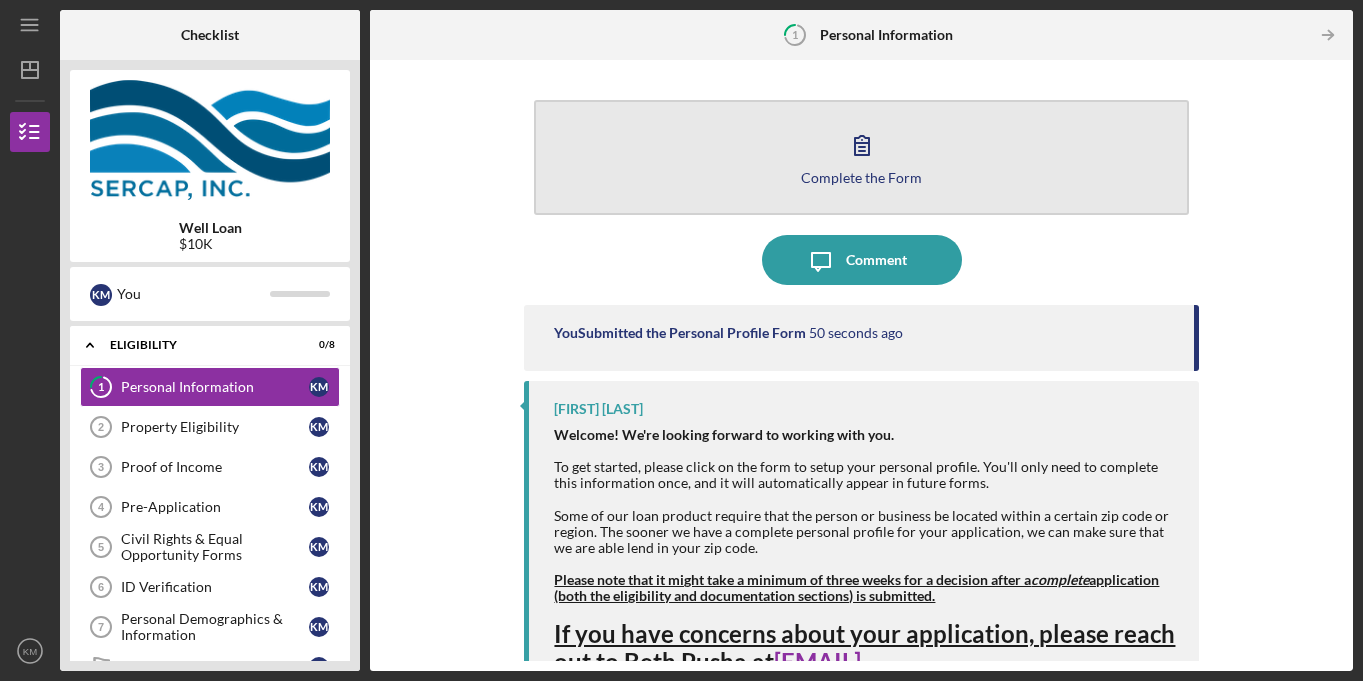 click 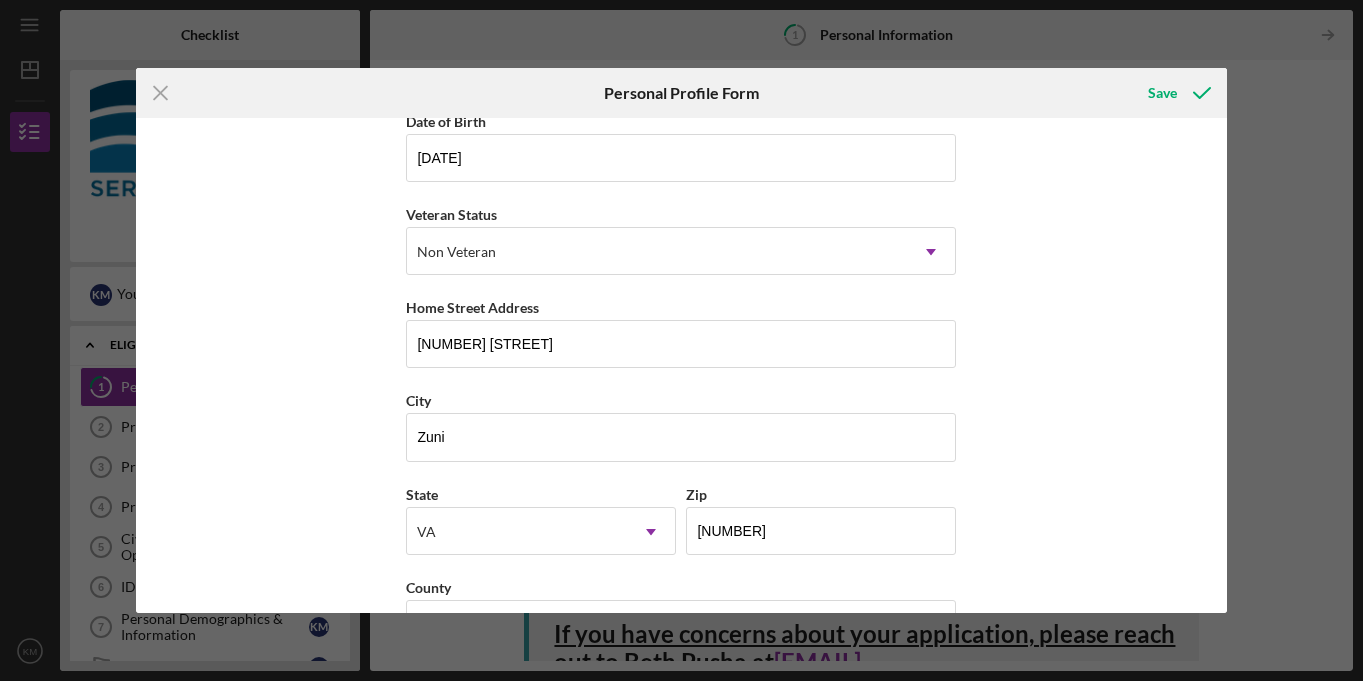 scroll, scrollTop: 269, scrollLeft: 0, axis: vertical 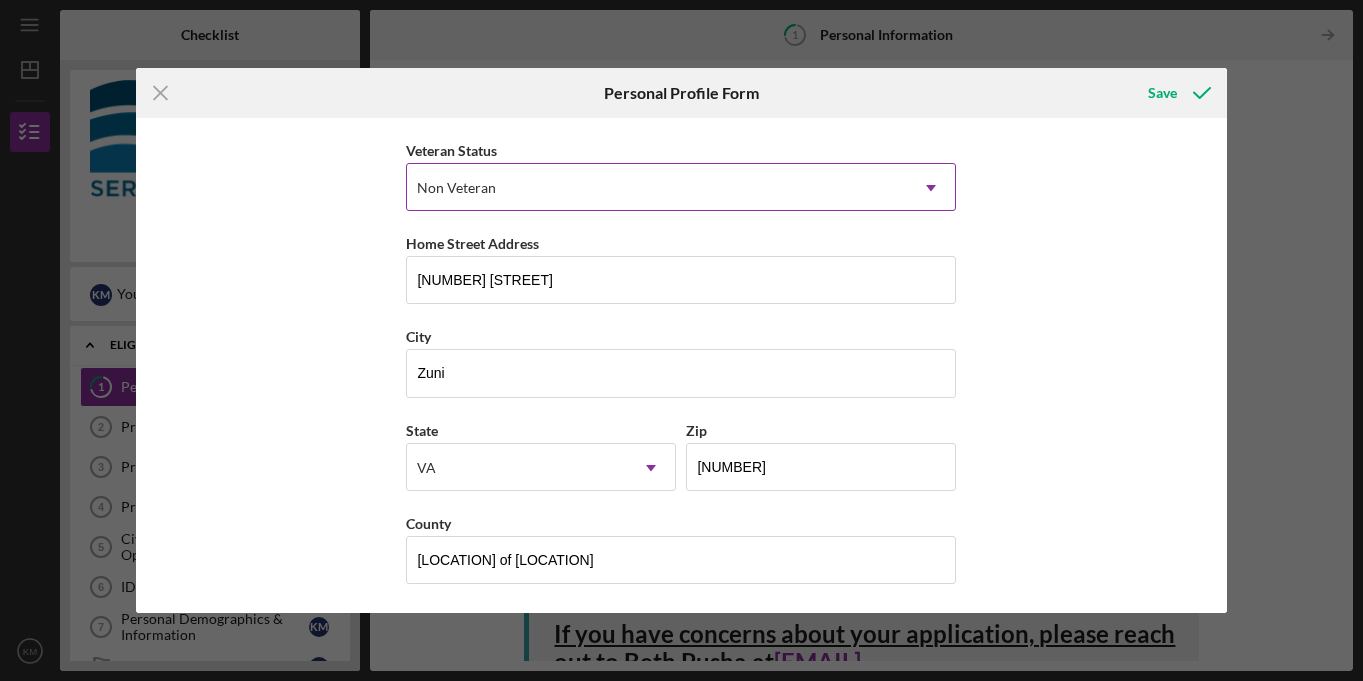 click on "Icon/Dropdown Arrow" 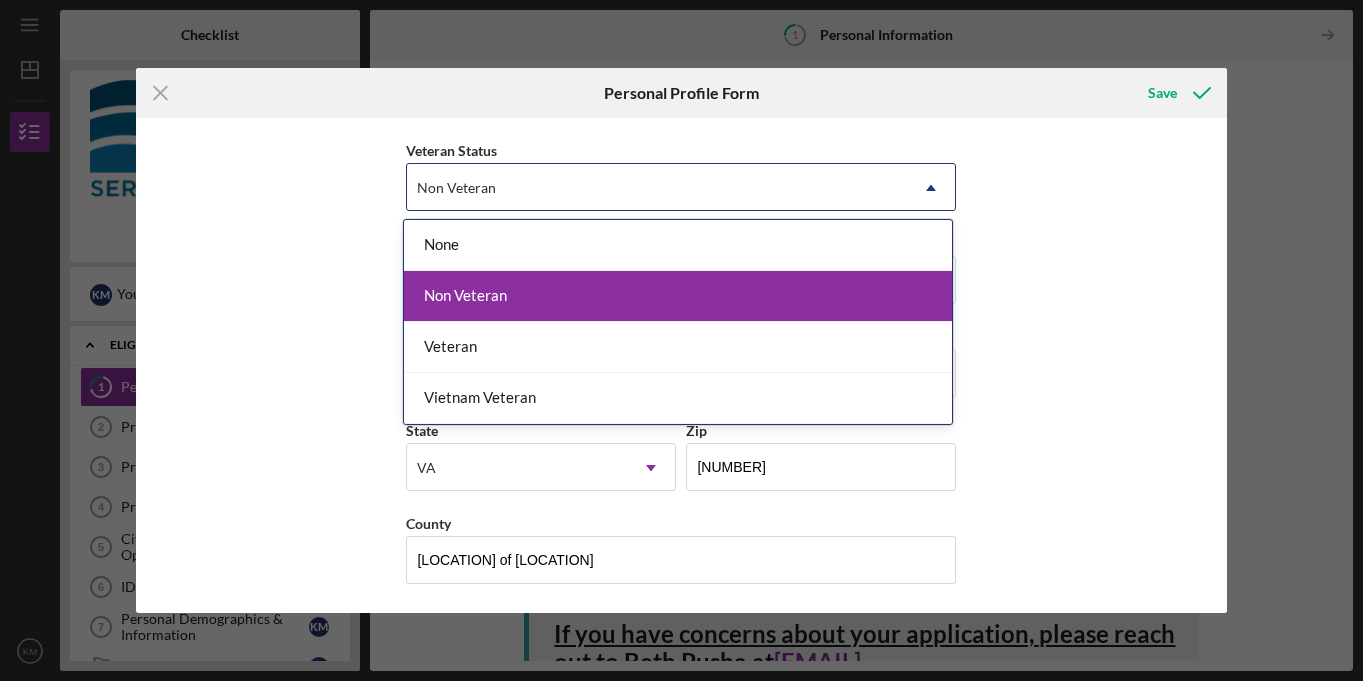 click on "Non Veteran" at bounding box center [678, 296] 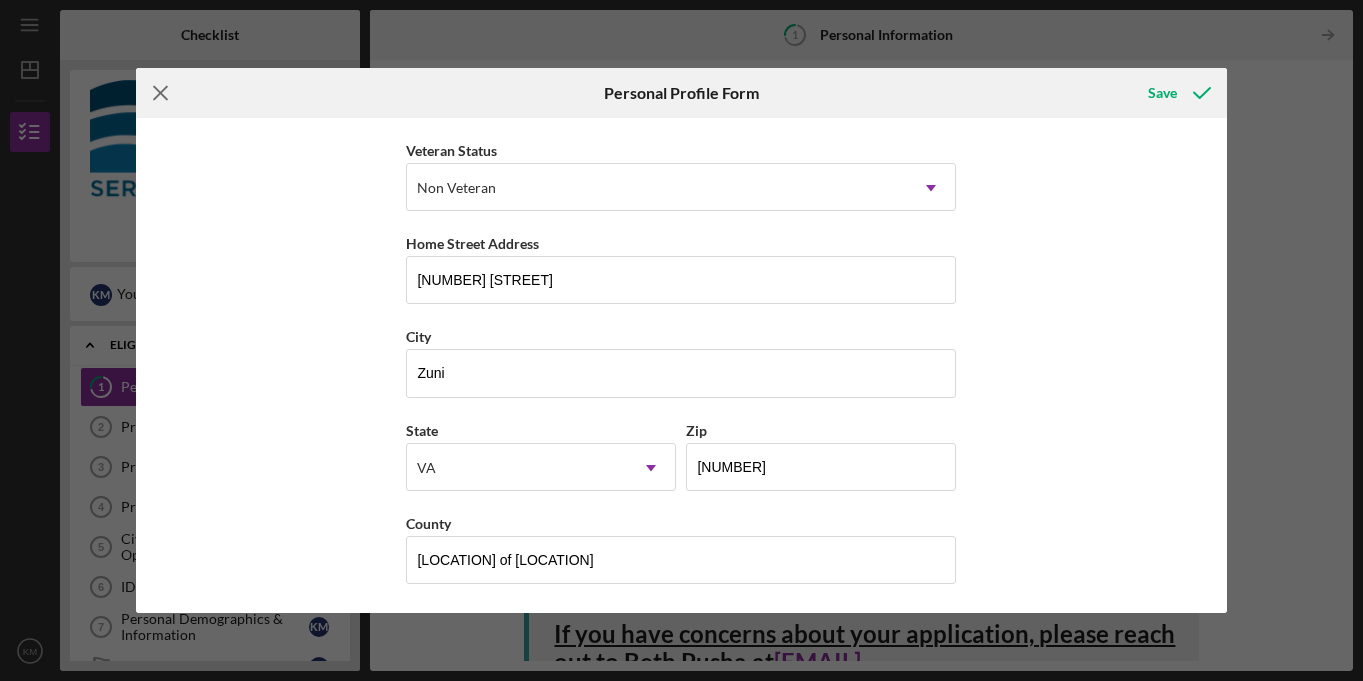 click on "Icon/Menu Close" 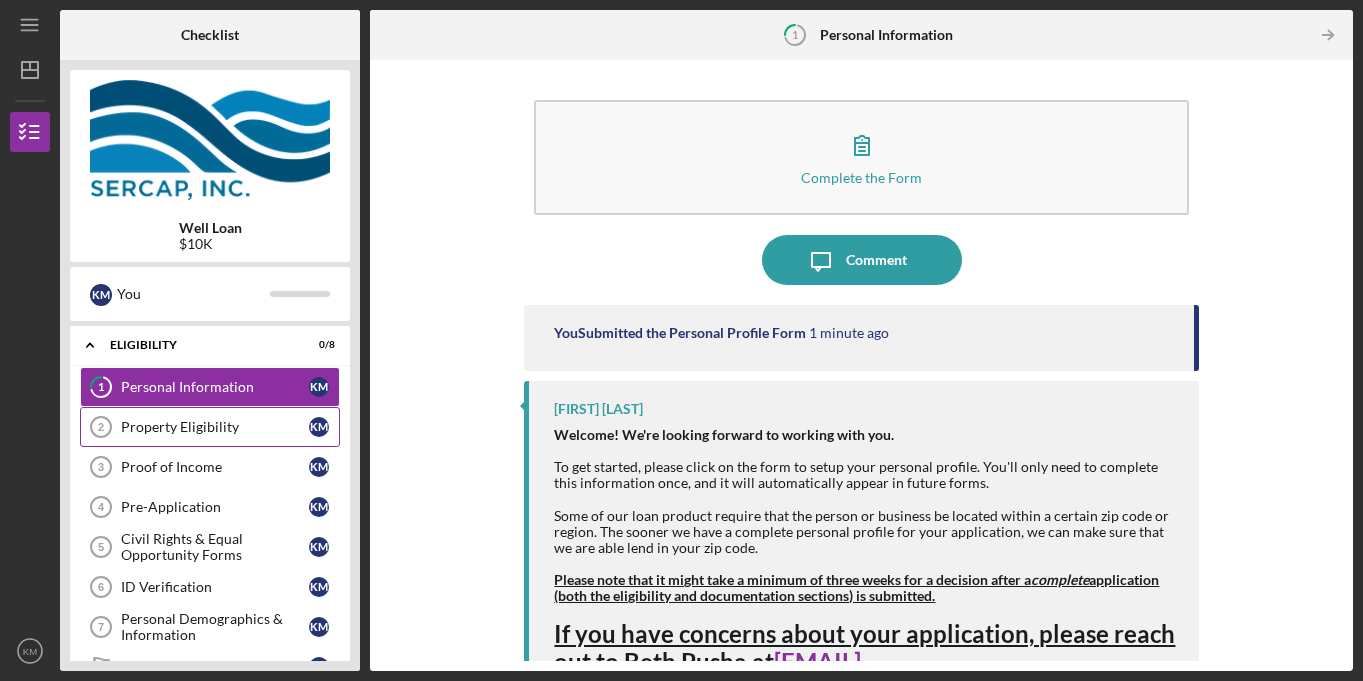 click on "Property Eligibility" at bounding box center [215, 427] 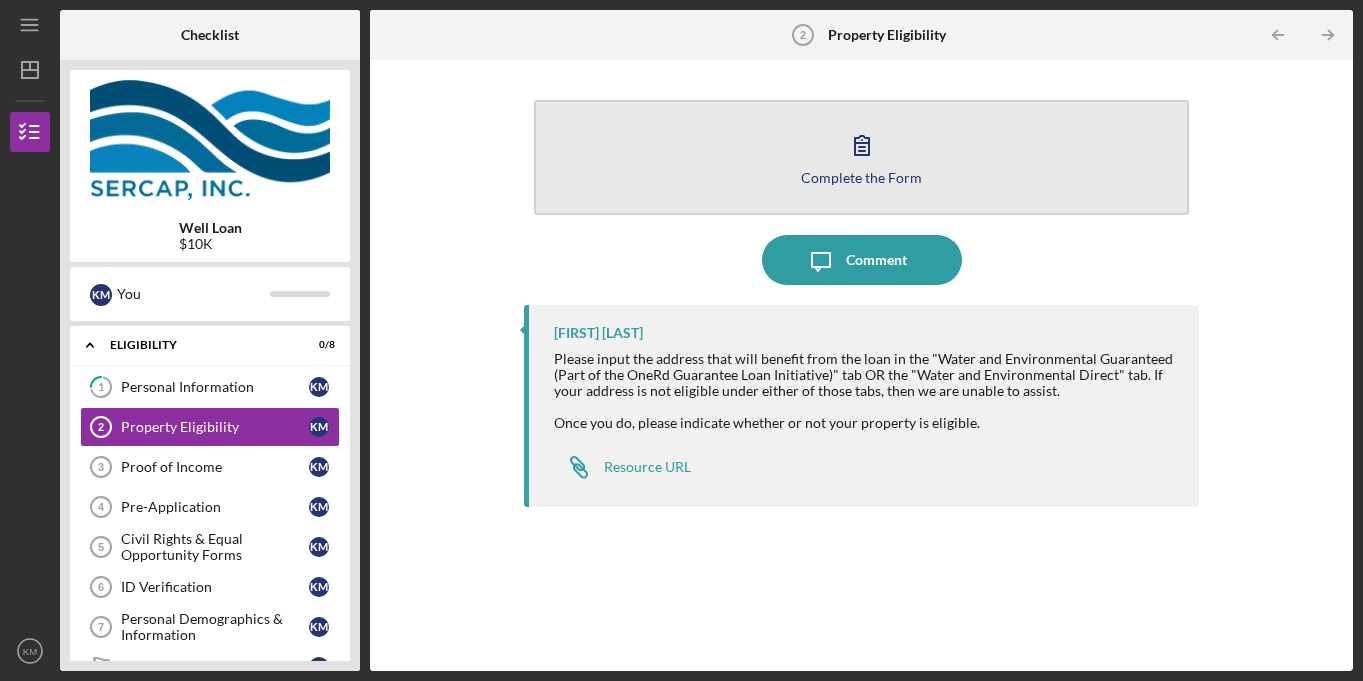 click 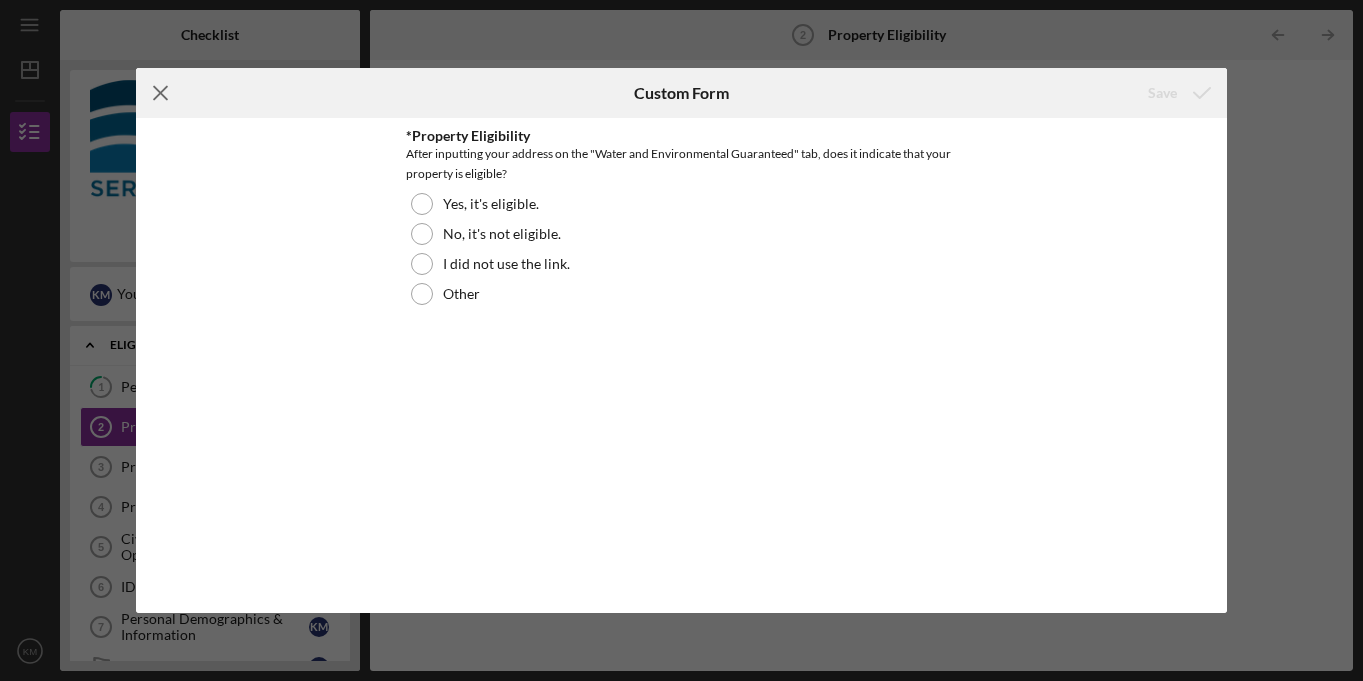 click on "Icon/Menu Close" 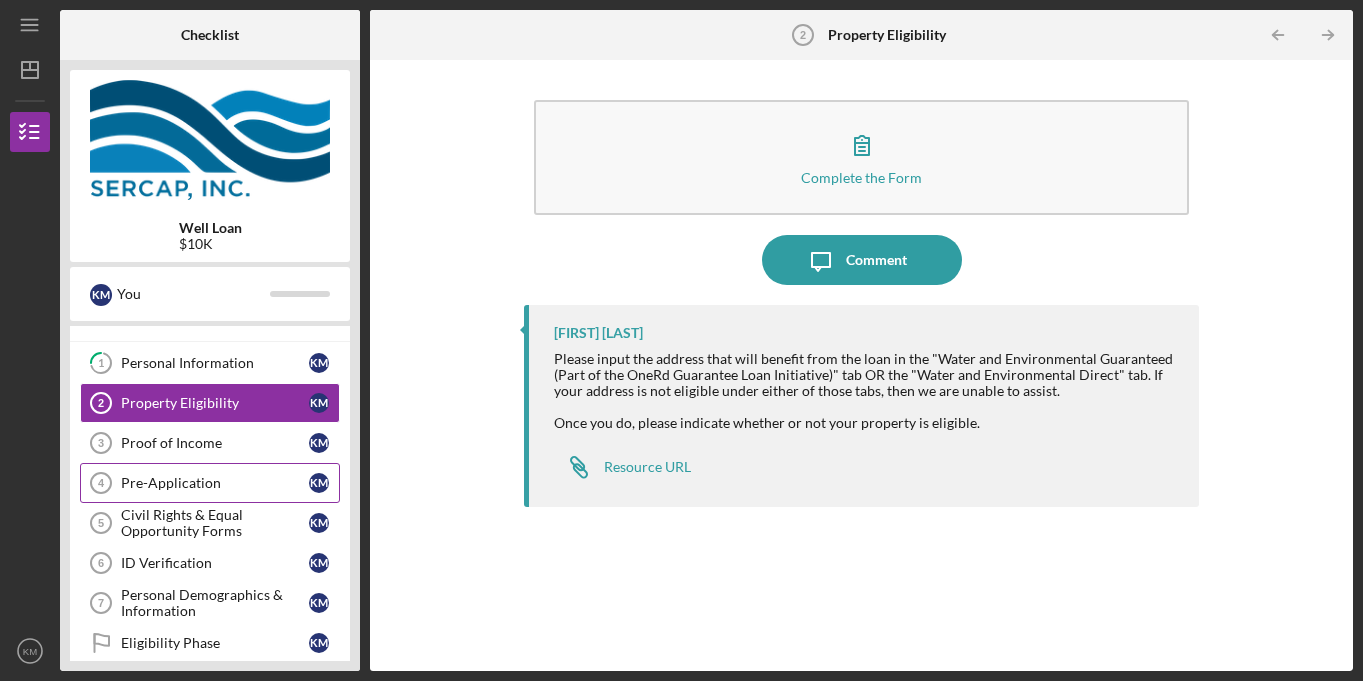scroll, scrollTop: 0, scrollLeft: 0, axis: both 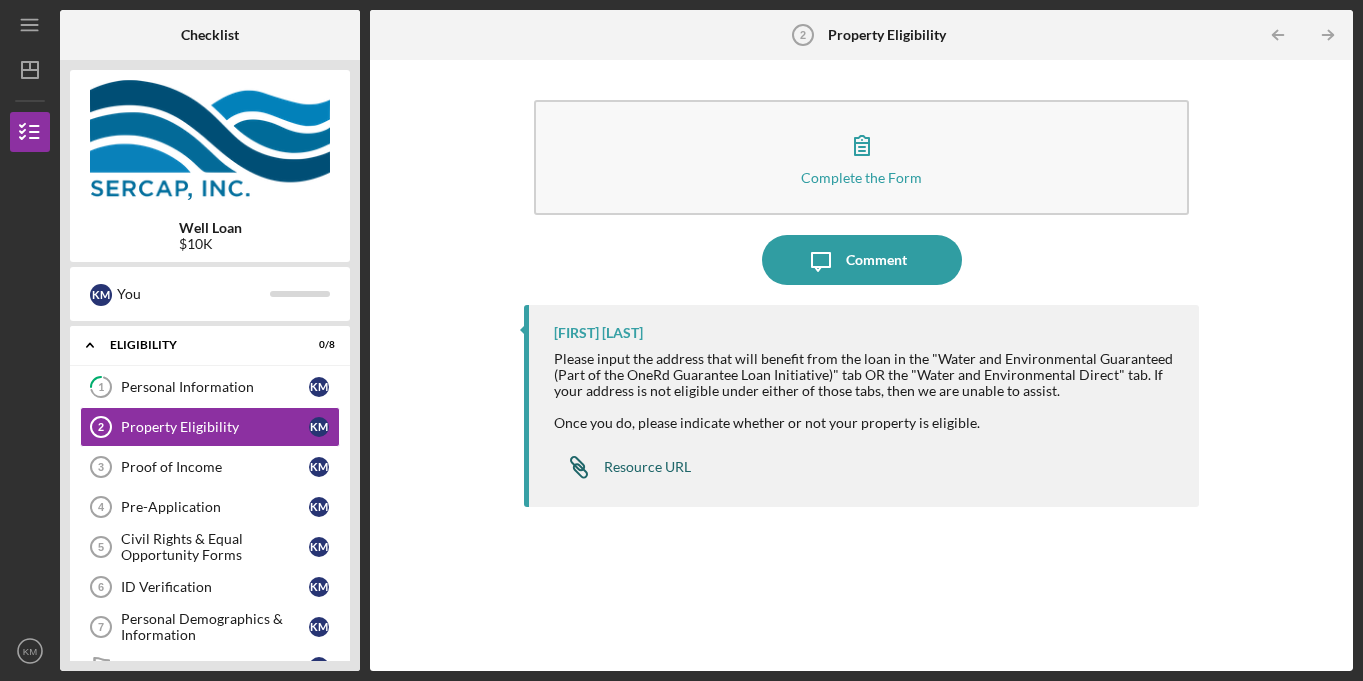 click on "Resource URL" at bounding box center (647, 467) 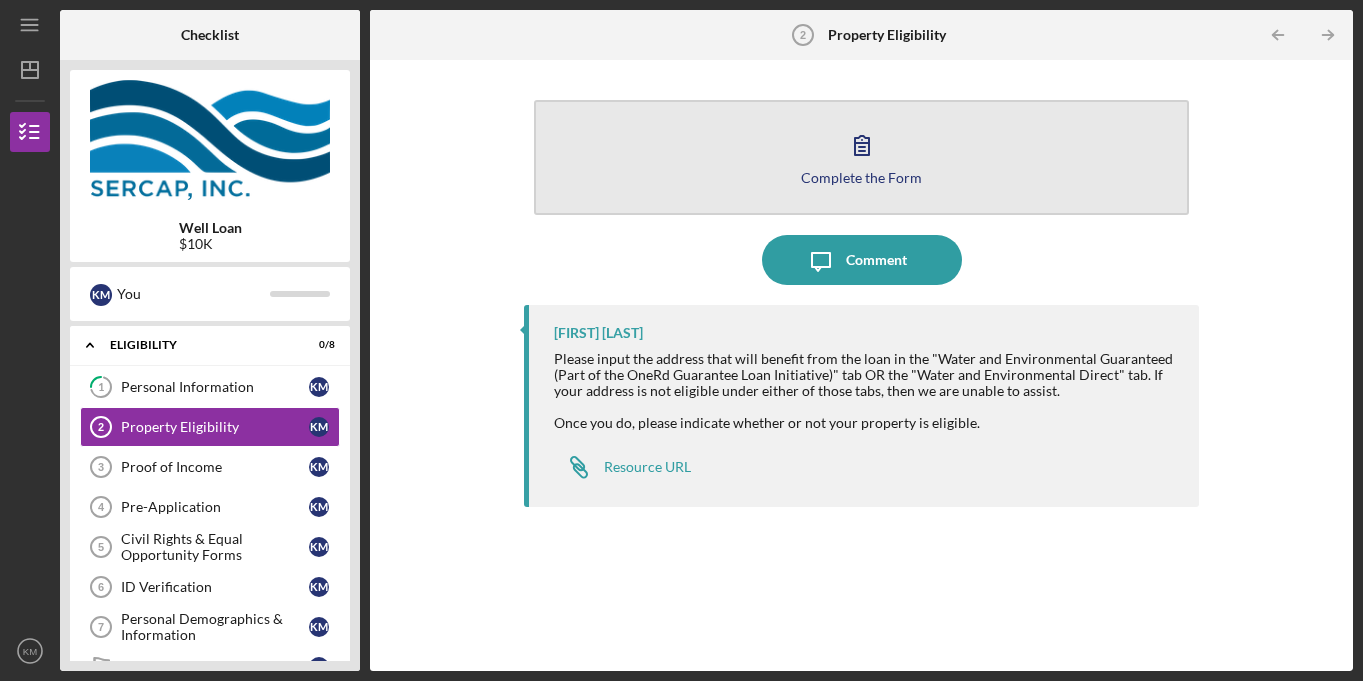 click 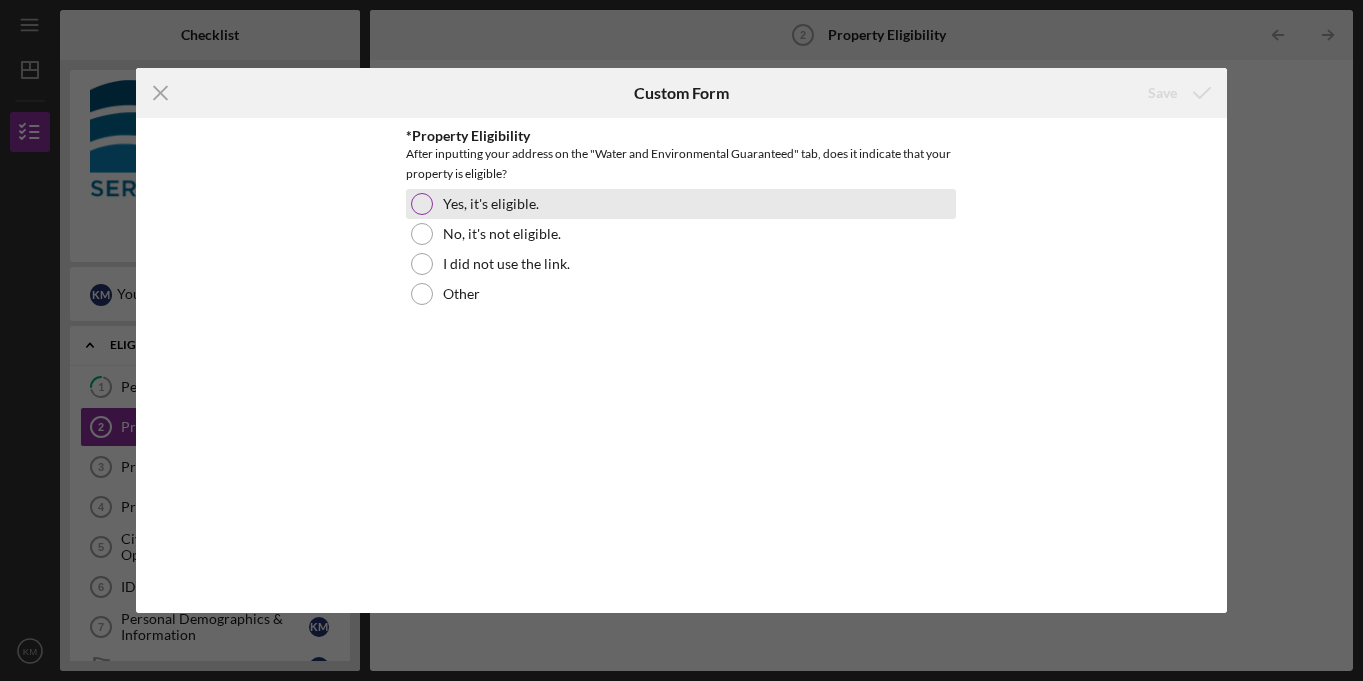 click at bounding box center (422, 204) 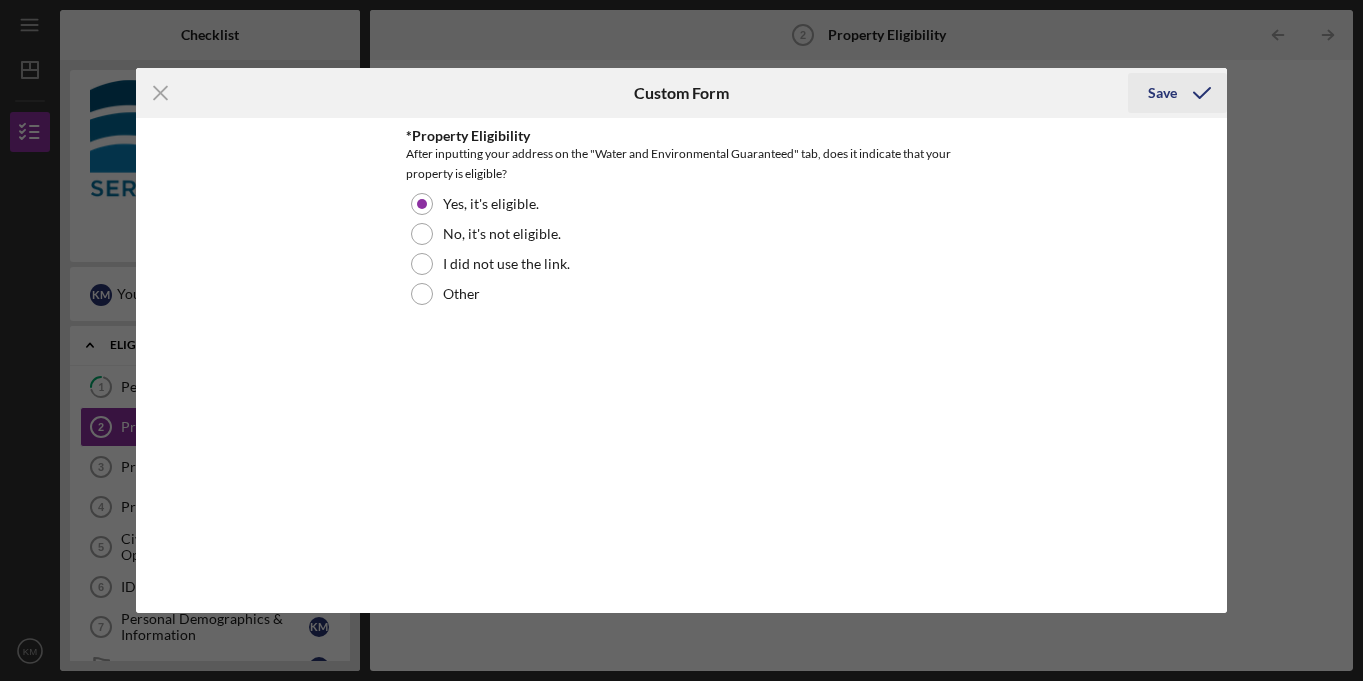click on "Save" at bounding box center (1162, 93) 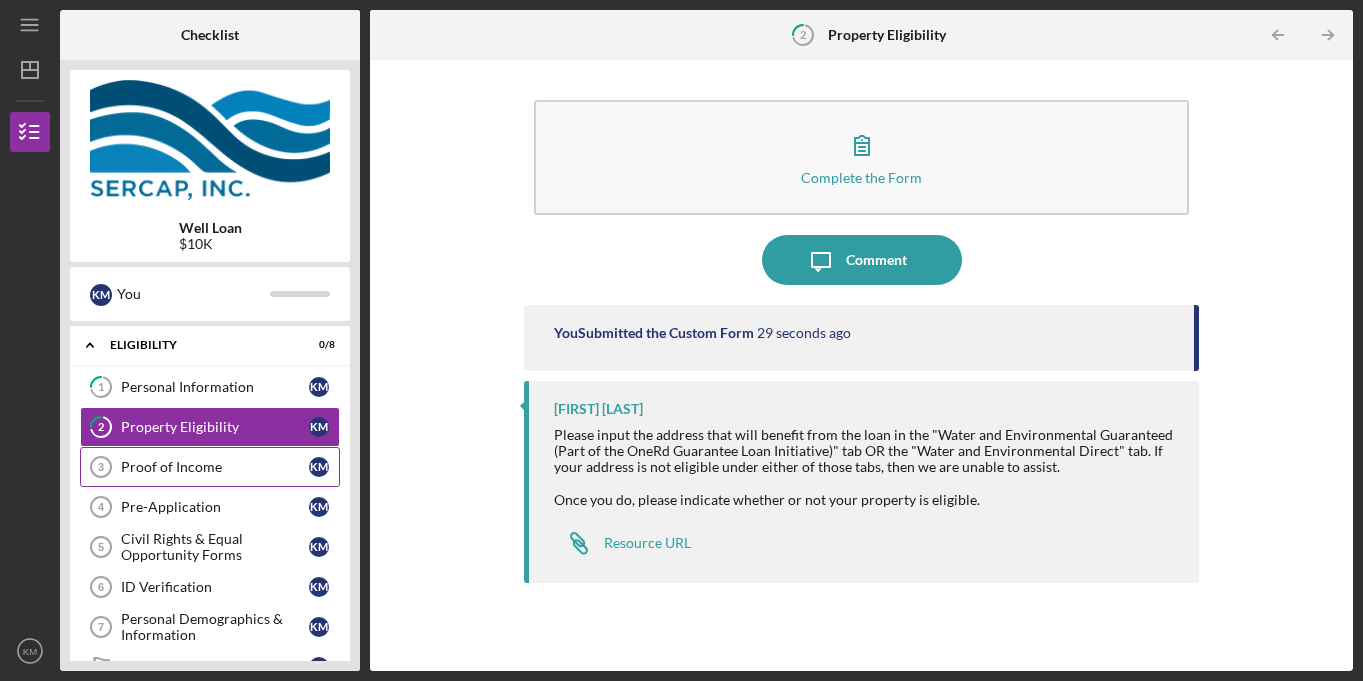 click on "Proof of Income" at bounding box center (215, 467) 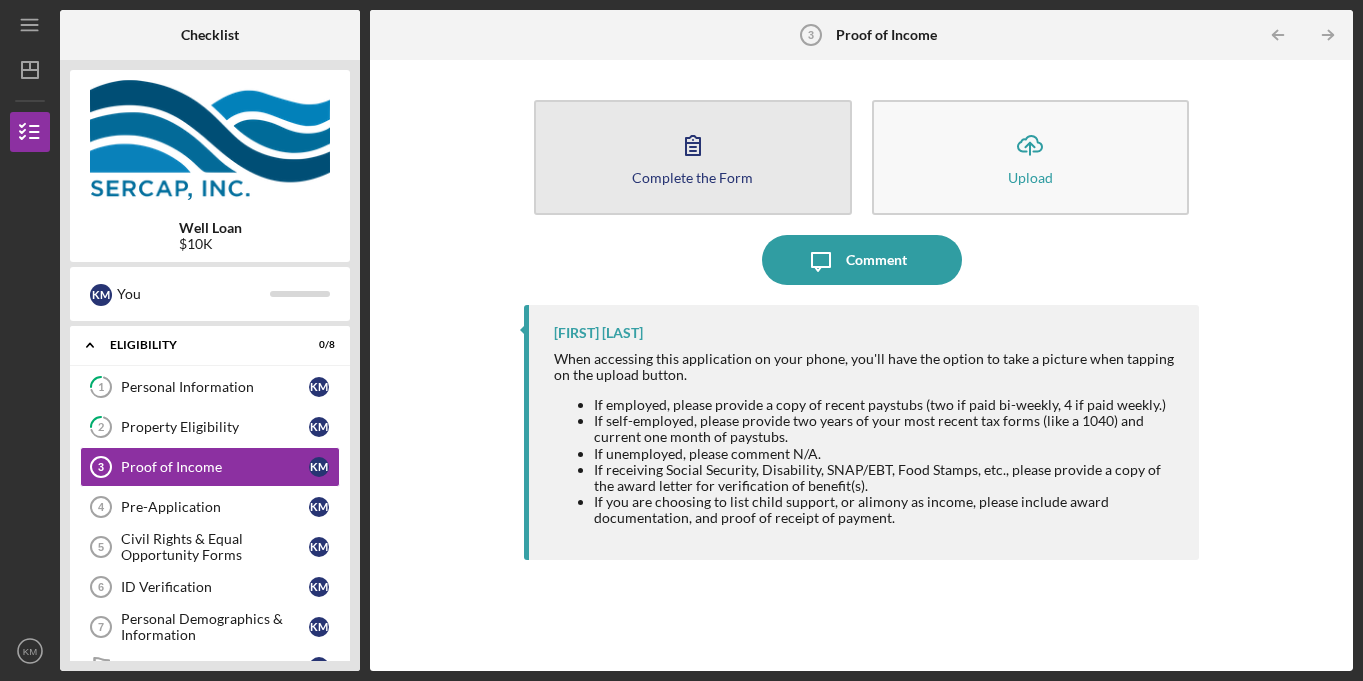 click 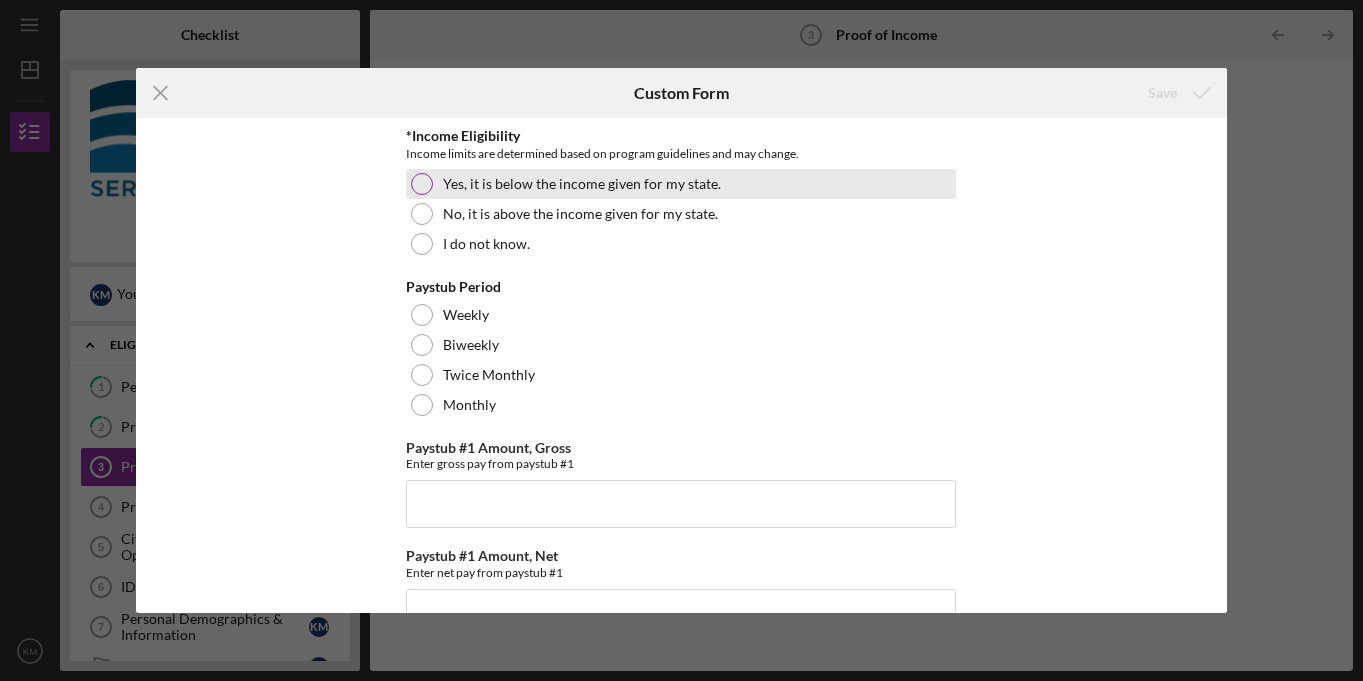 click at bounding box center [422, 184] 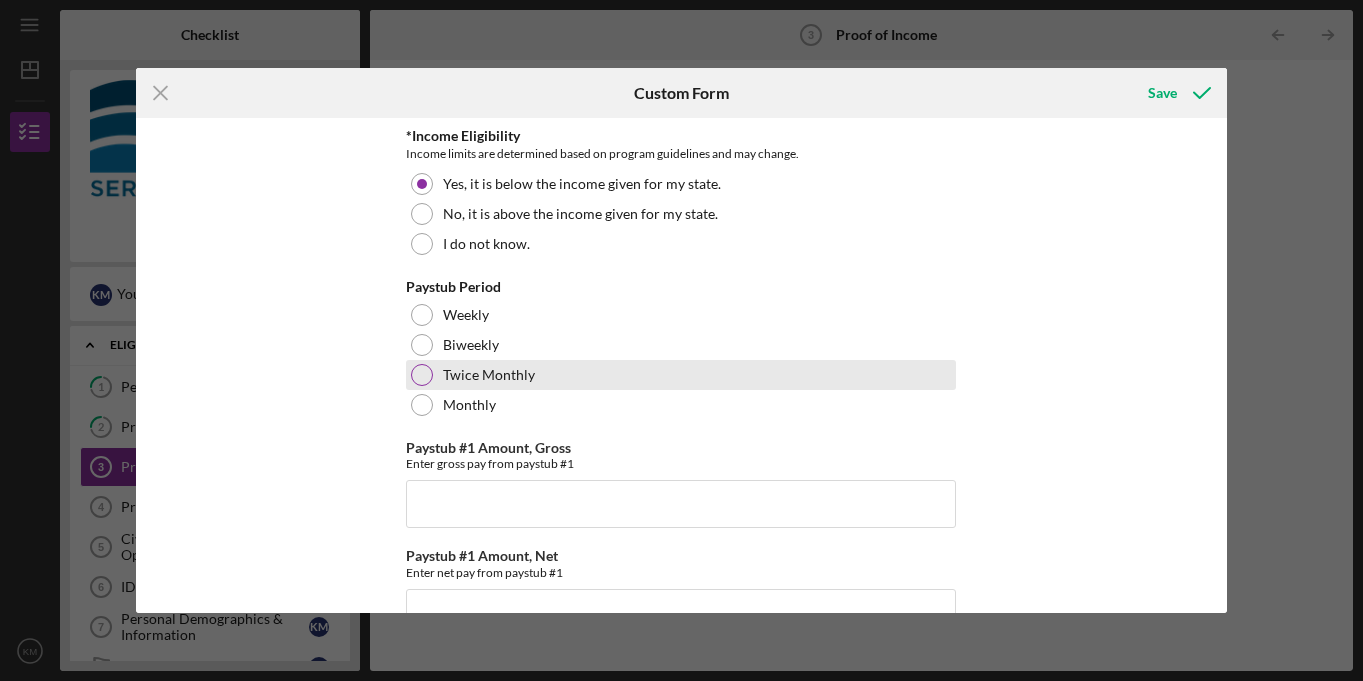 click at bounding box center [422, 375] 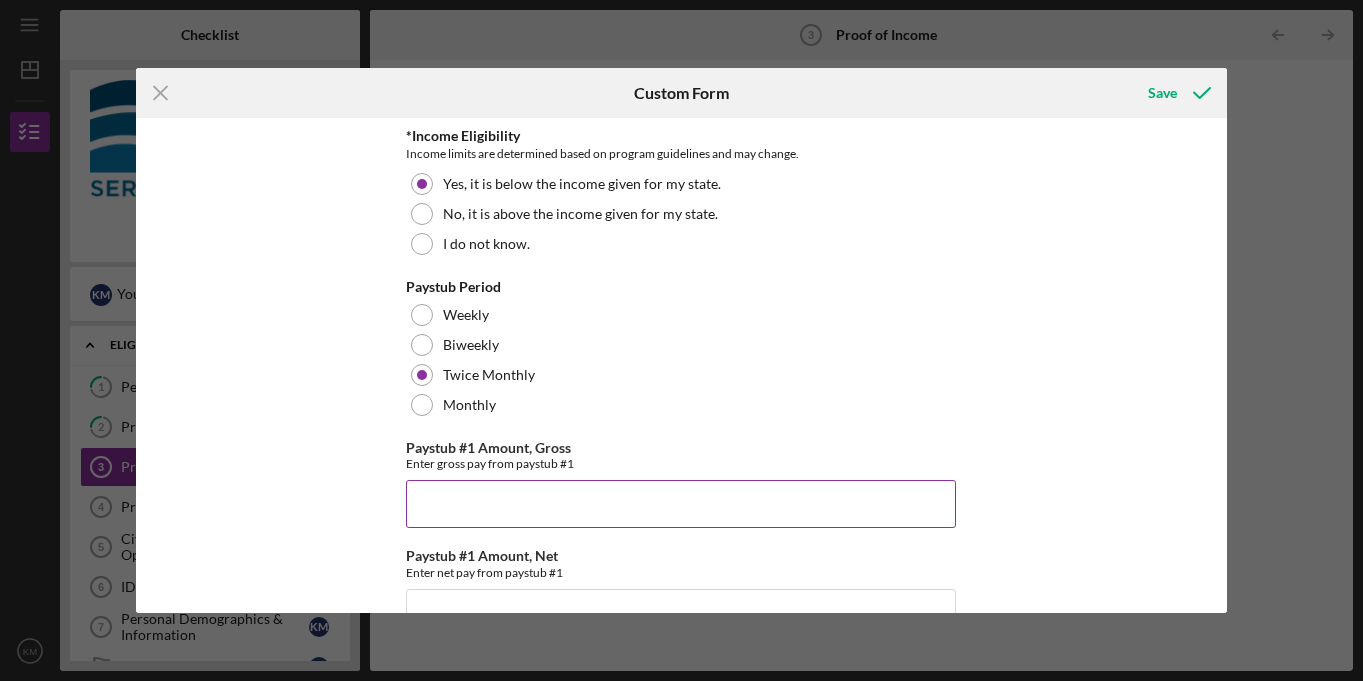 click on "Paystub #1 Amount, Gross" at bounding box center [681, 504] 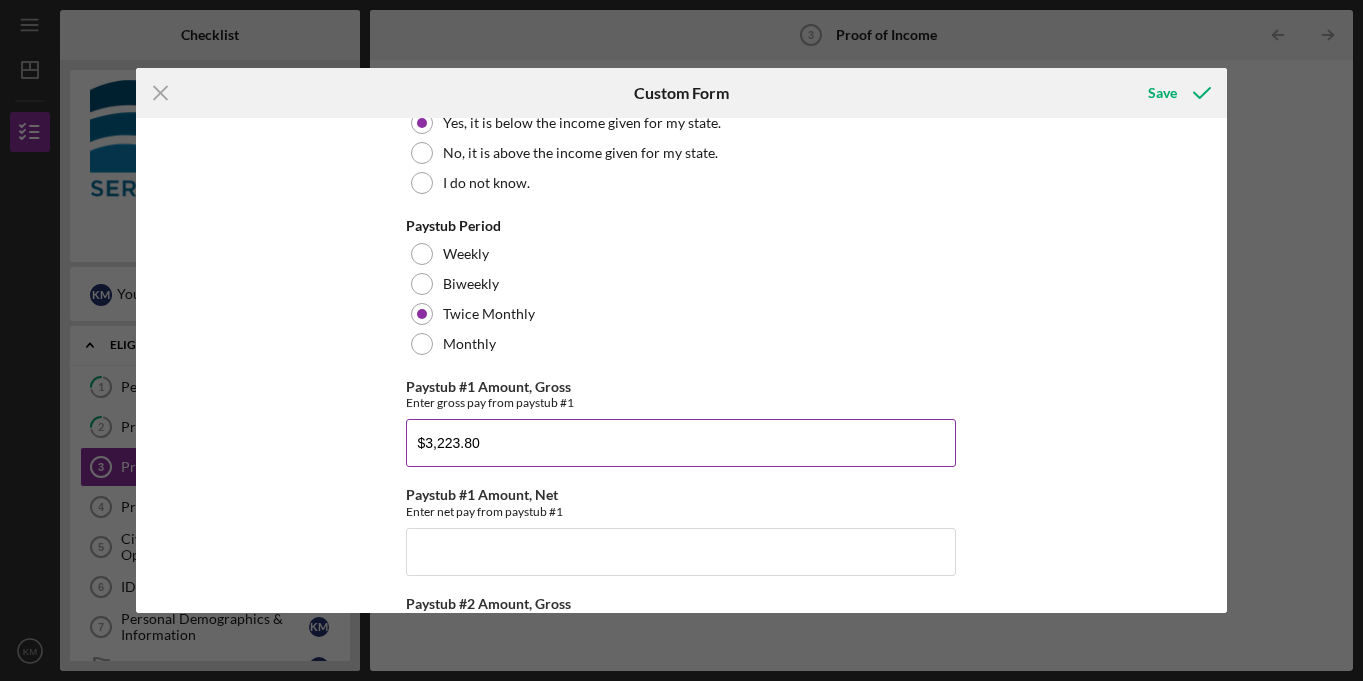 scroll, scrollTop: 78, scrollLeft: 0, axis: vertical 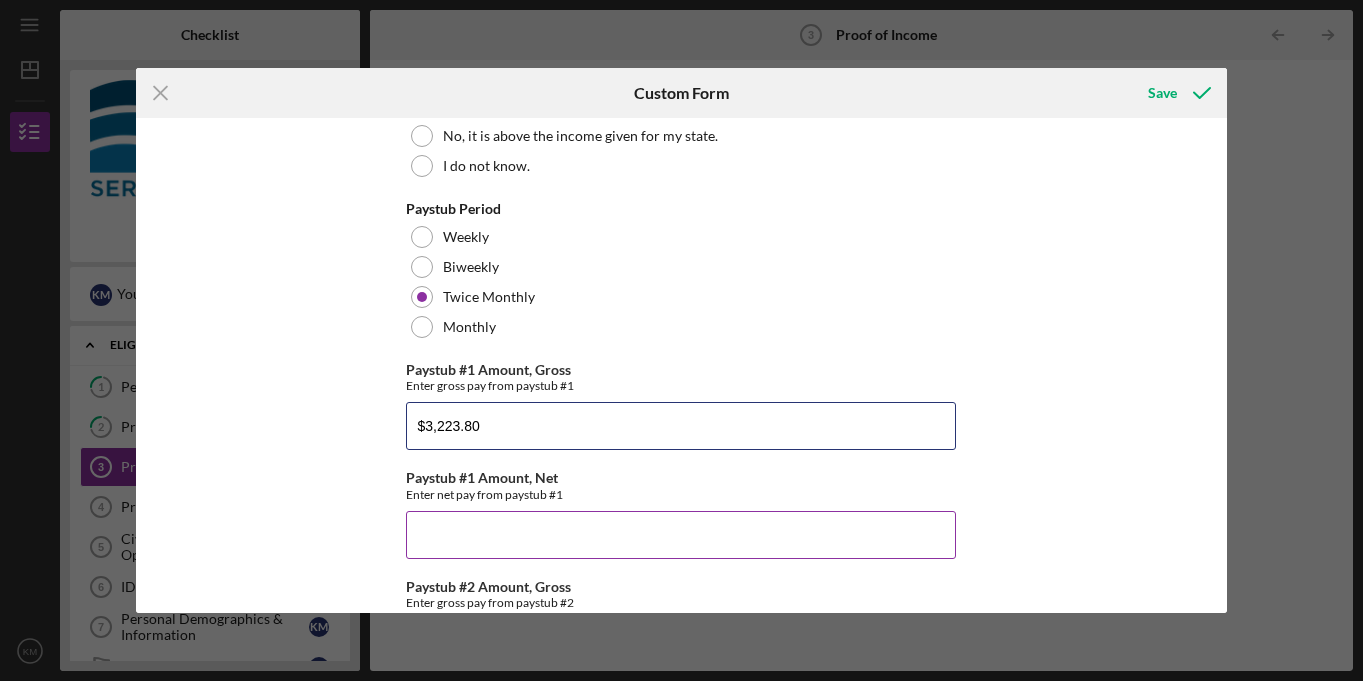 type on "$3,223.80" 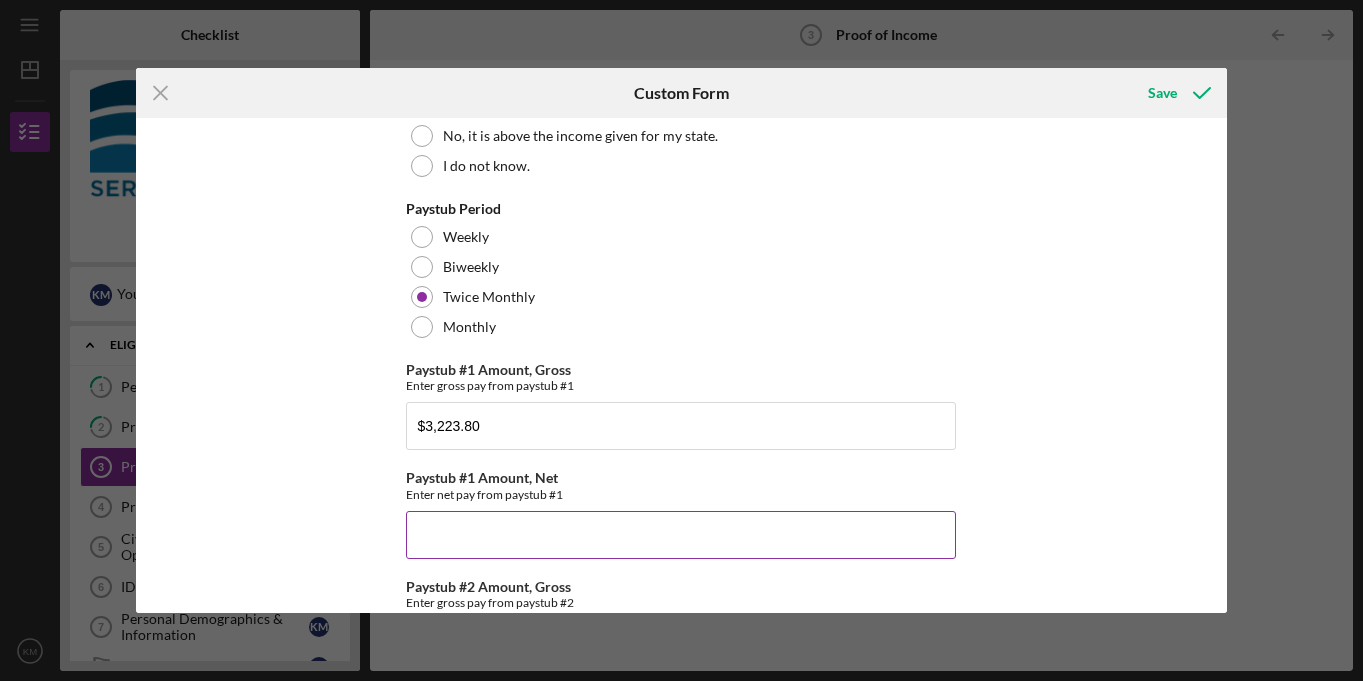 click on "Paystub #1 Amount, Net" at bounding box center [681, 535] 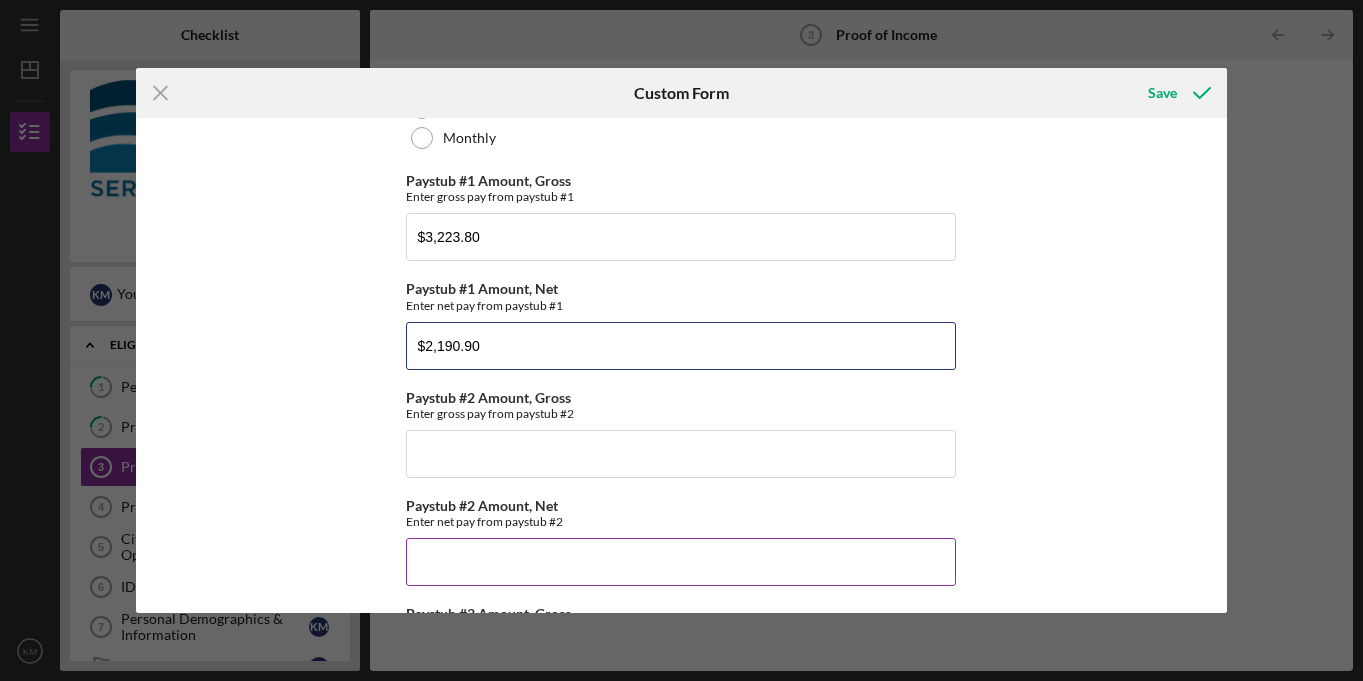 scroll, scrollTop: 296, scrollLeft: 0, axis: vertical 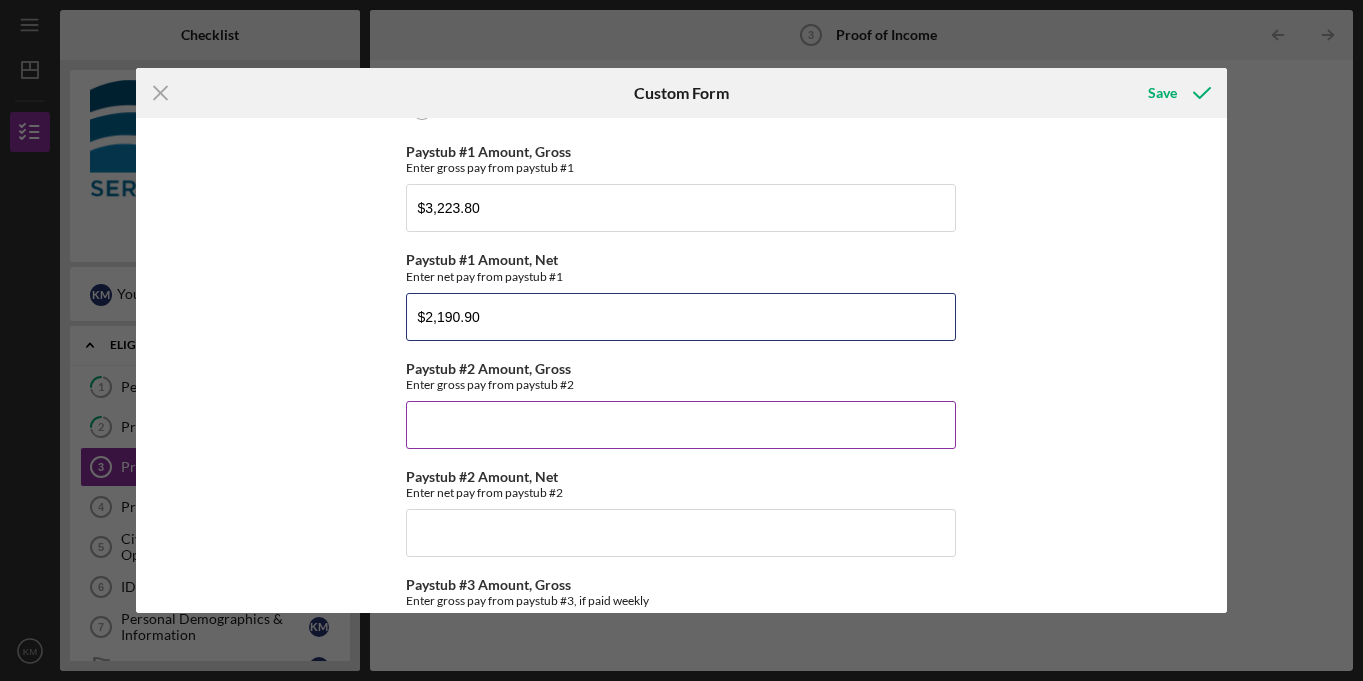 type on "$2,190.90" 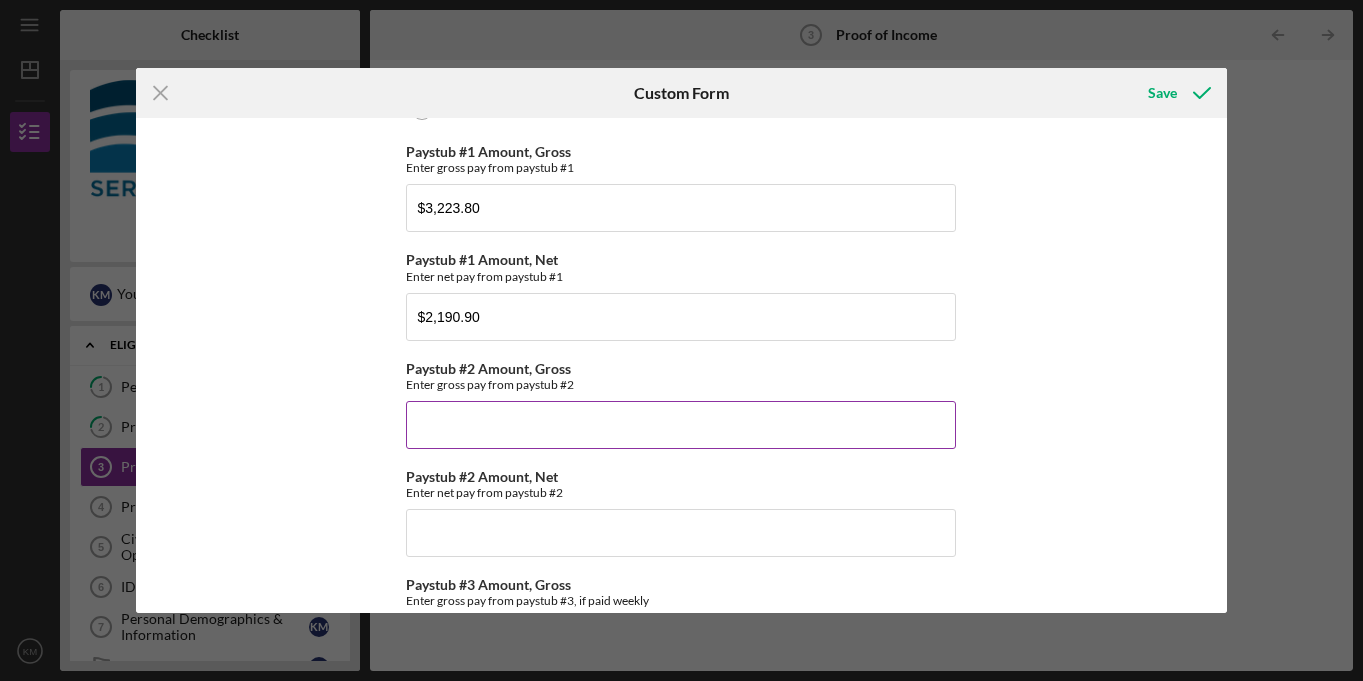 click on "Paystub #2 Amount, Gross" at bounding box center (681, 425) 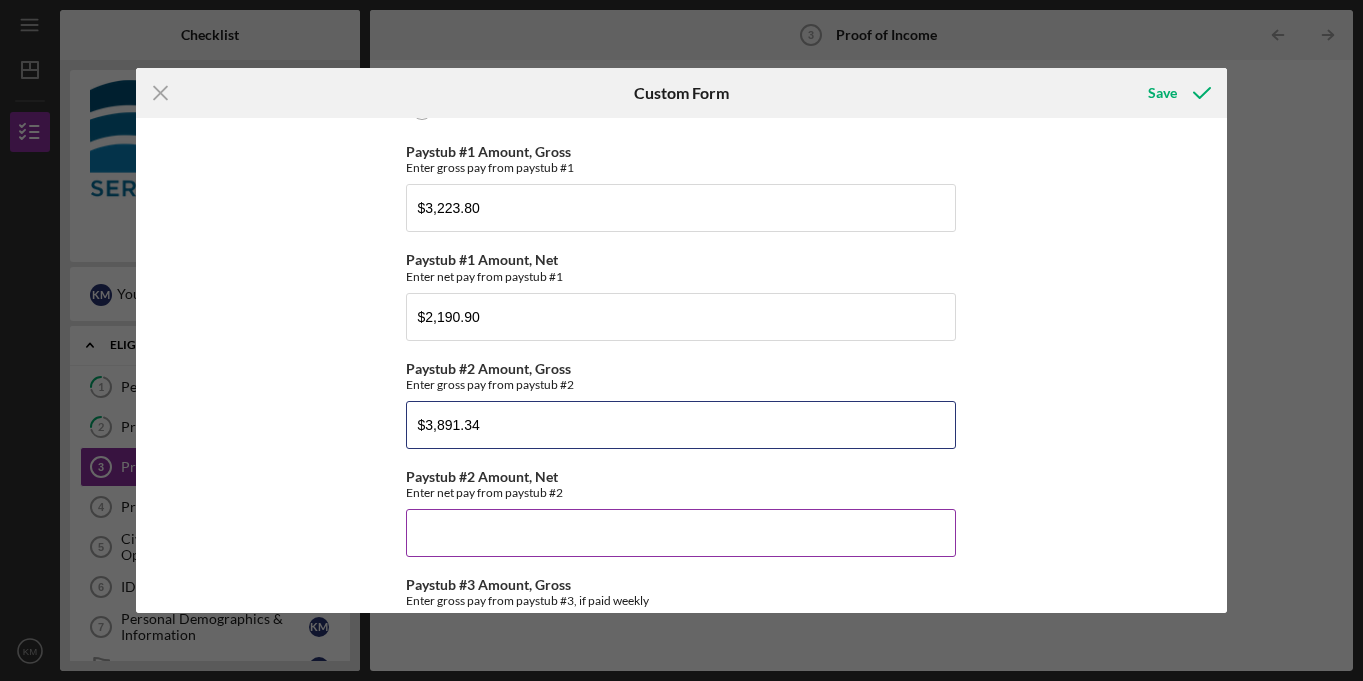 type on "$3,891.34" 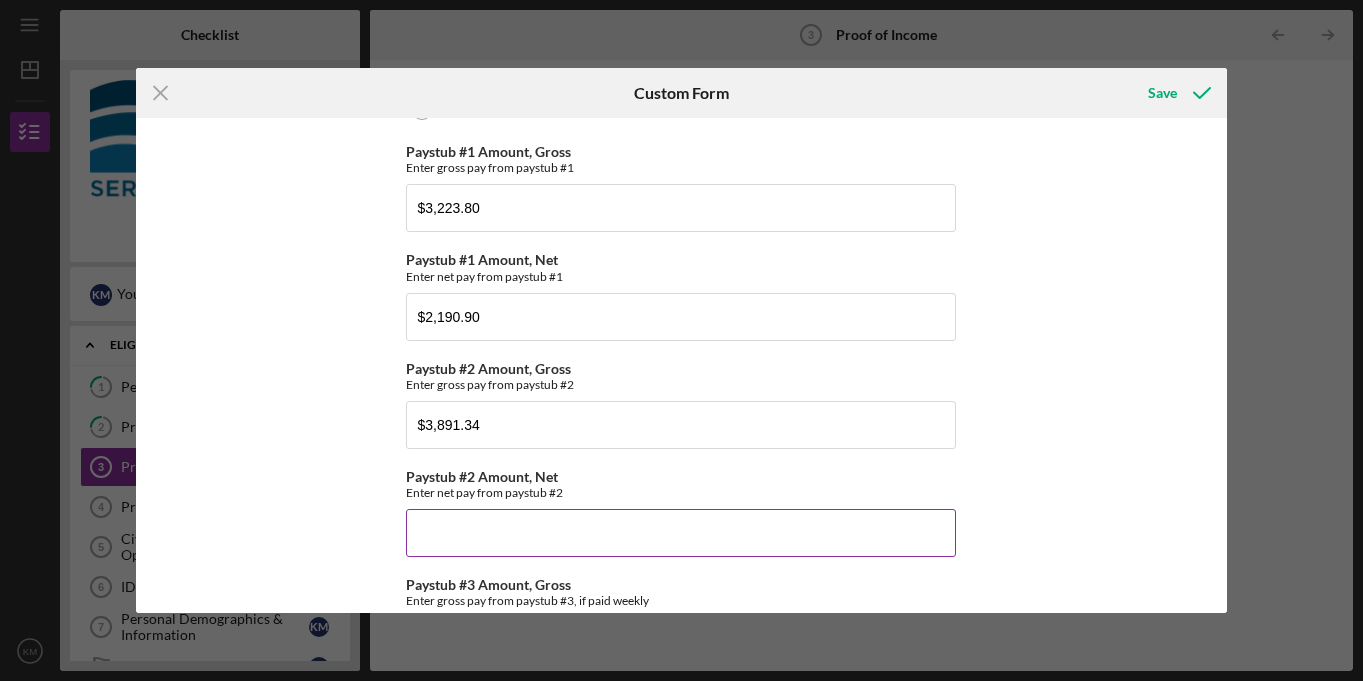 click on "Paystub #2 Amount, Net" at bounding box center (681, 533) 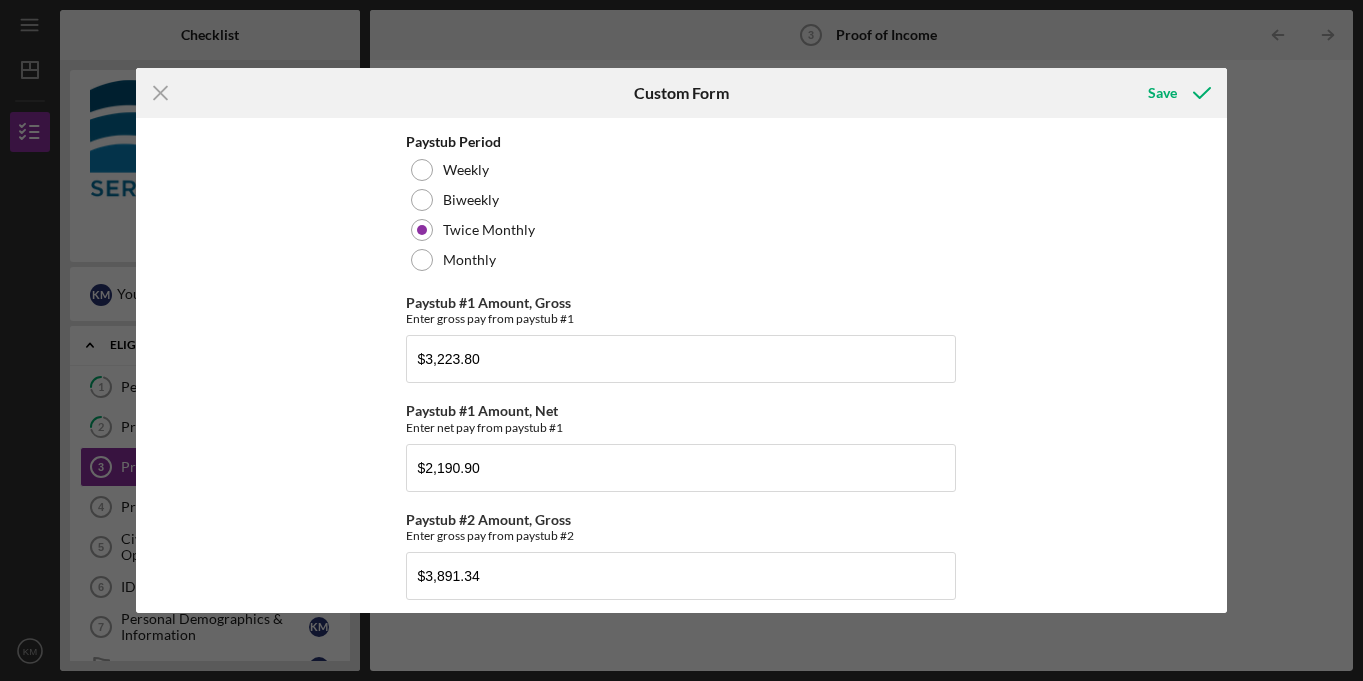 scroll, scrollTop: 143, scrollLeft: 0, axis: vertical 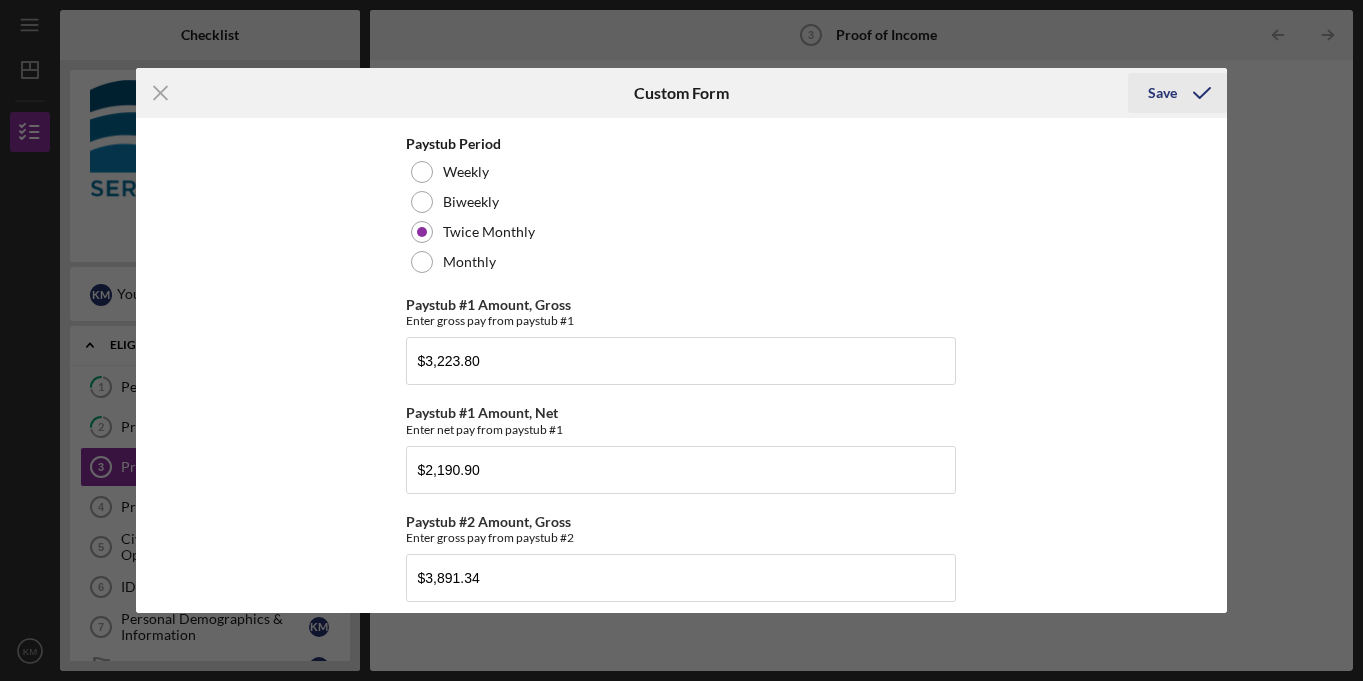 type on "$2,000.86" 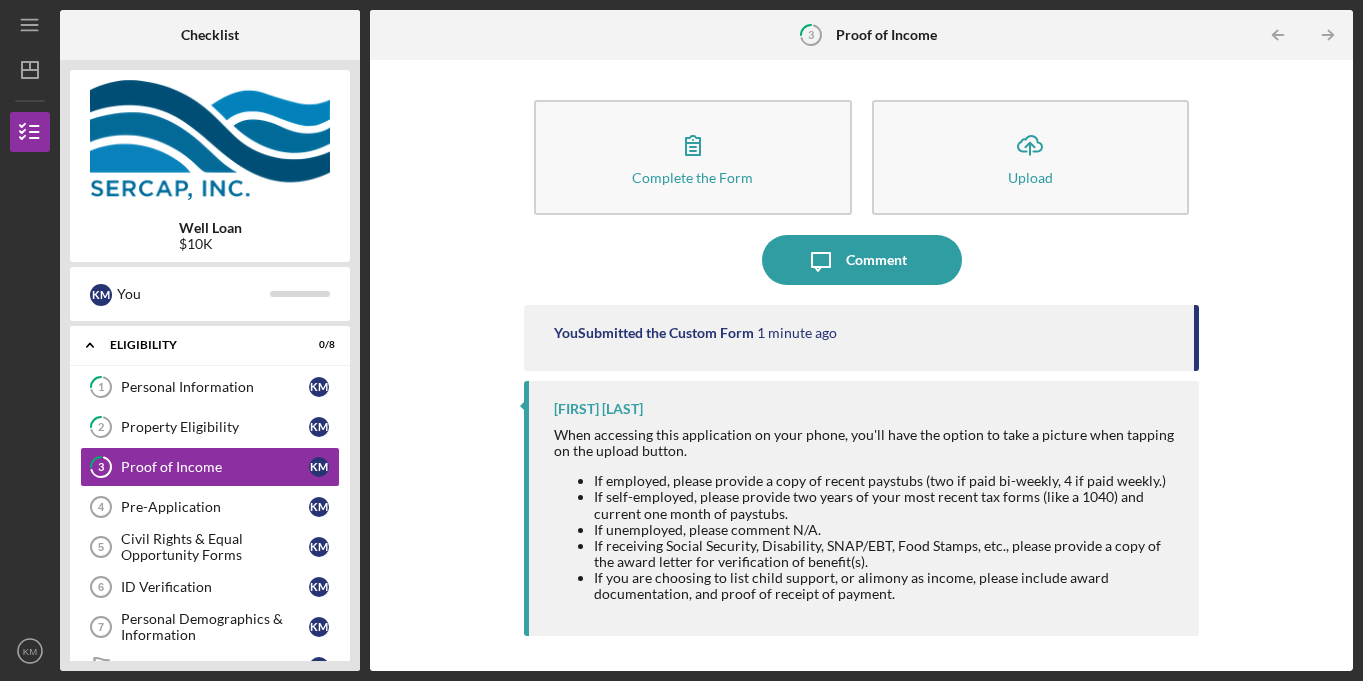 type 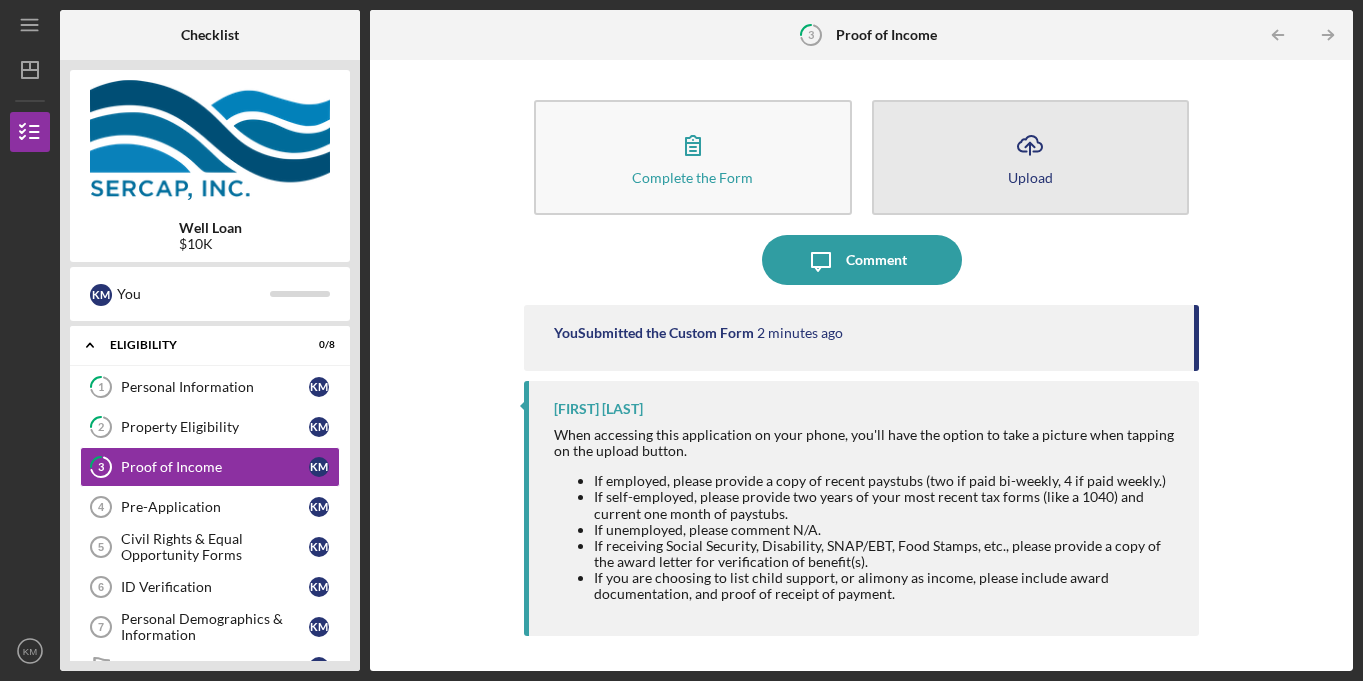 click 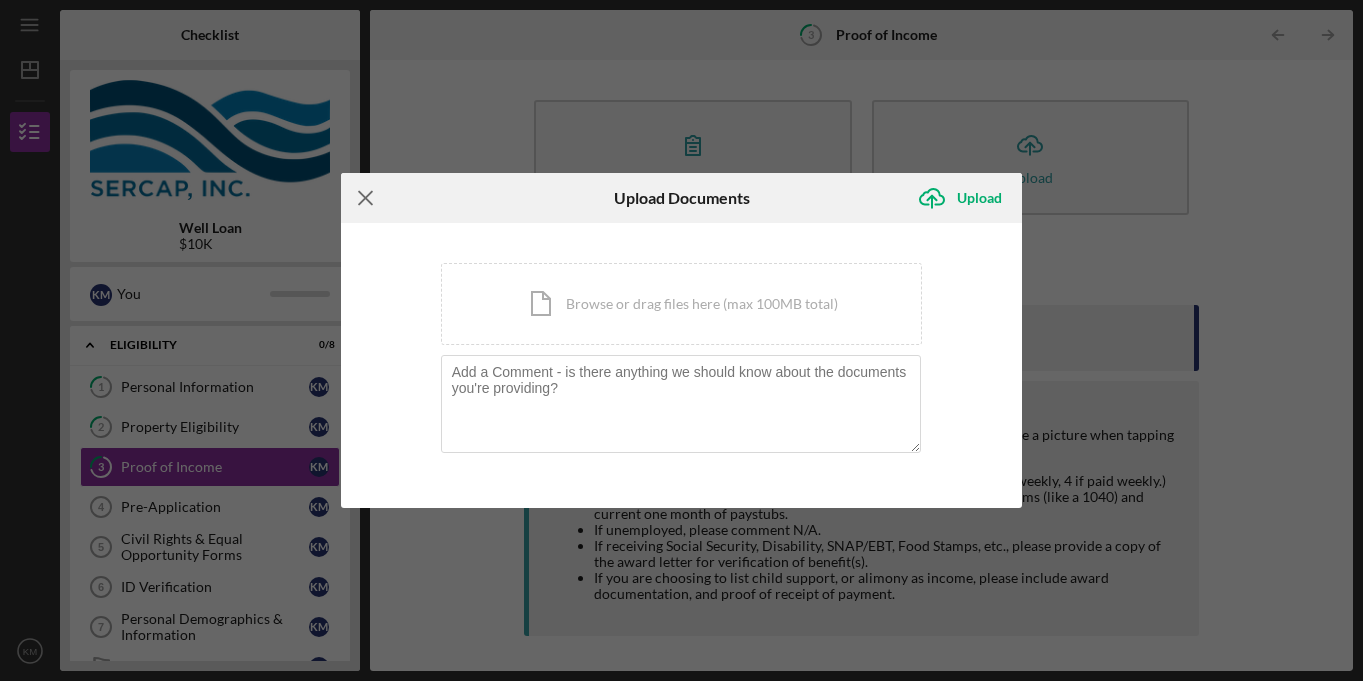 click on "Icon/Menu Close" 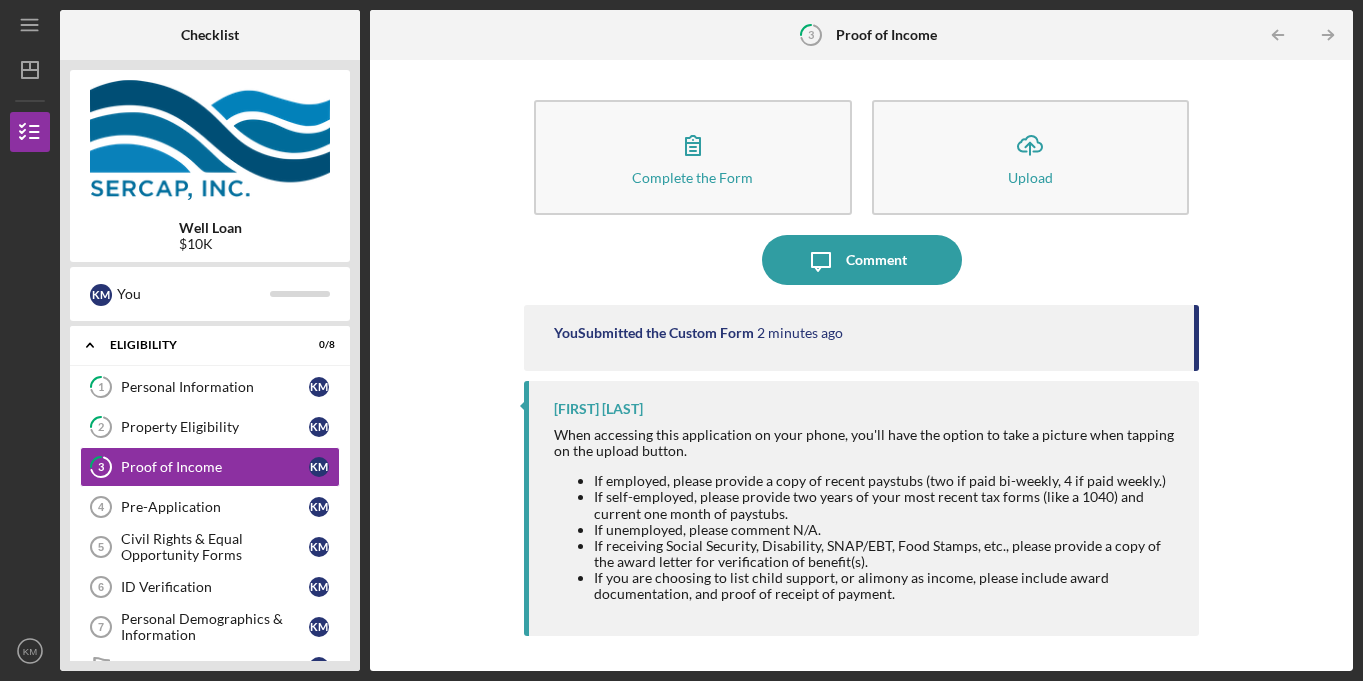 type 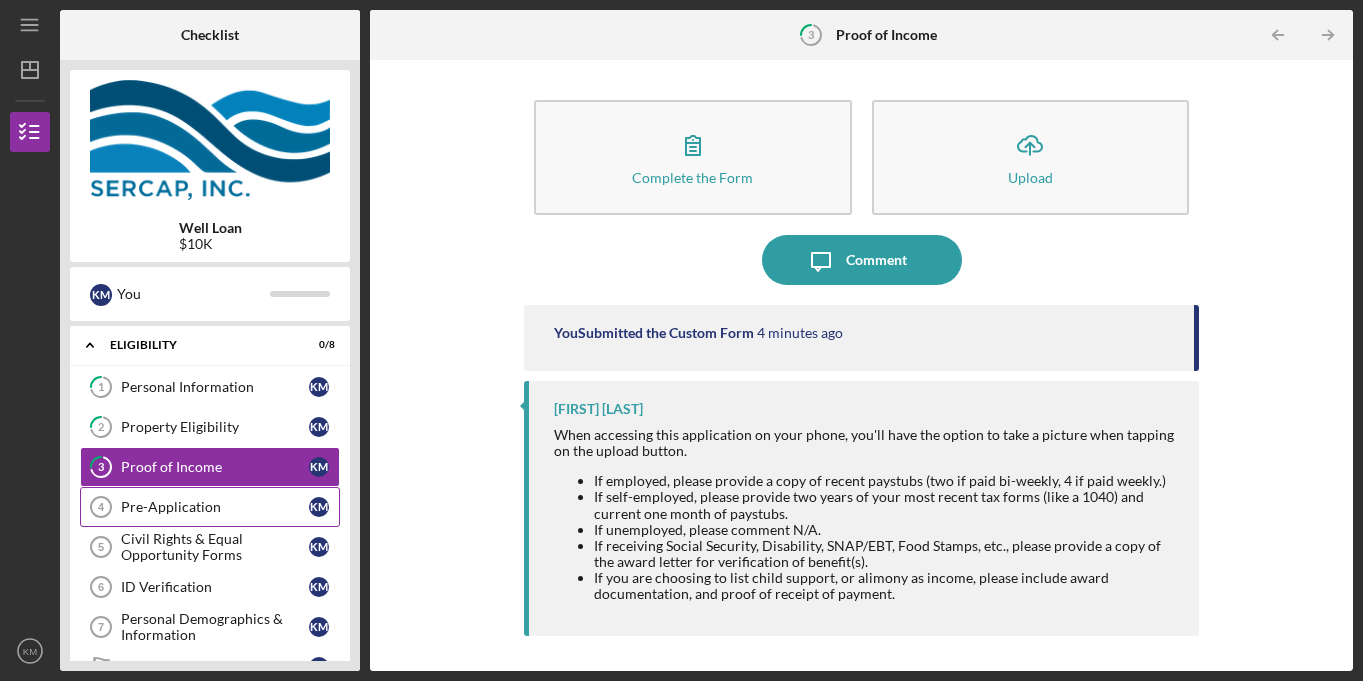 click on "Pre-Application" at bounding box center [215, 507] 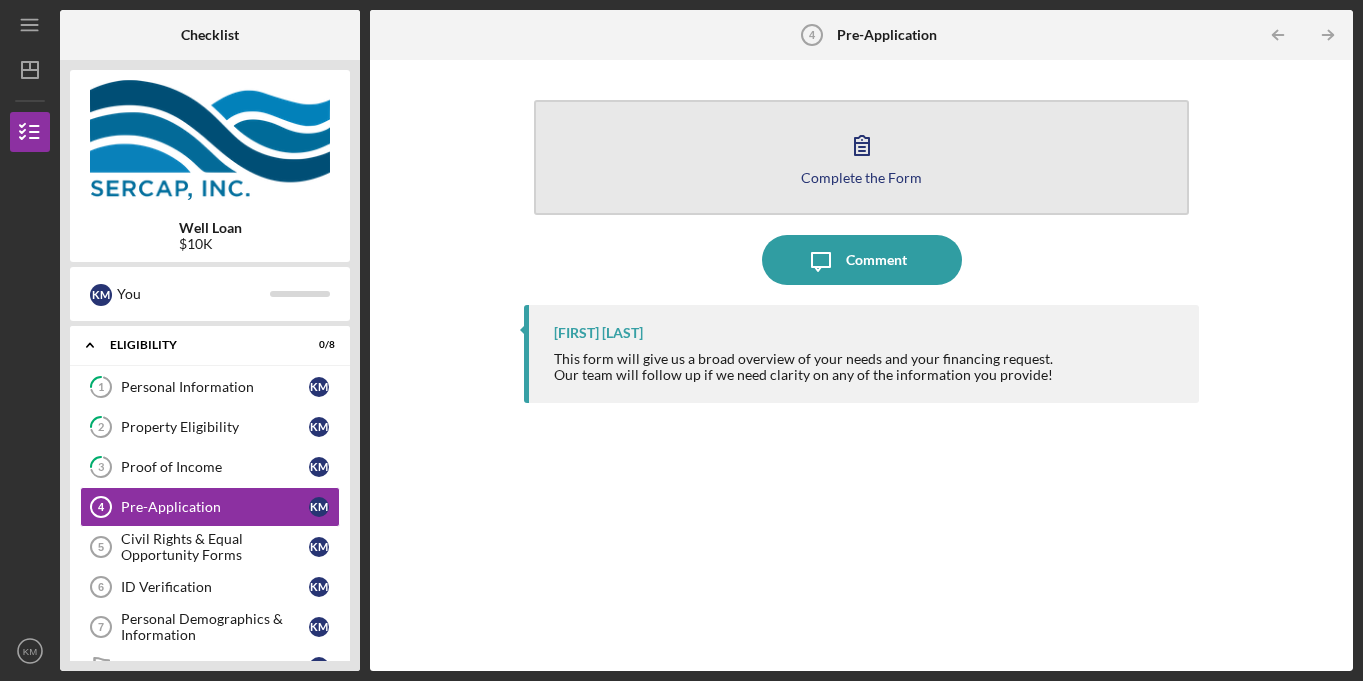 click 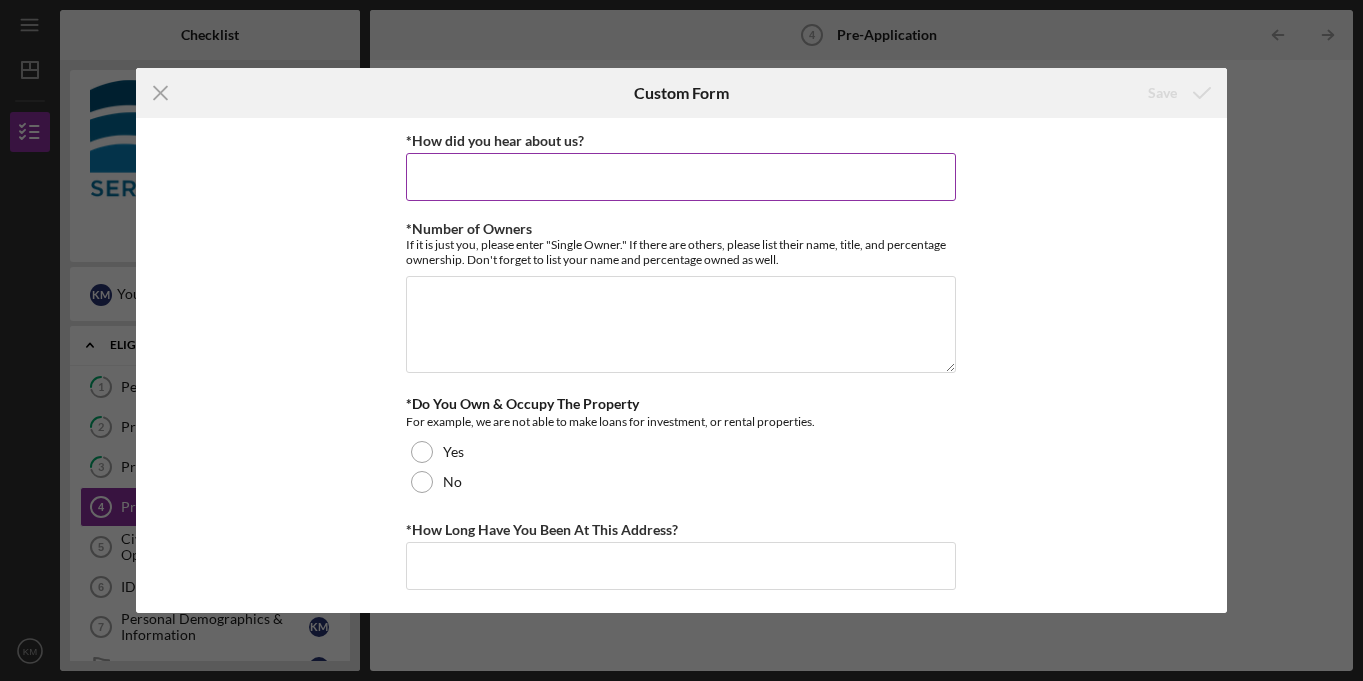 click on "*How did you hear about us?" at bounding box center [681, 177] 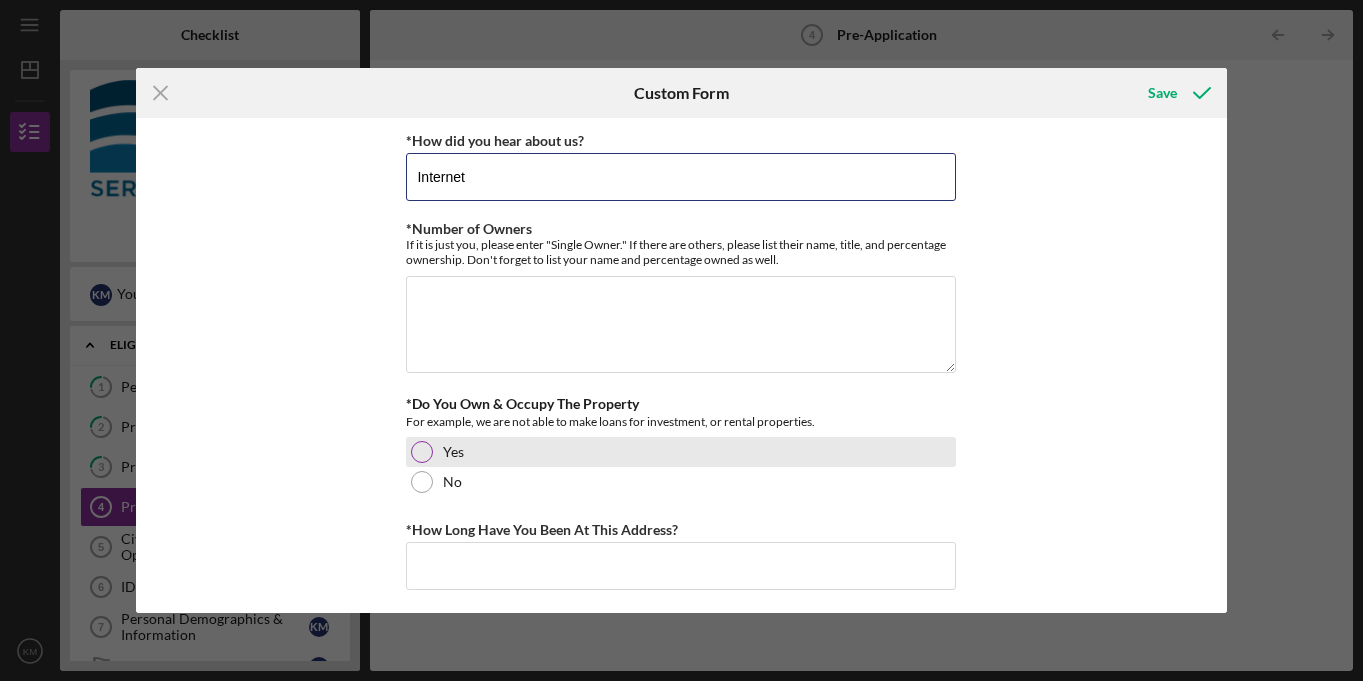 type on "Internet" 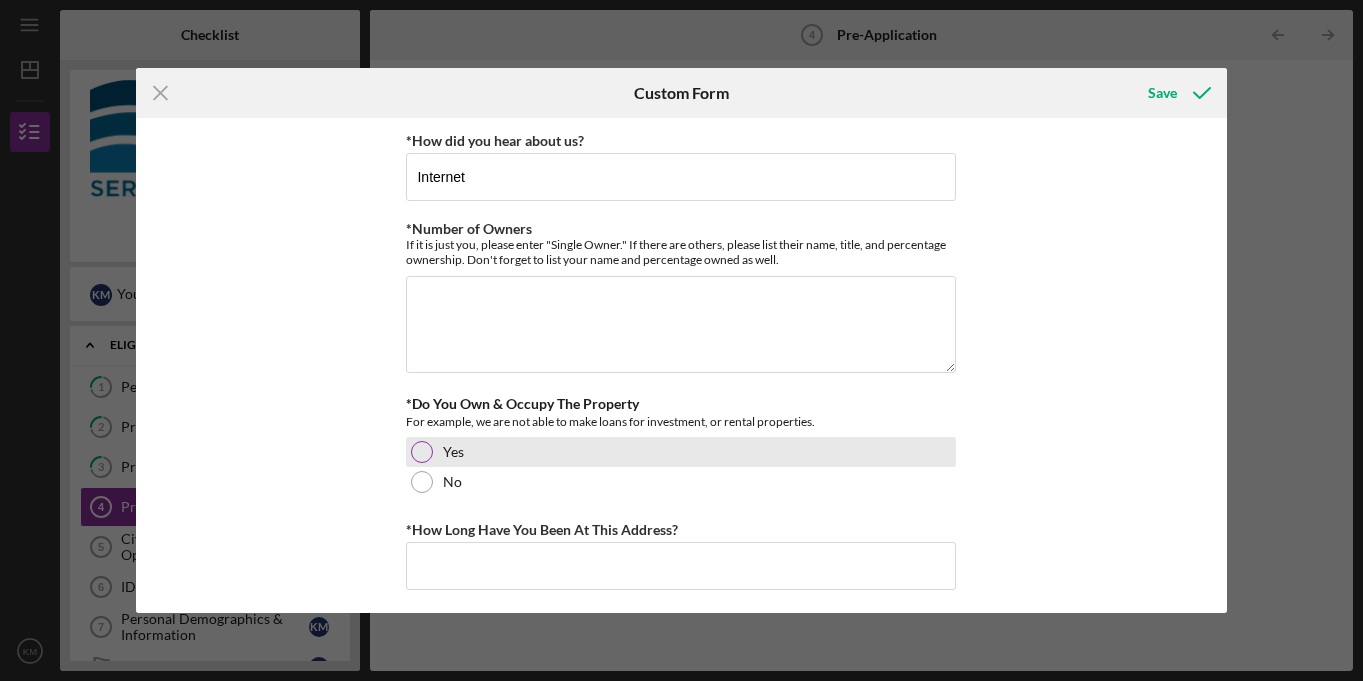 click at bounding box center (422, 452) 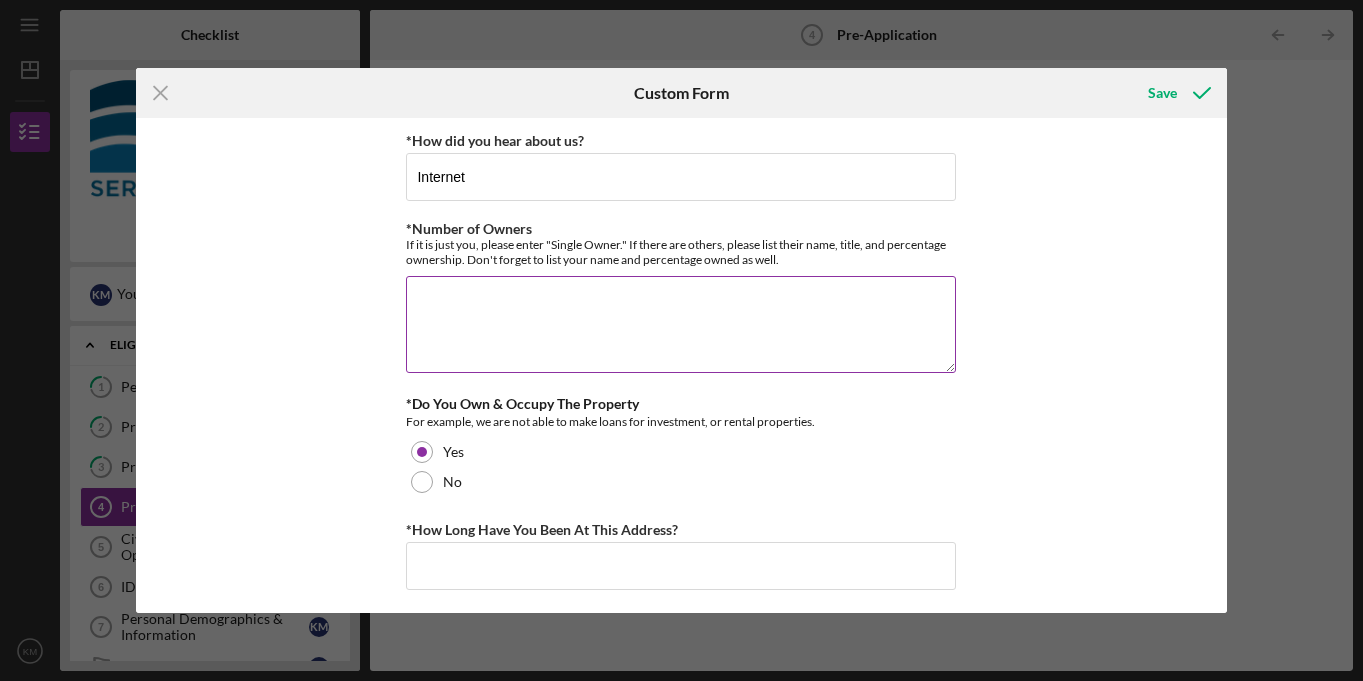 click on "*Number of Owners" at bounding box center [681, 324] 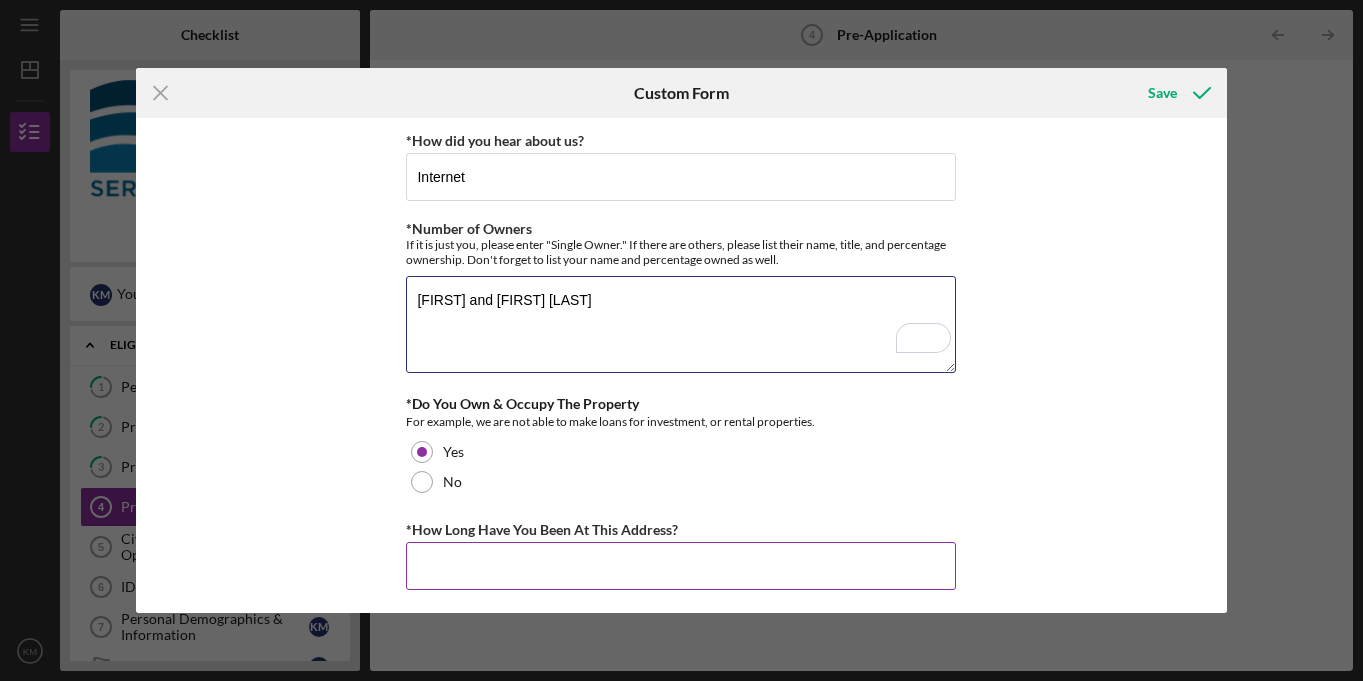 type on "[FIRST] and [FIRST] [LAST]" 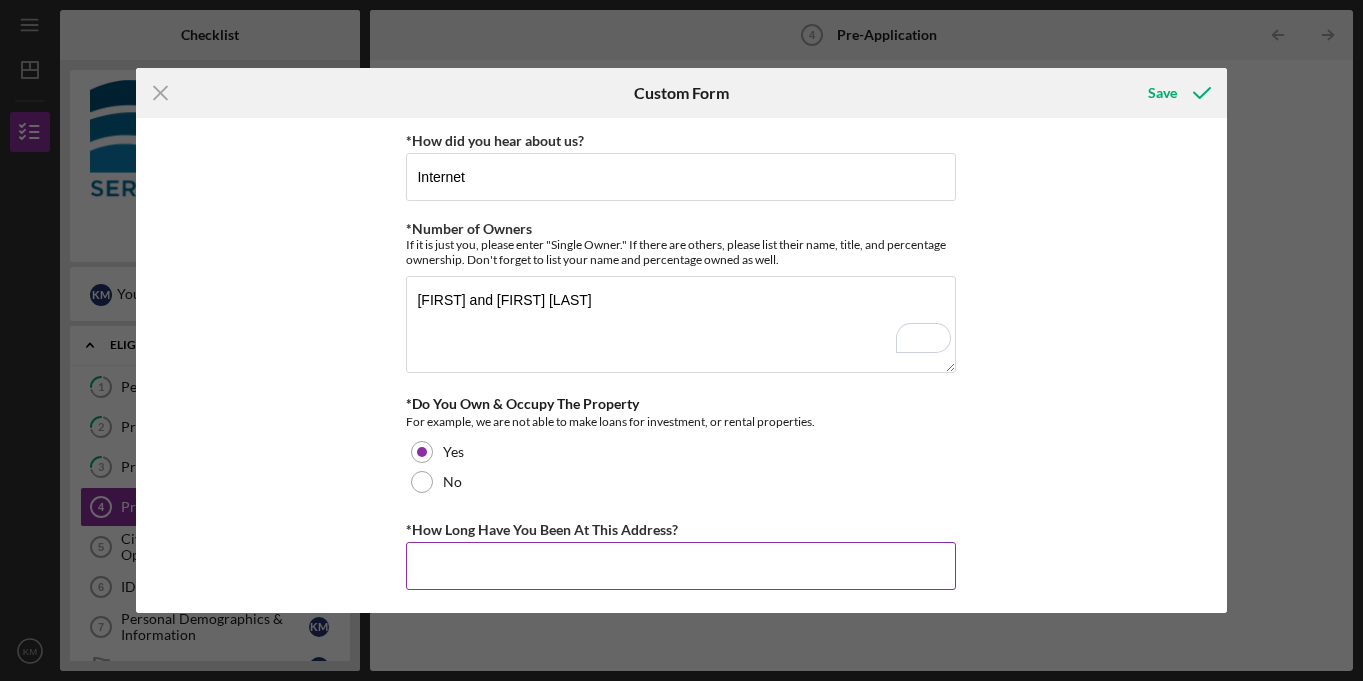 click on "*How Long Have You Been At This Address?" at bounding box center [681, 566] 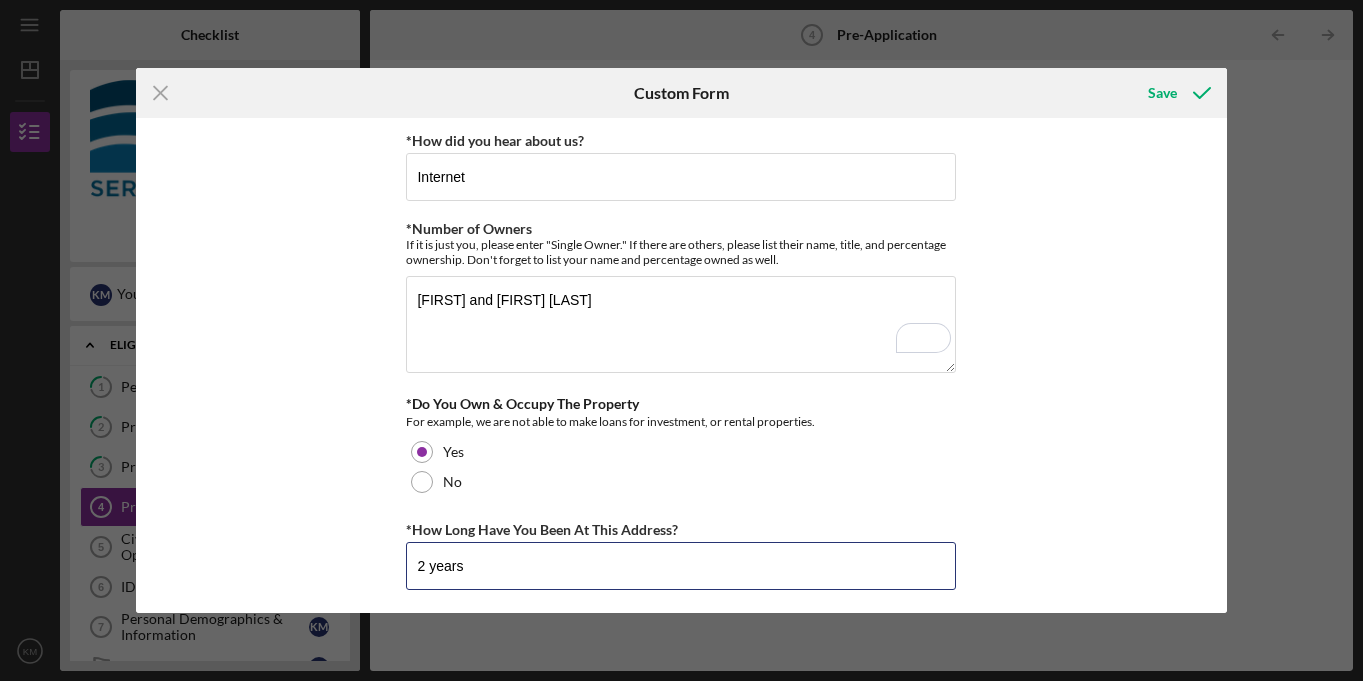 scroll, scrollTop: 8, scrollLeft: 0, axis: vertical 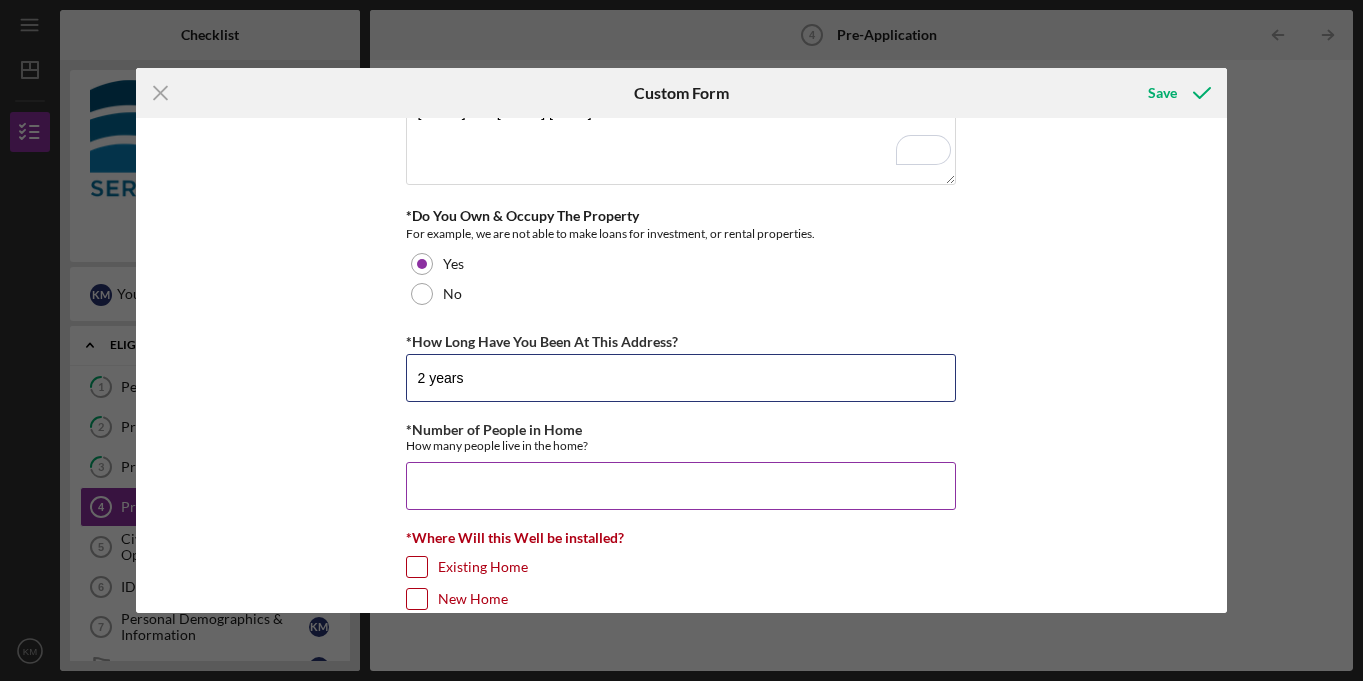type on "2 years" 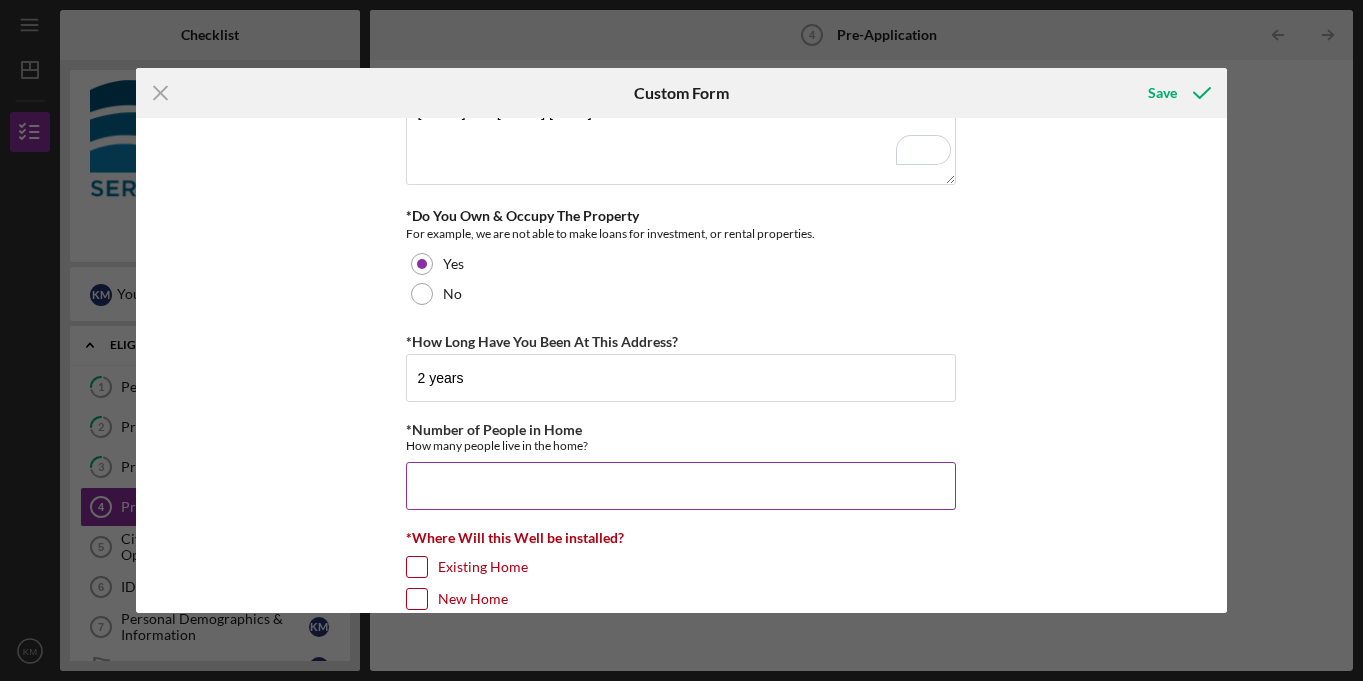 click on "*Number of People in Home" at bounding box center [681, 486] 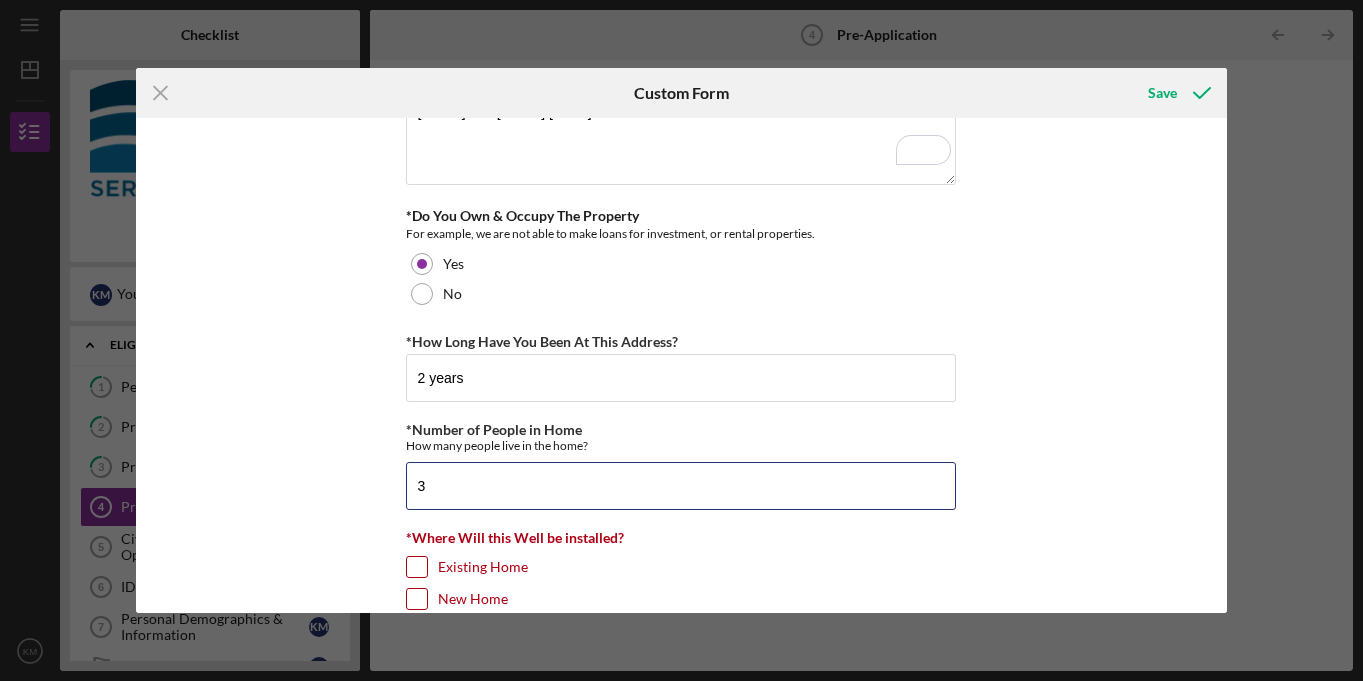 scroll, scrollTop: 201, scrollLeft: 0, axis: vertical 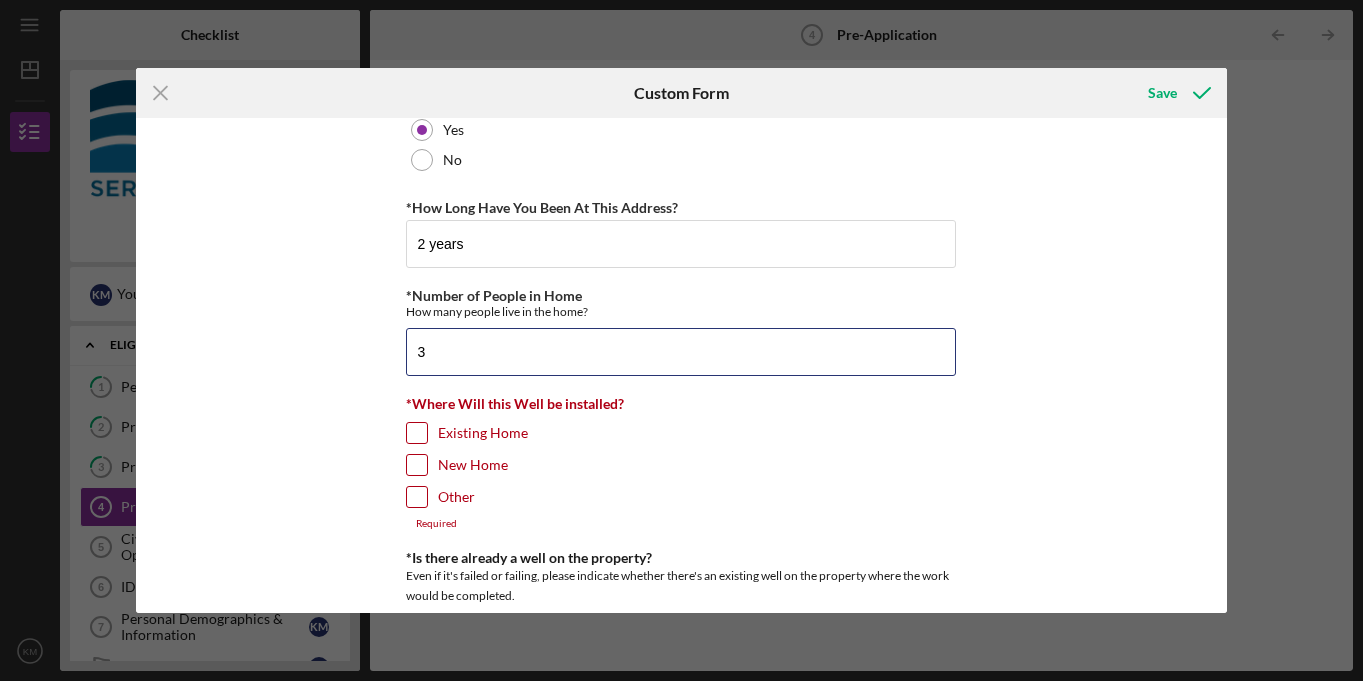 type on "3" 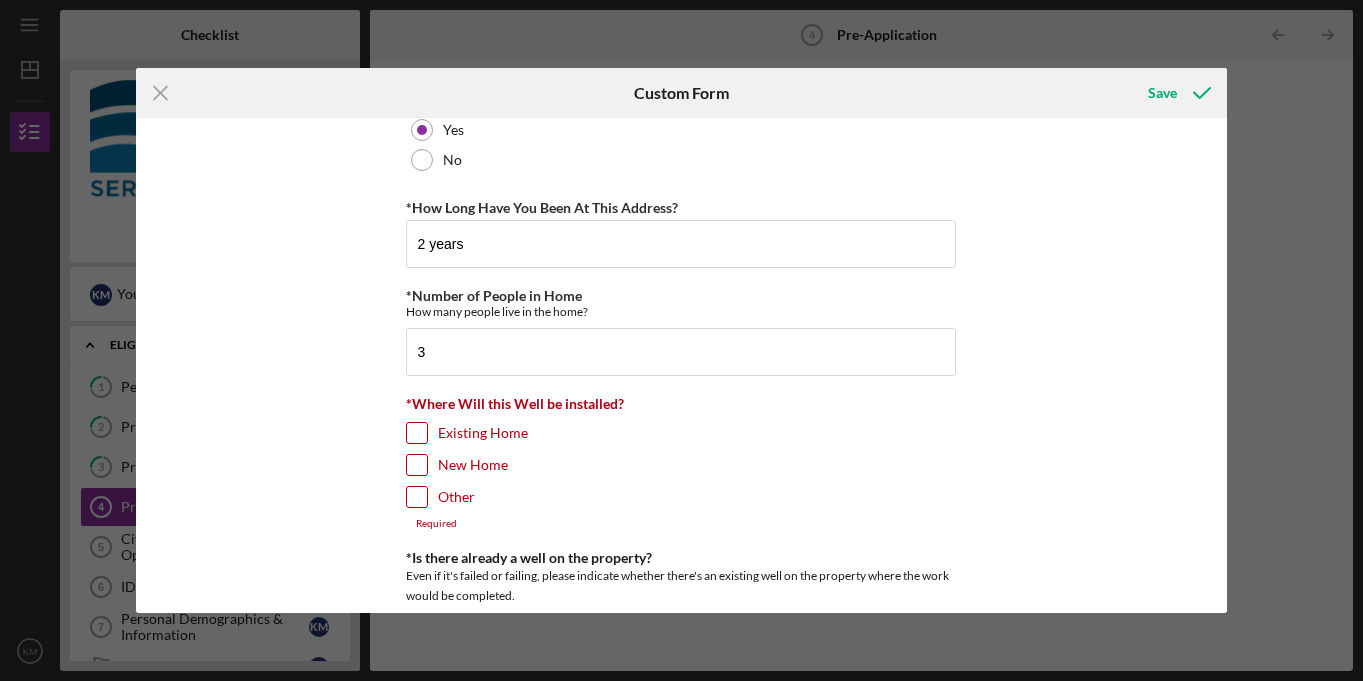 click on "Existing Home" at bounding box center [417, 433] 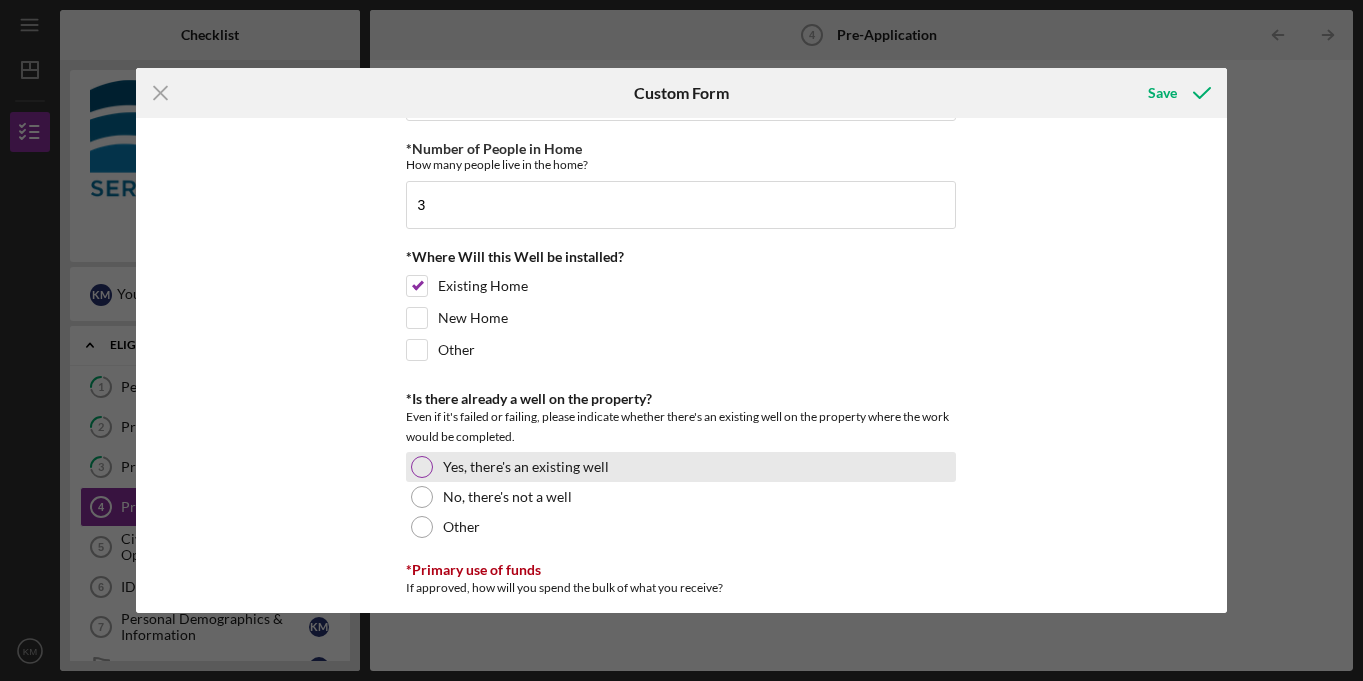 click at bounding box center (422, 467) 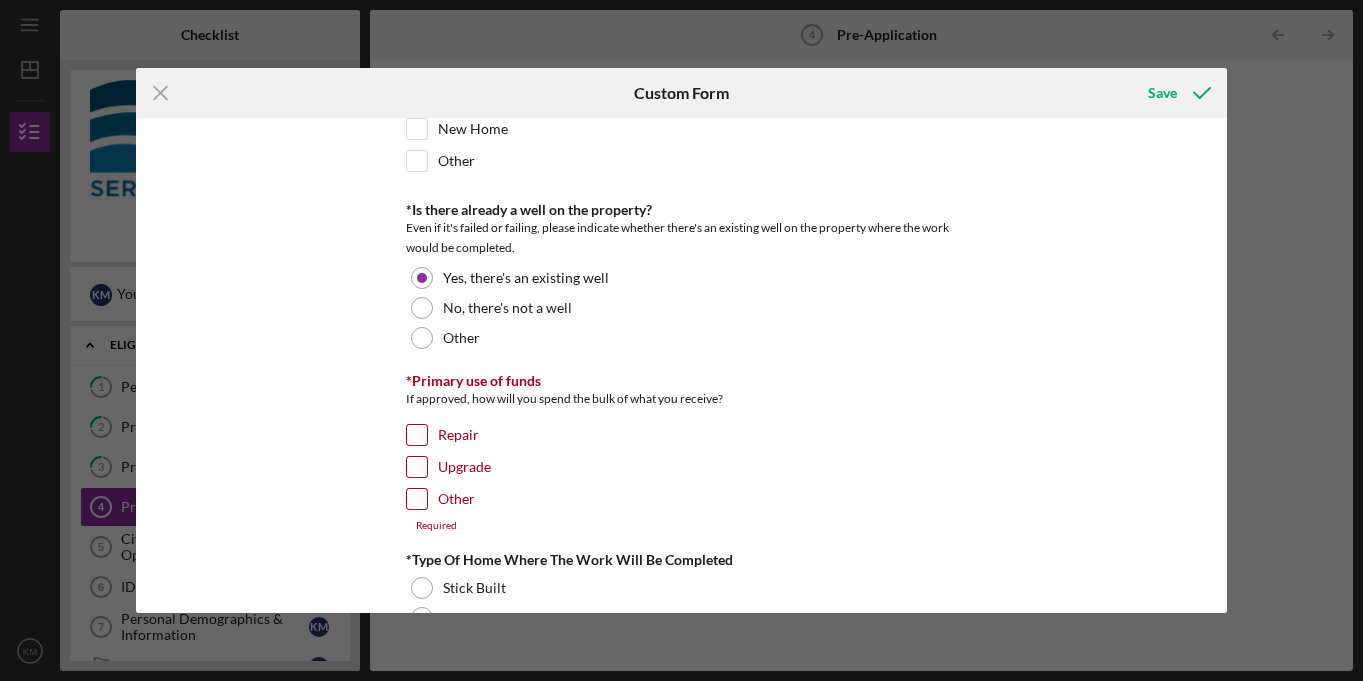 click on "Upgrade" at bounding box center (417, 467) 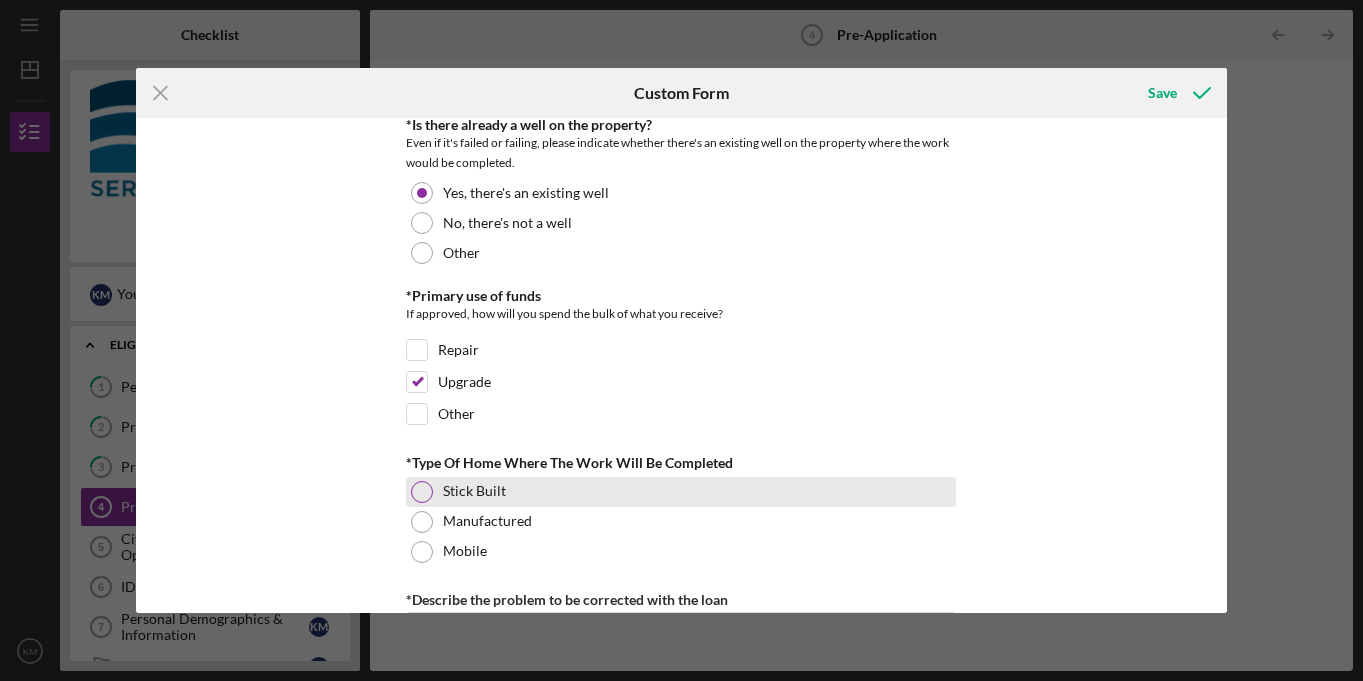 click at bounding box center (422, 492) 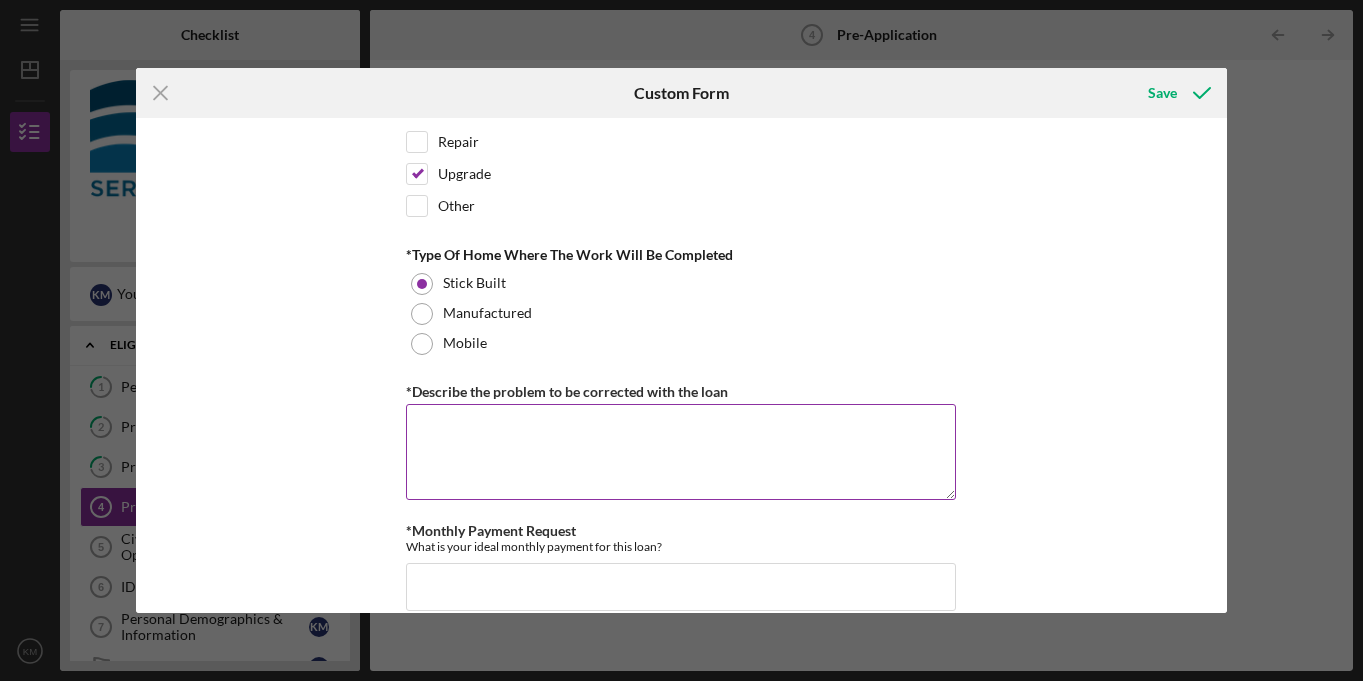click on "*Describe the problem to be corrected with the loan" at bounding box center [681, 452] 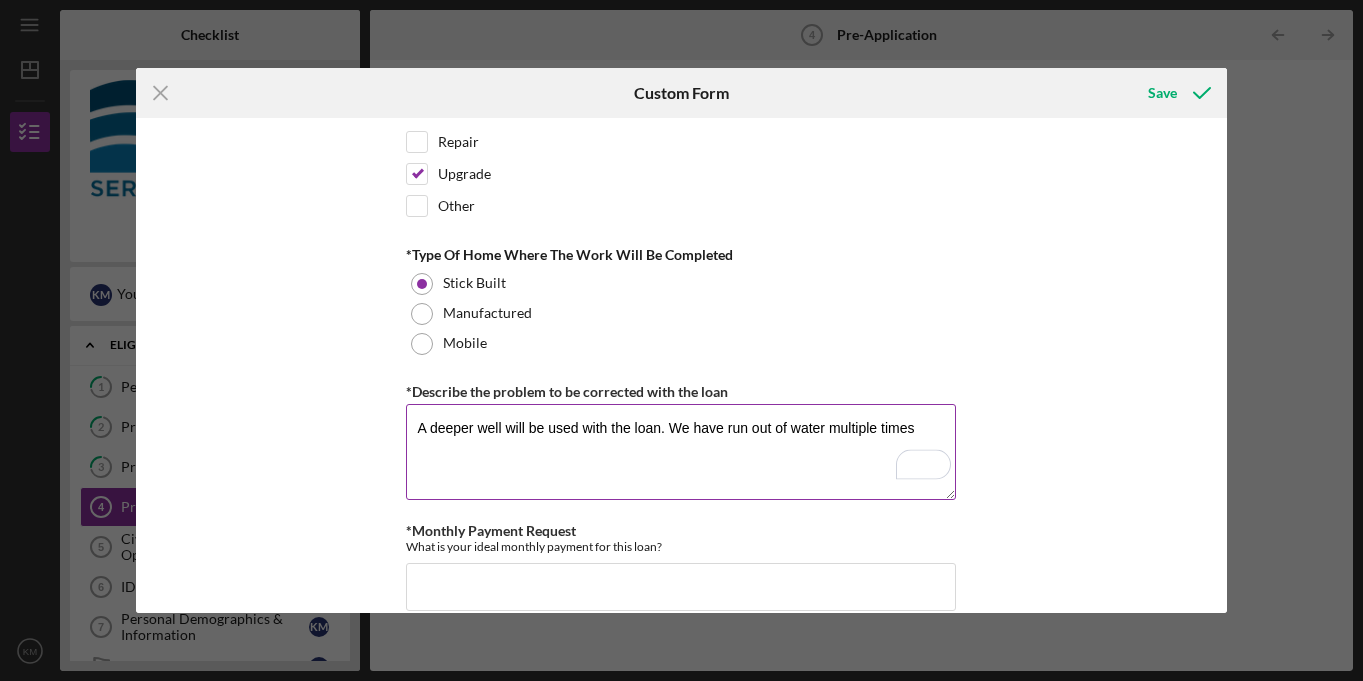 click on "A deeper well will be used with the loan. We have run out of water multiple times" at bounding box center [681, 452] 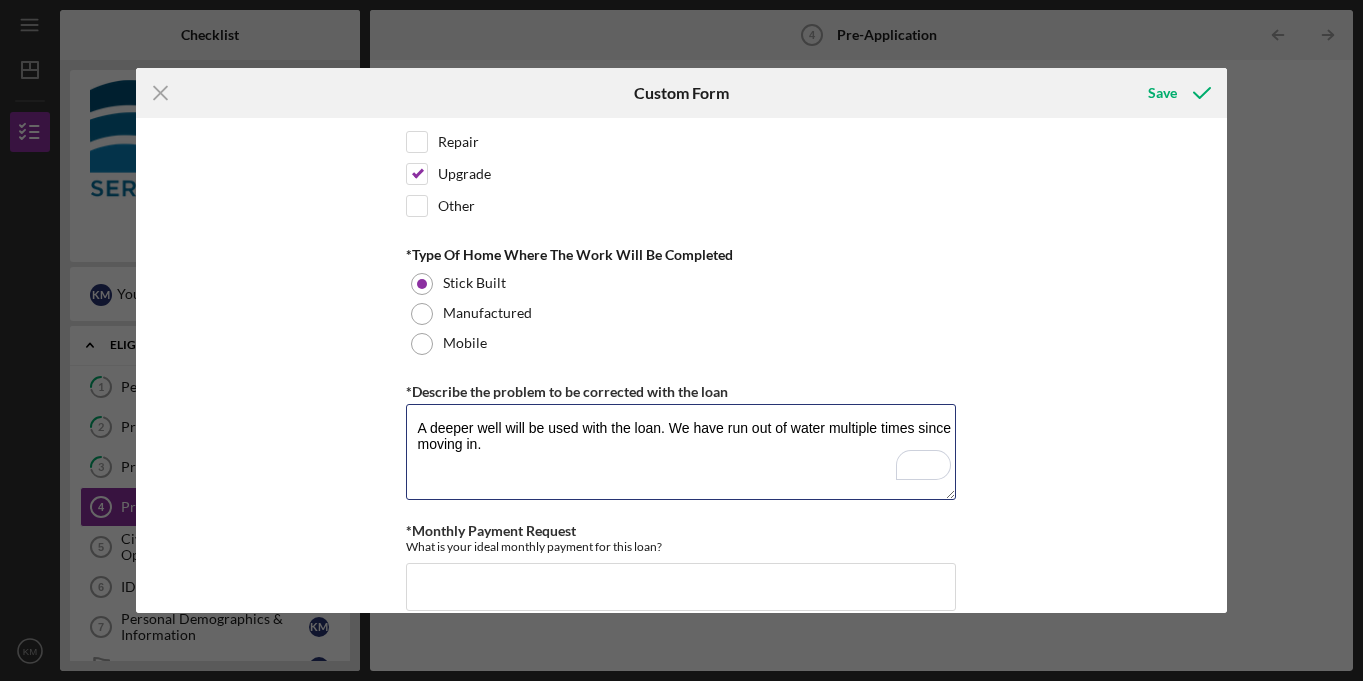 scroll, scrollTop: 964, scrollLeft: 0, axis: vertical 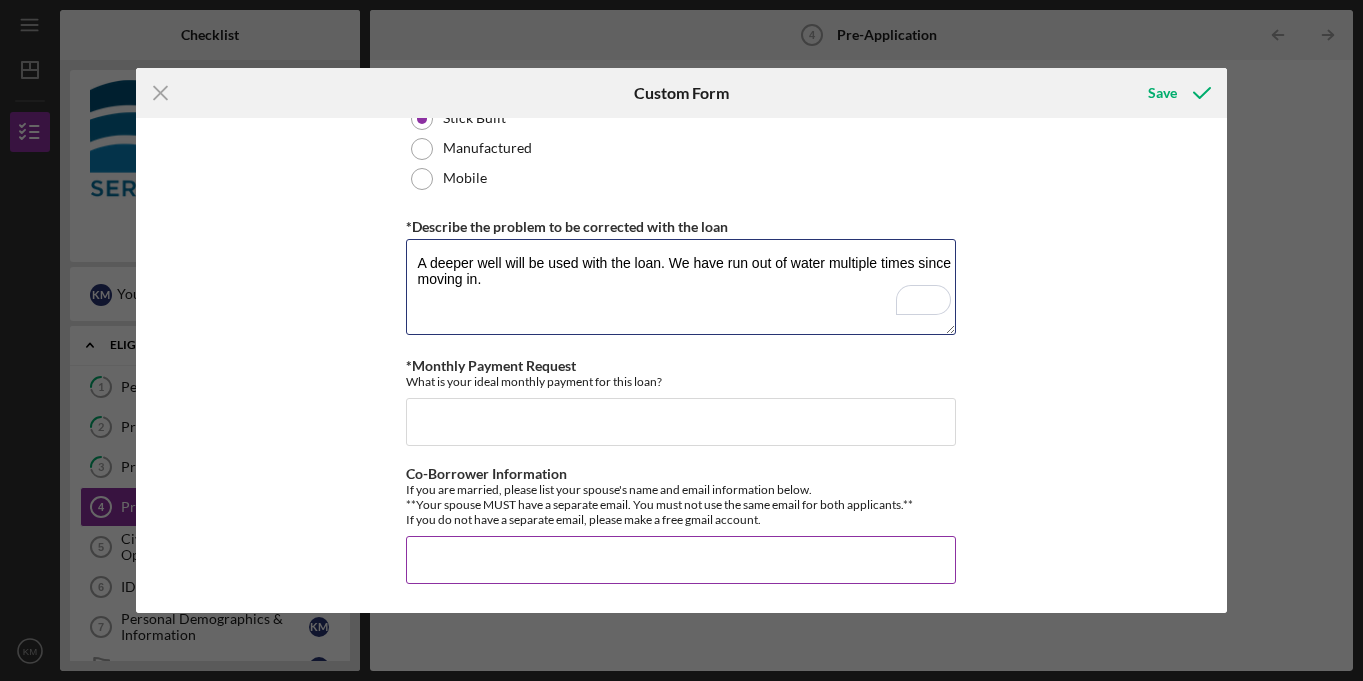 type on "A deeper well will be used with the loan. We have run out of water multiple times since moving in." 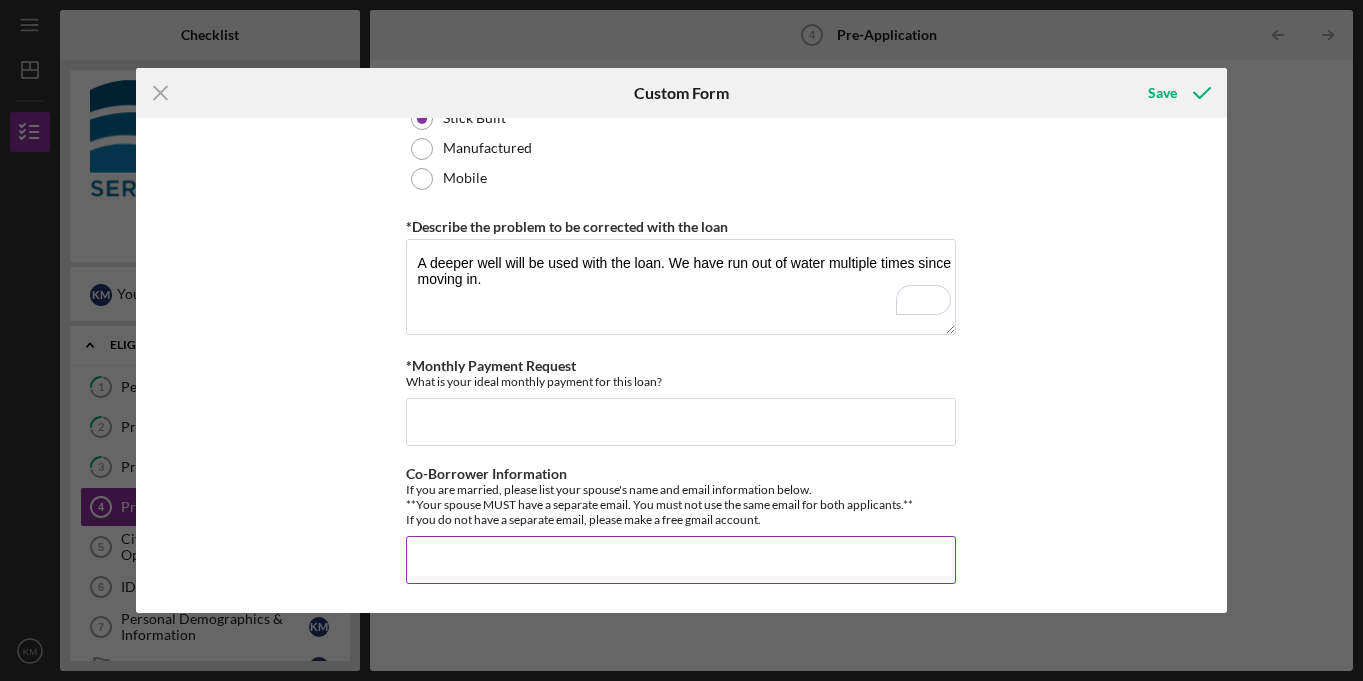 click on "Co-Borrower Information" at bounding box center [681, 560] 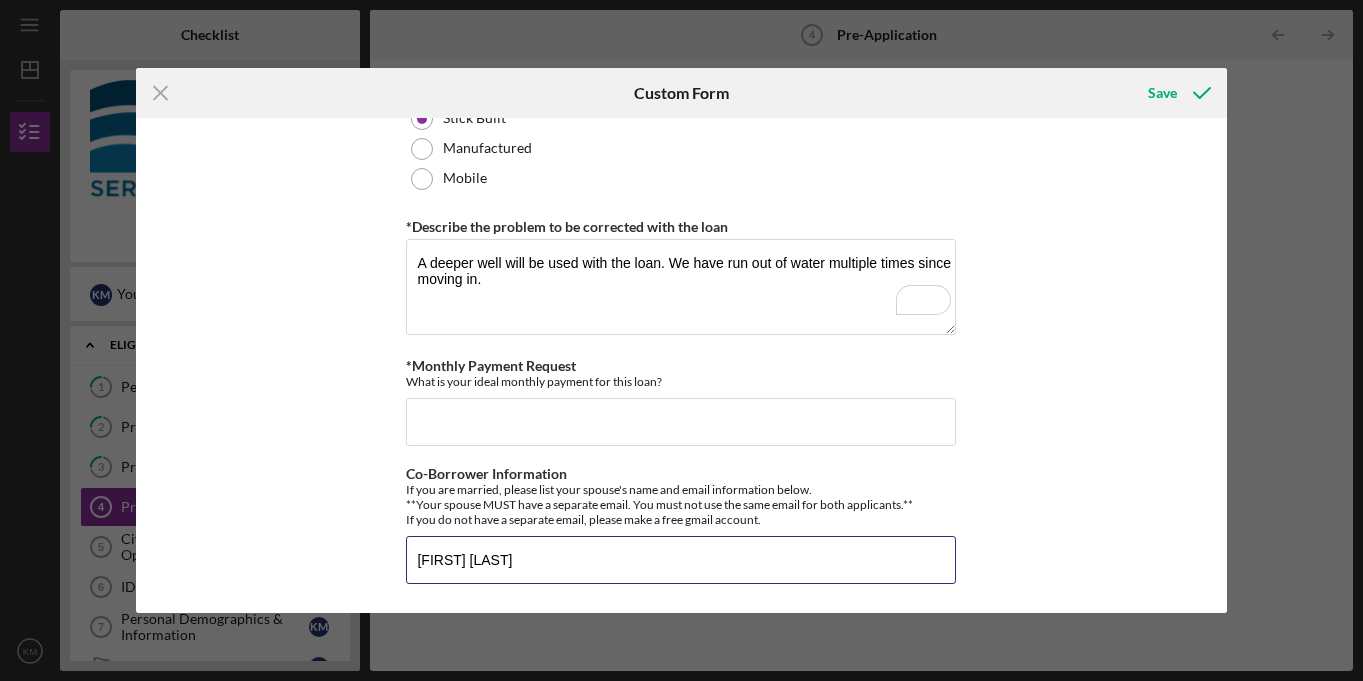 click on "Save" at bounding box center [1177, 93] 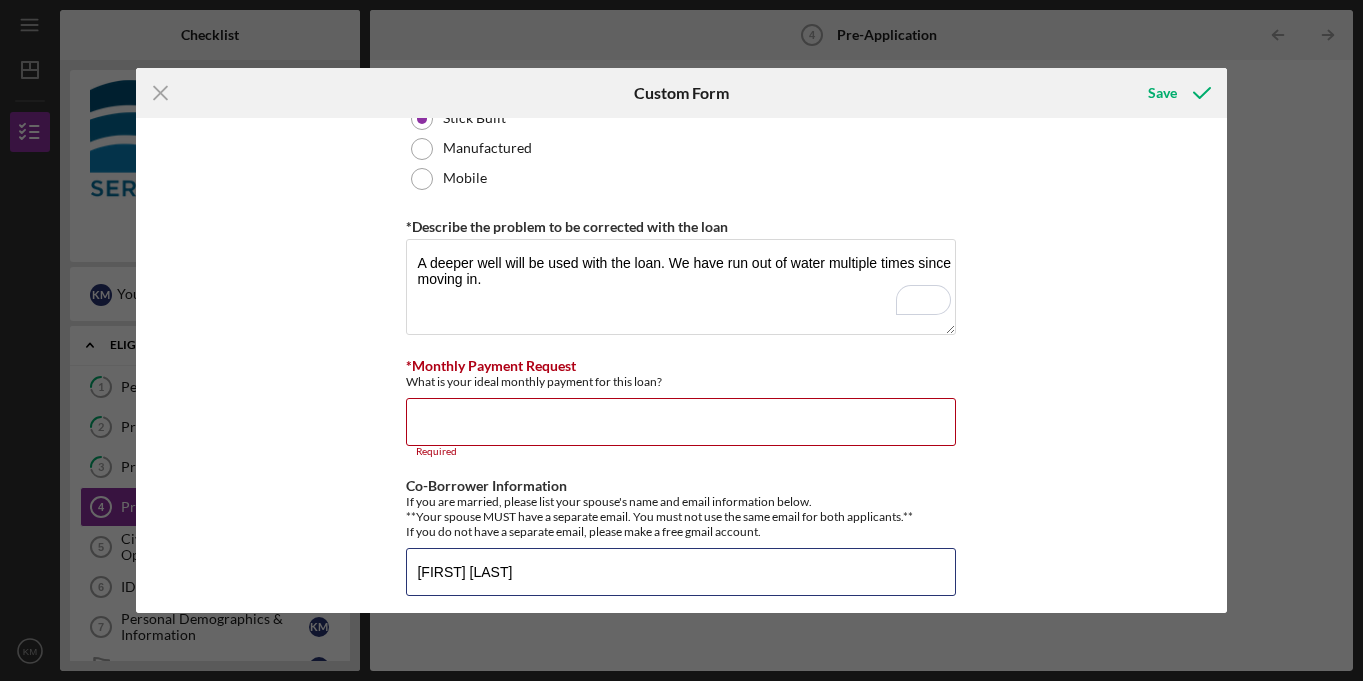 scroll, scrollTop: 1128, scrollLeft: 0, axis: vertical 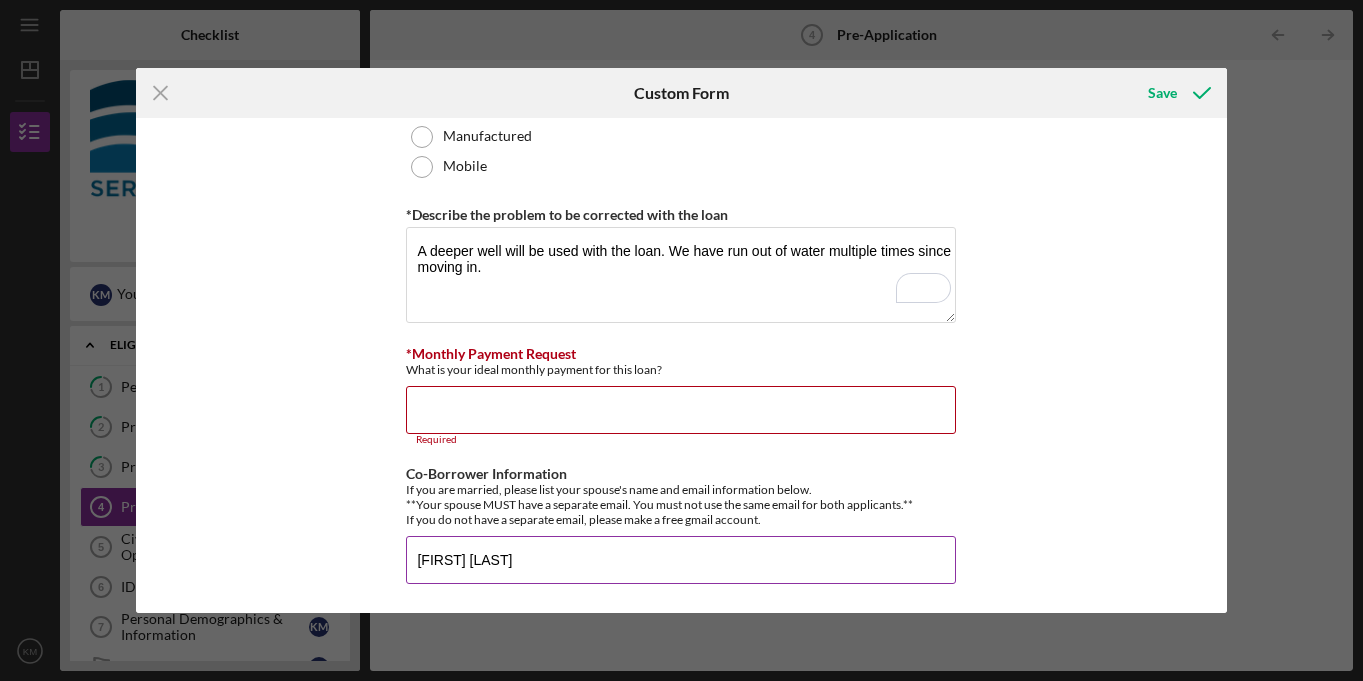 click on "[FIRST] [LAST]" at bounding box center [681, 560] 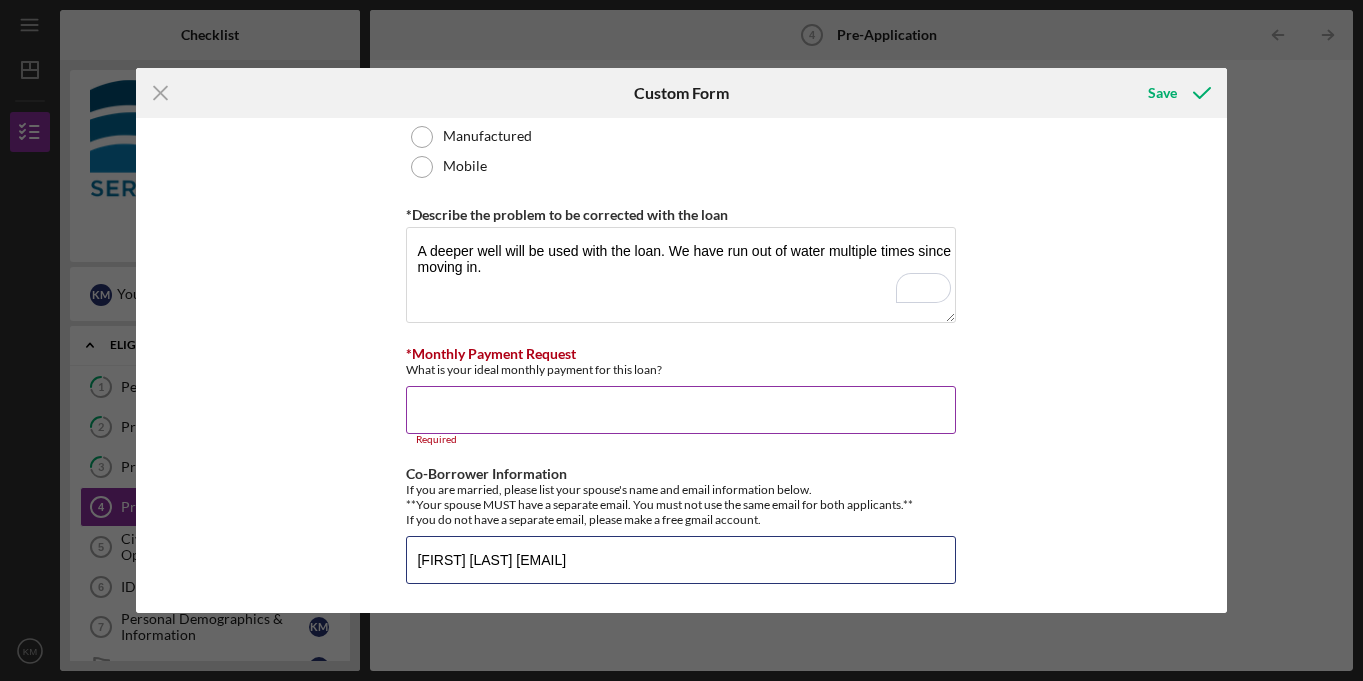 type on "[FIRST] [LAST] [EMAIL]" 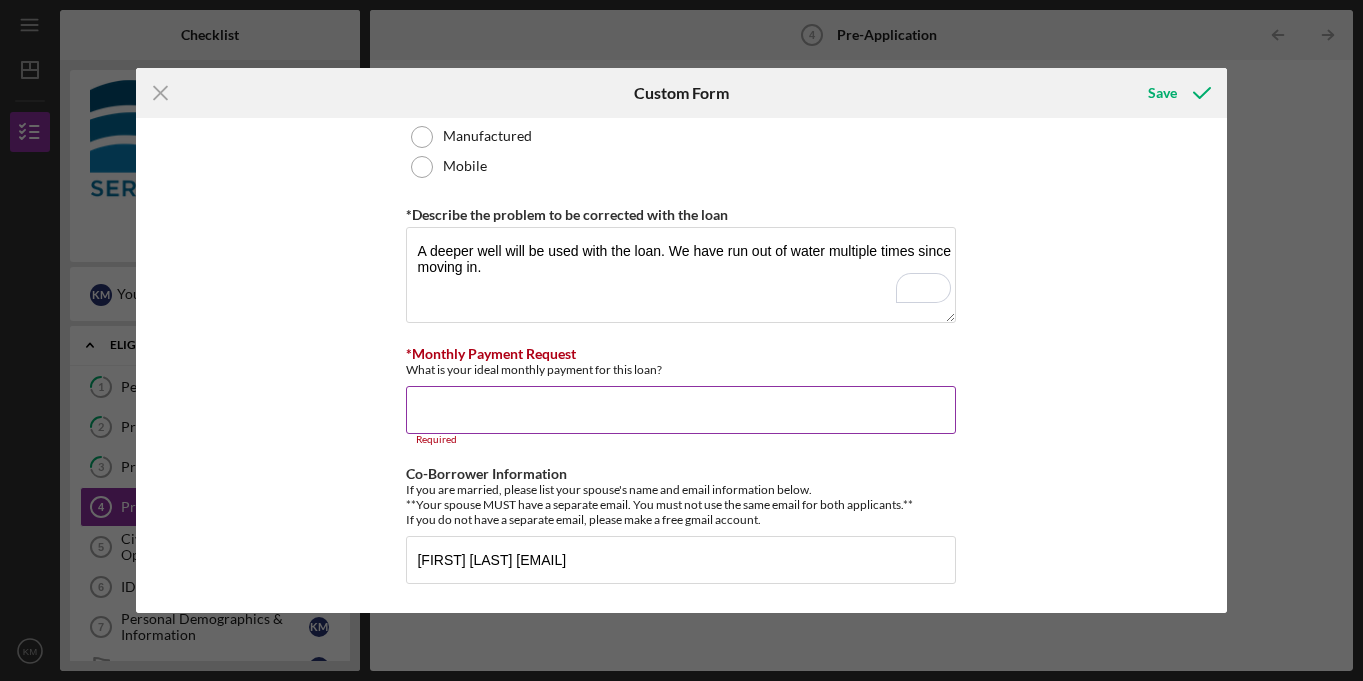 click on "*Monthly Payment Request" at bounding box center (681, 410) 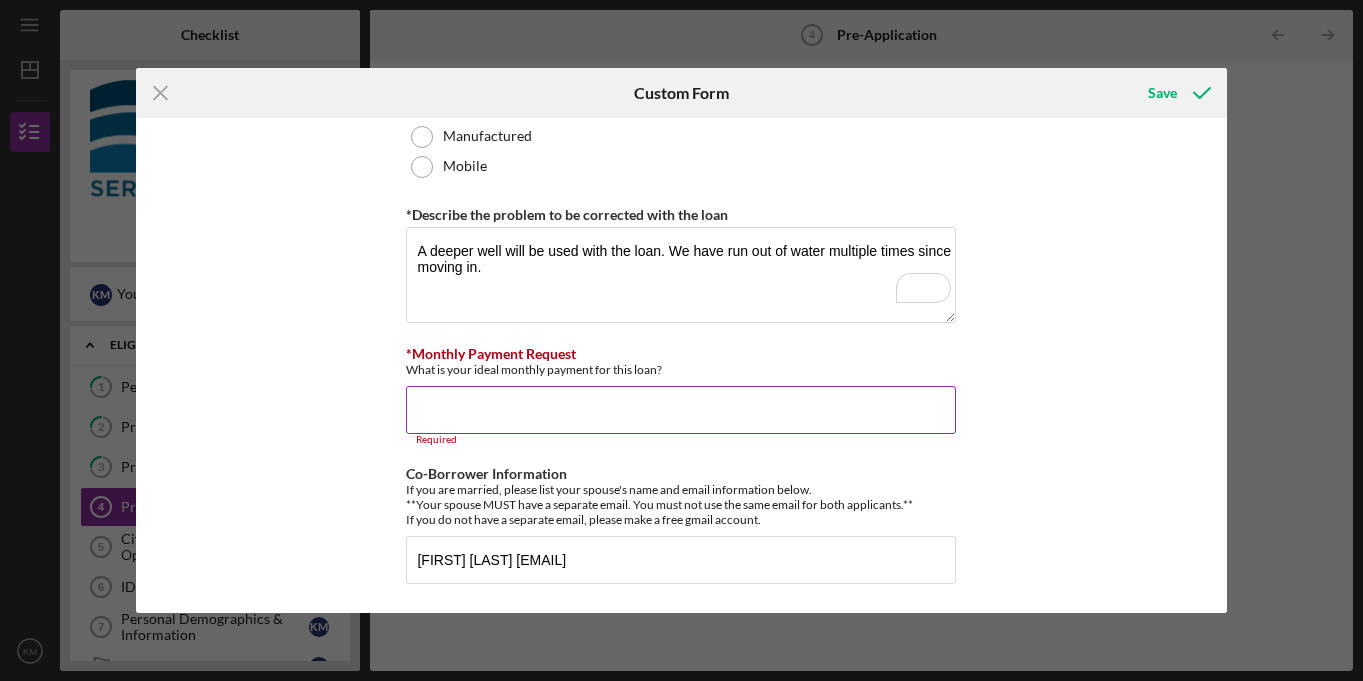 click on "*Monthly Payment Request" at bounding box center [681, 410] 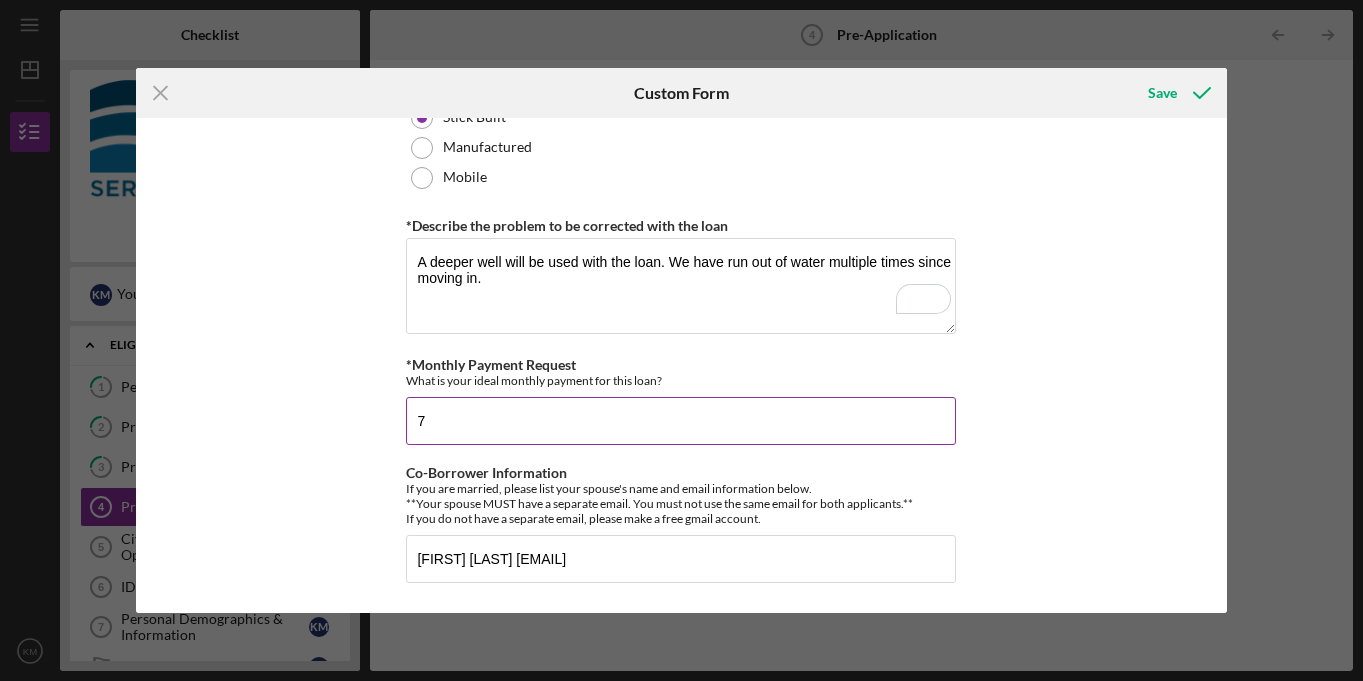 scroll, scrollTop: 1116, scrollLeft: 0, axis: vertical 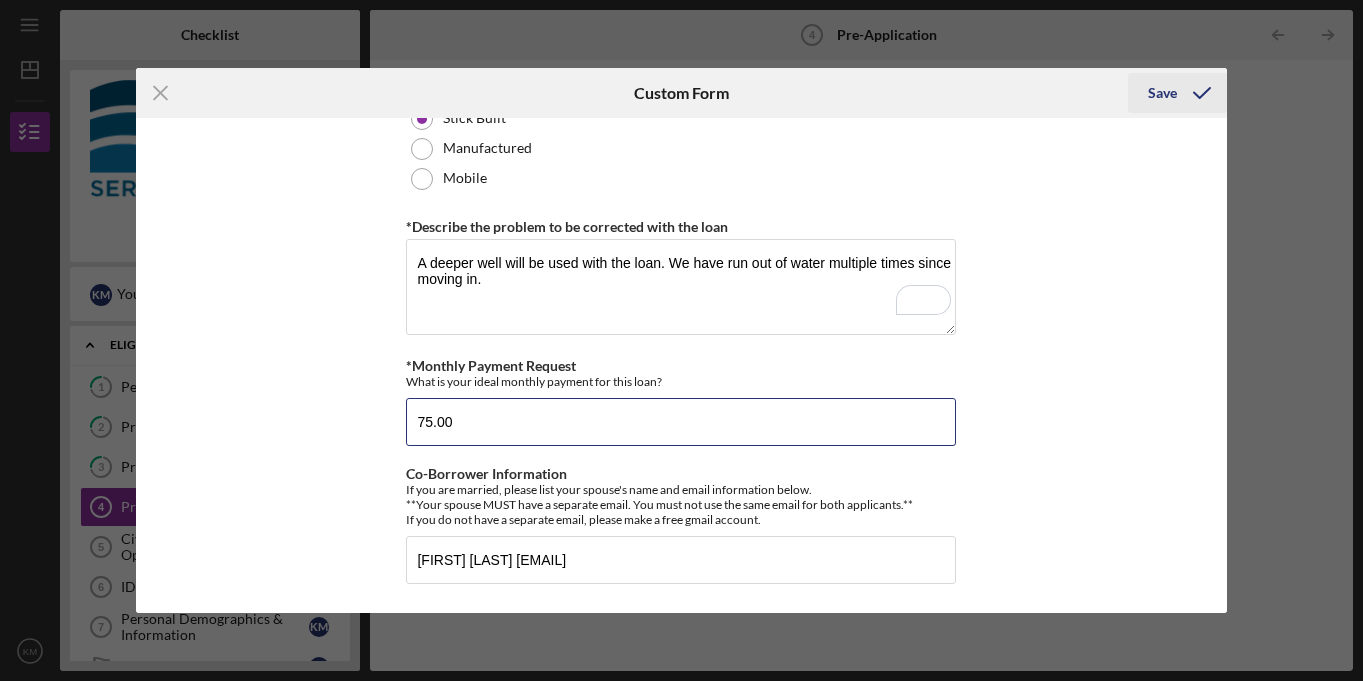 type on "75.00" 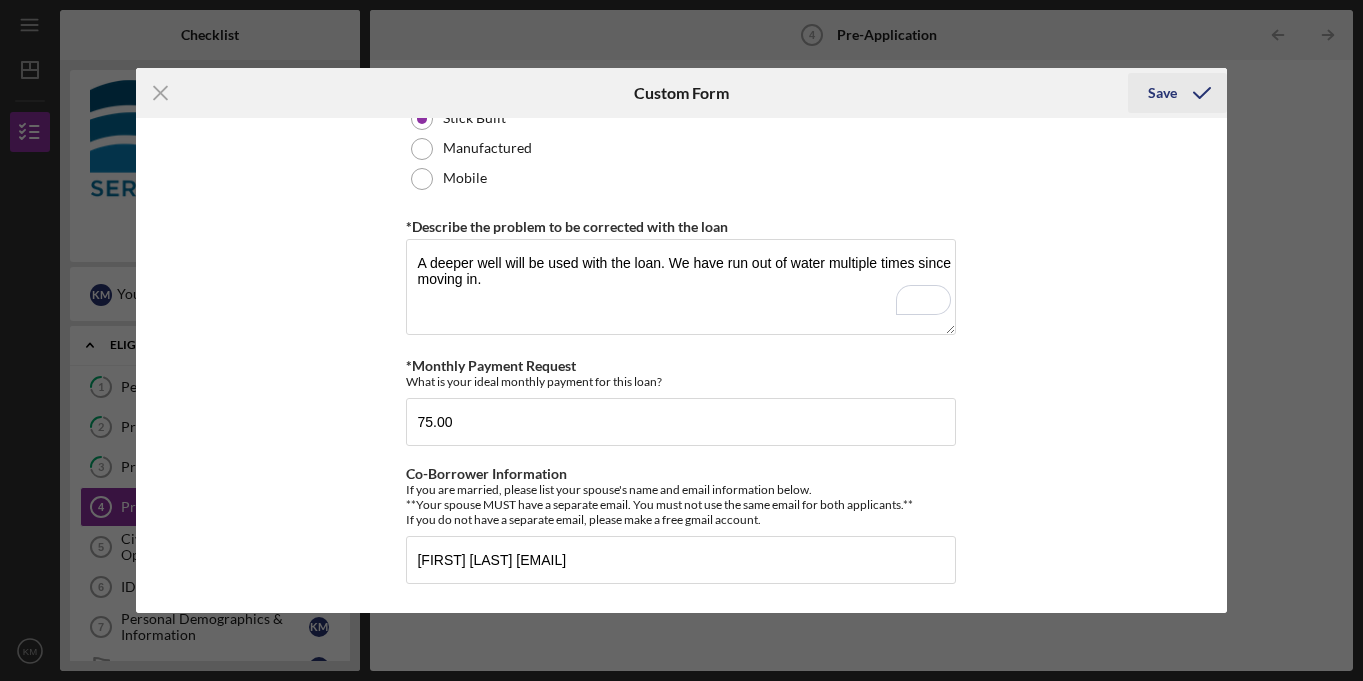 click on "Save" at bounding box center [1162, 93] 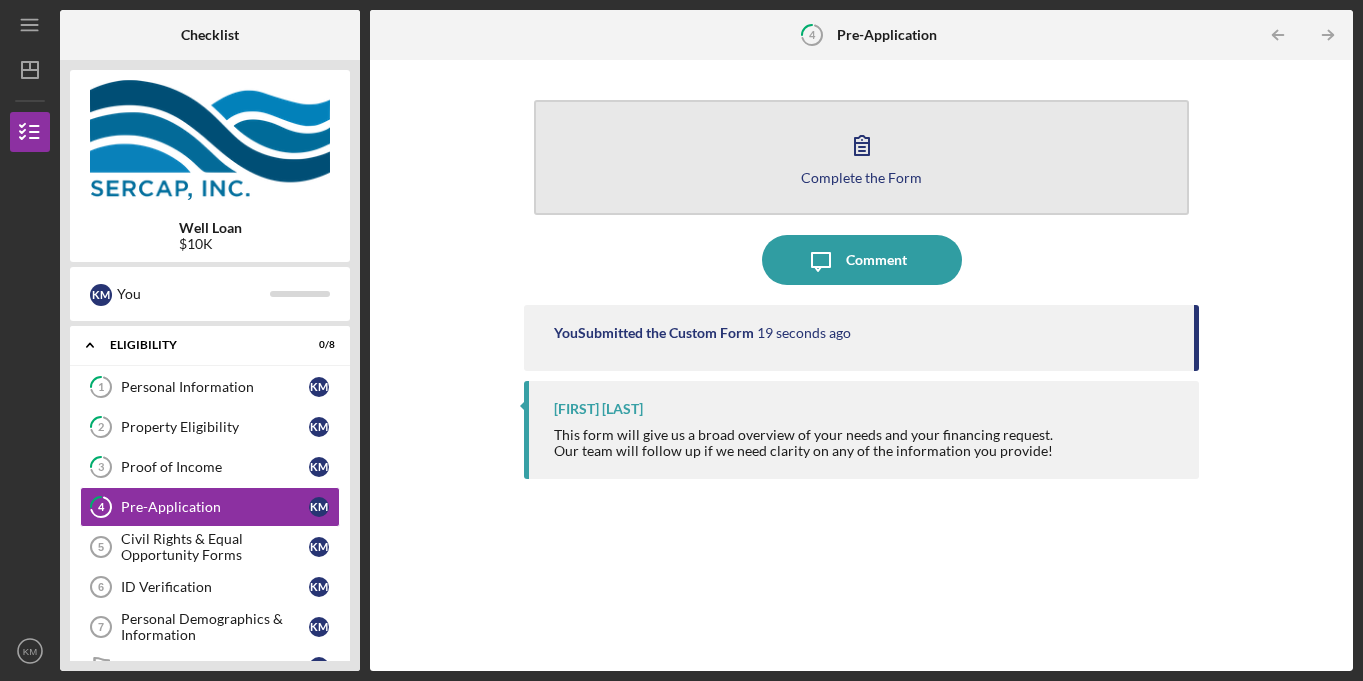 click 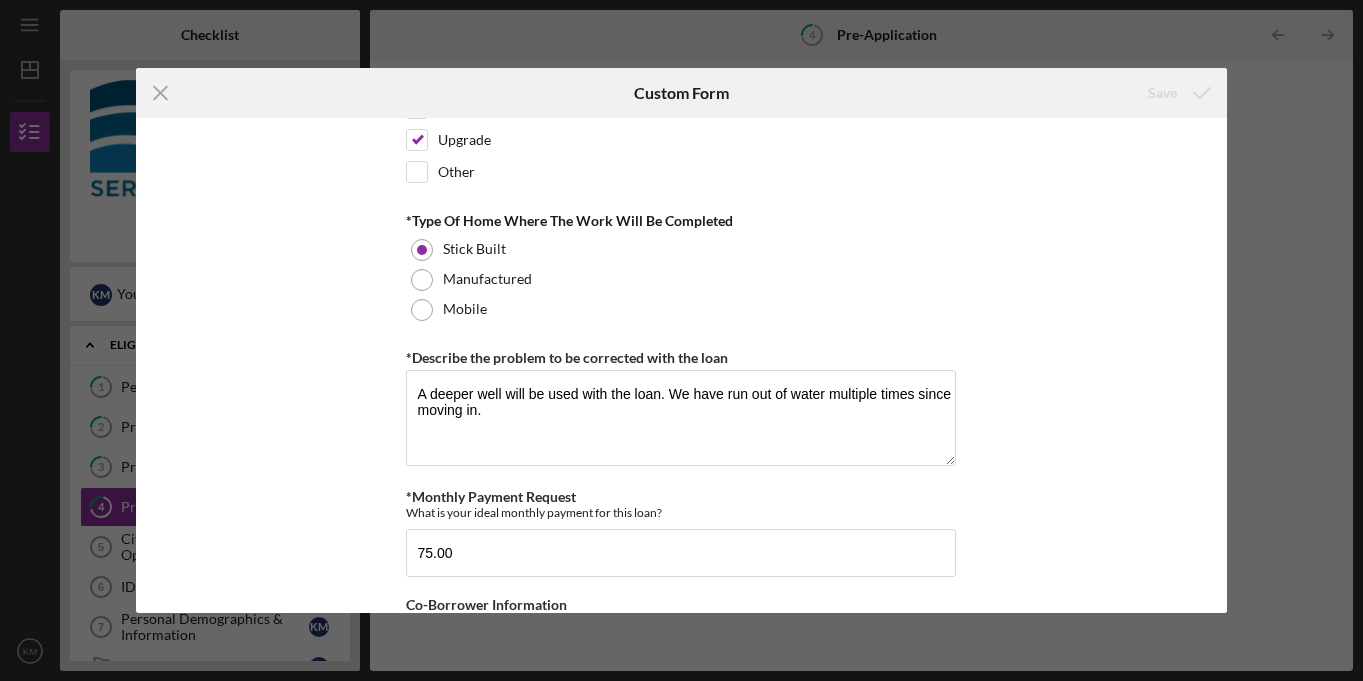 scroll, scrollTop: 1116, scrollLeft: 0, axis: vertical 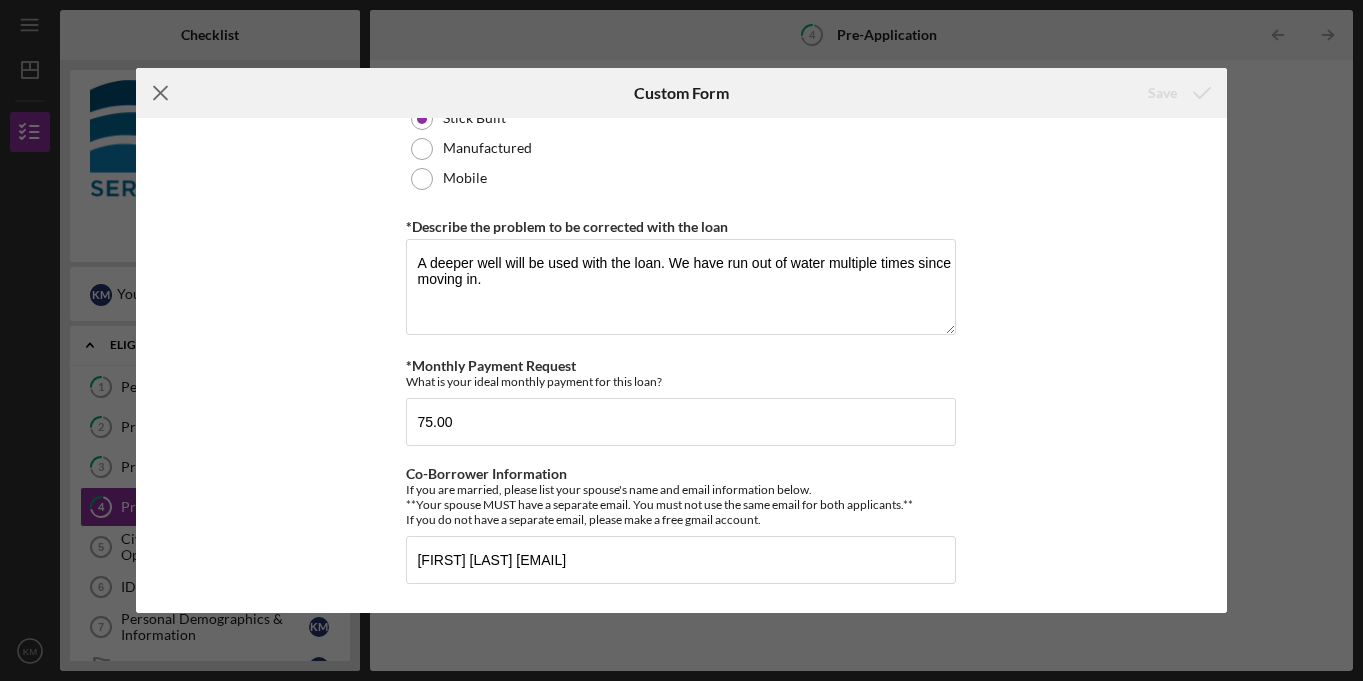 click 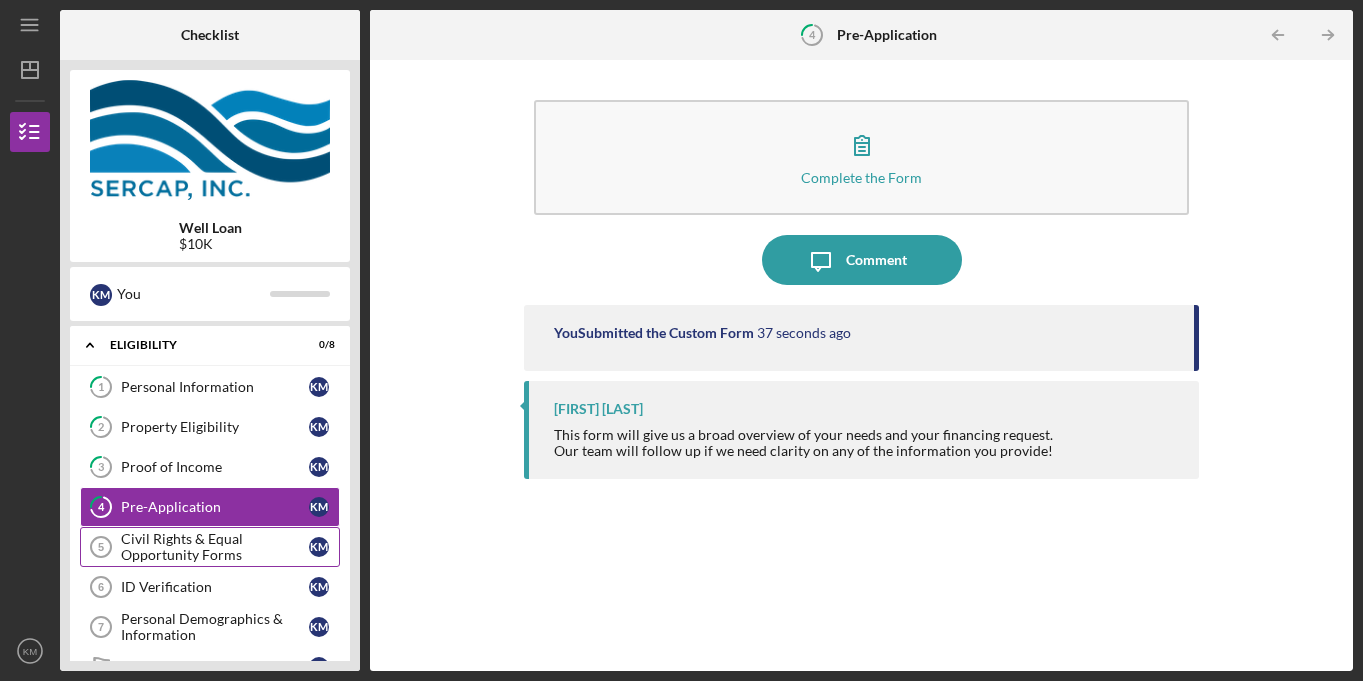 click on "Civil Rights & Equal Opportunity Forms" at bounding box center (215, 547) 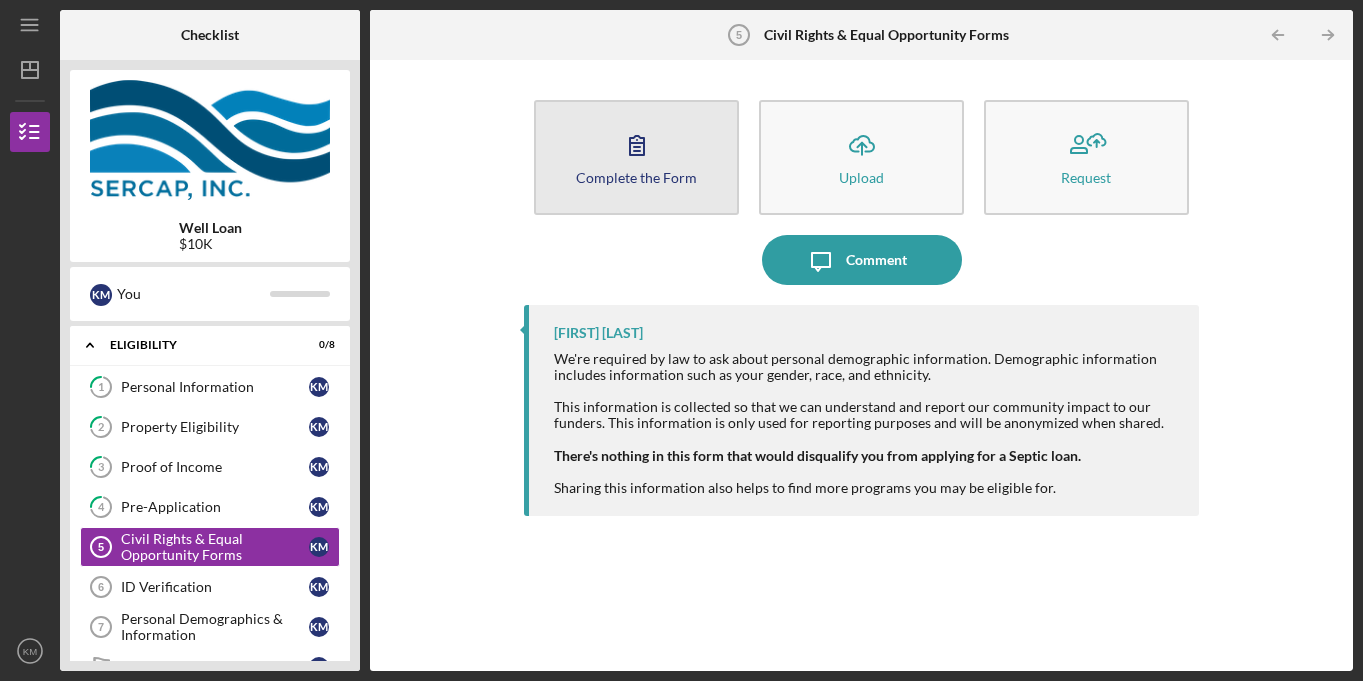 click 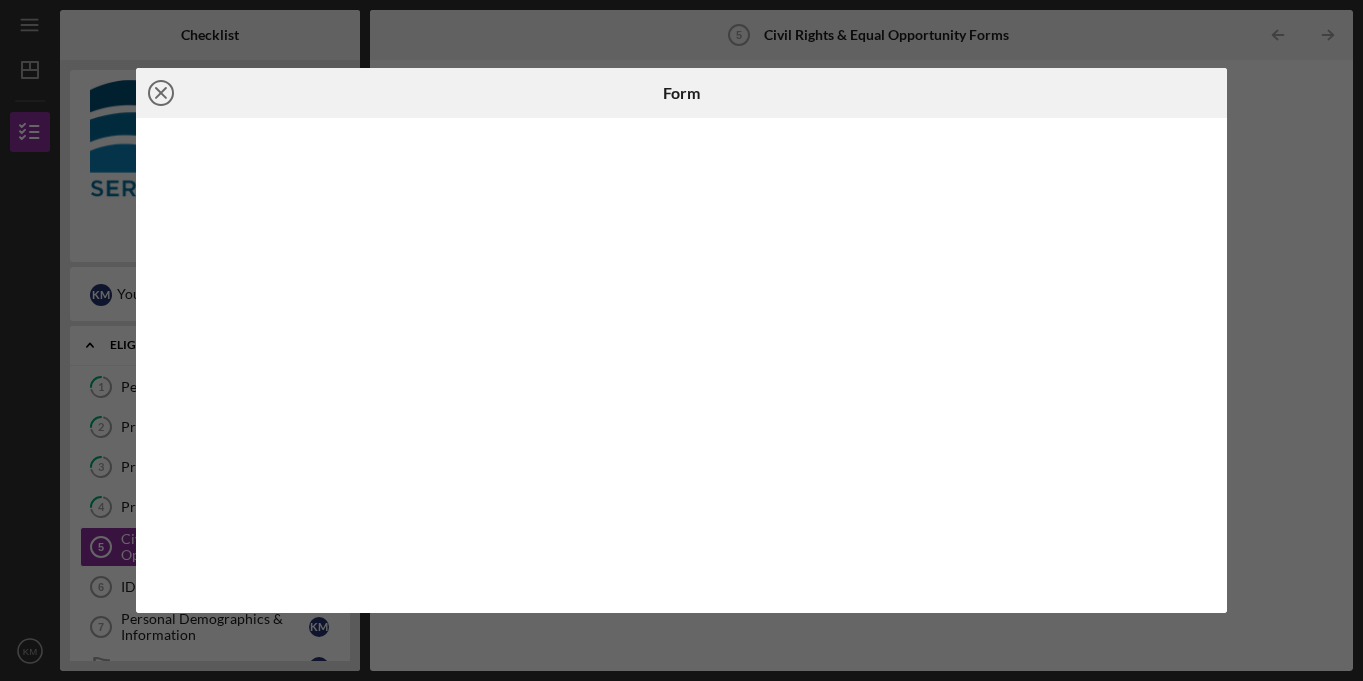 click 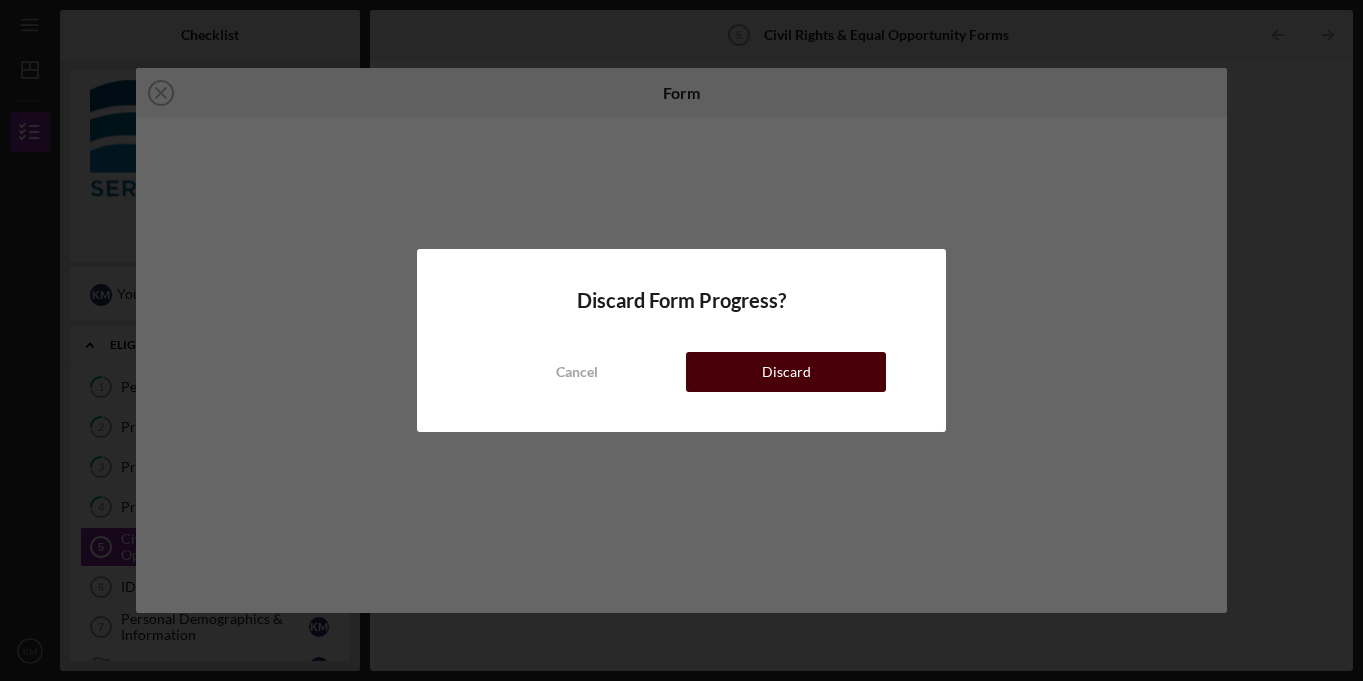 click on "Discard" at bounding box center [786, 372] 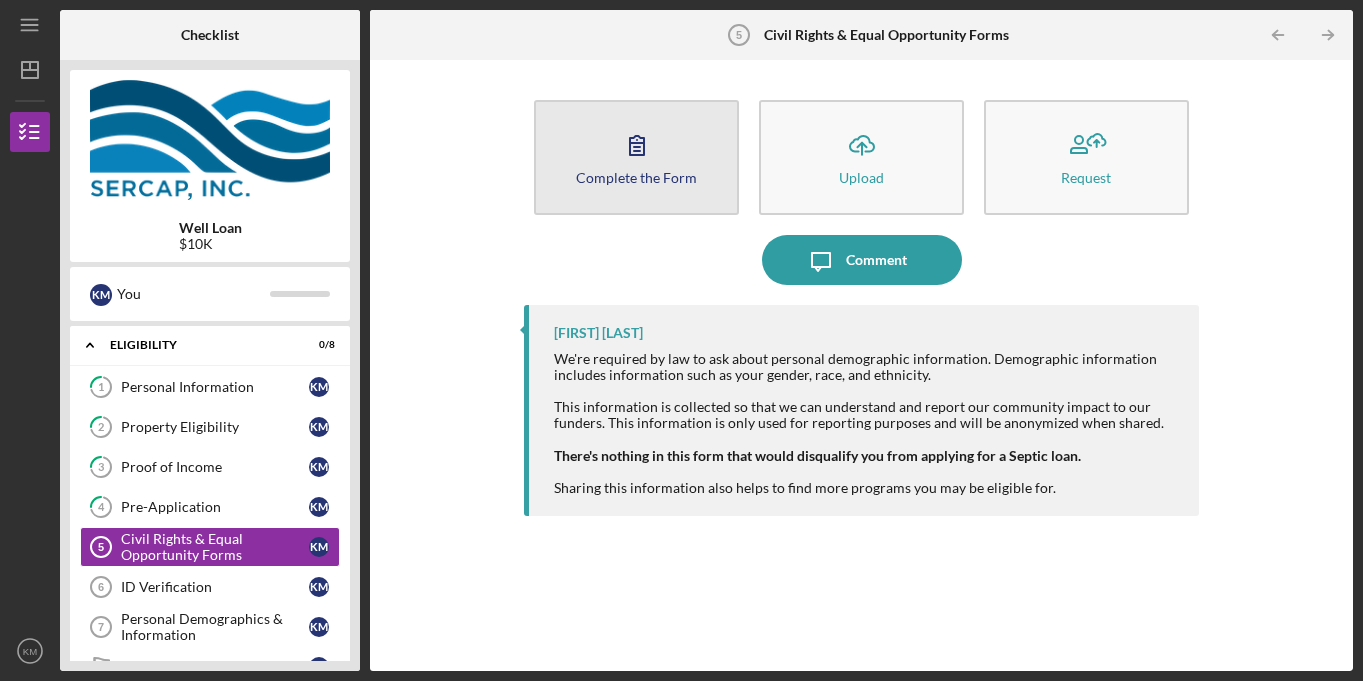 click 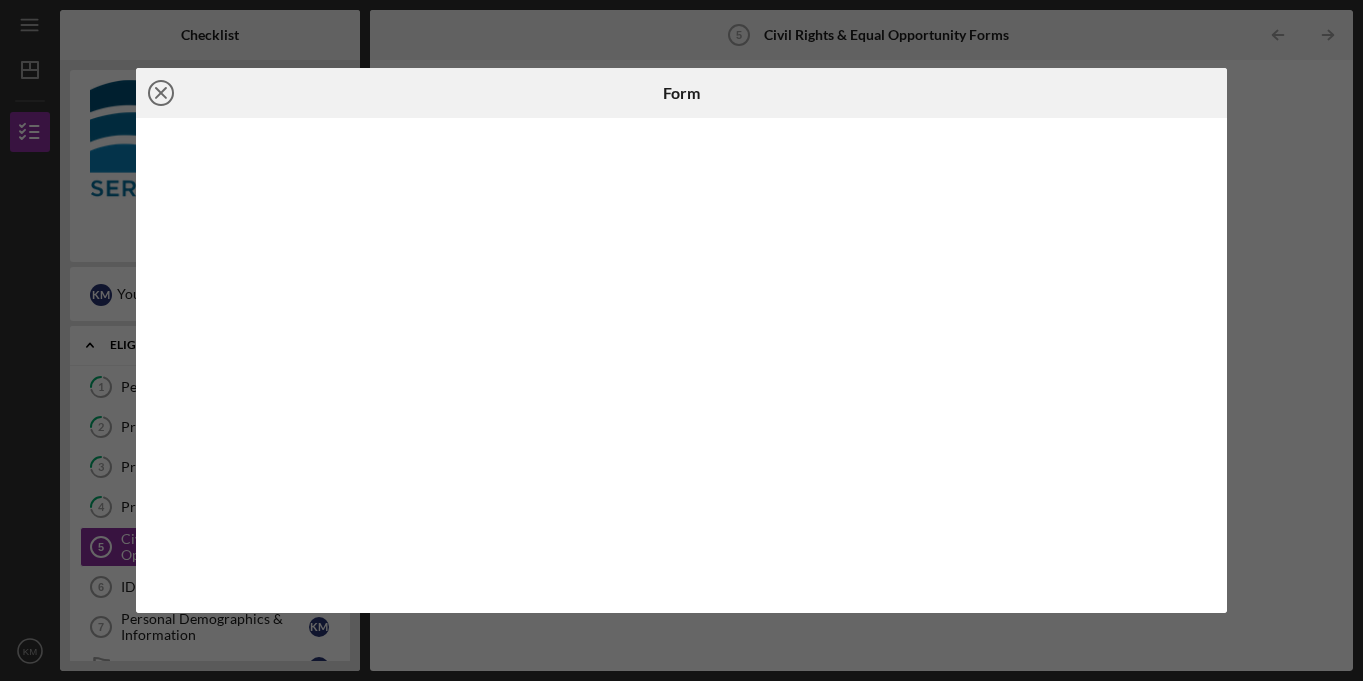 click on "Icon/Close" 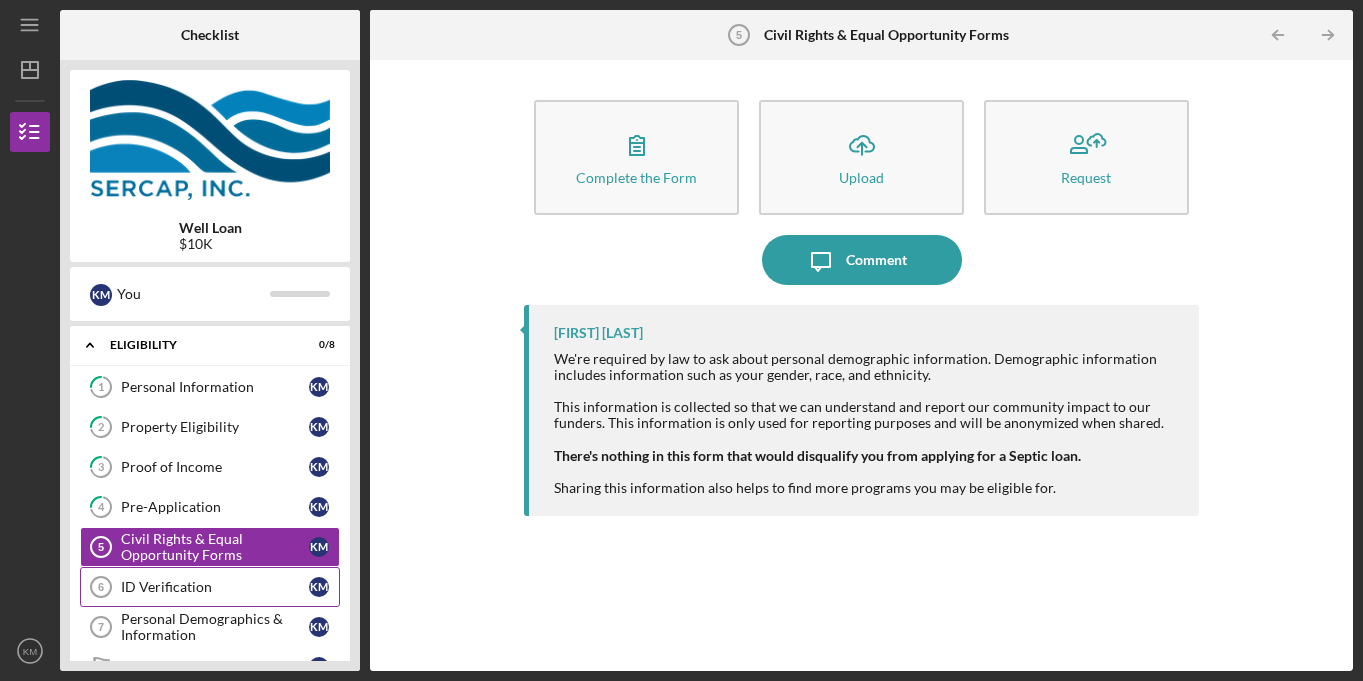 click on "ID Verification" at bounding box center (215, 587) 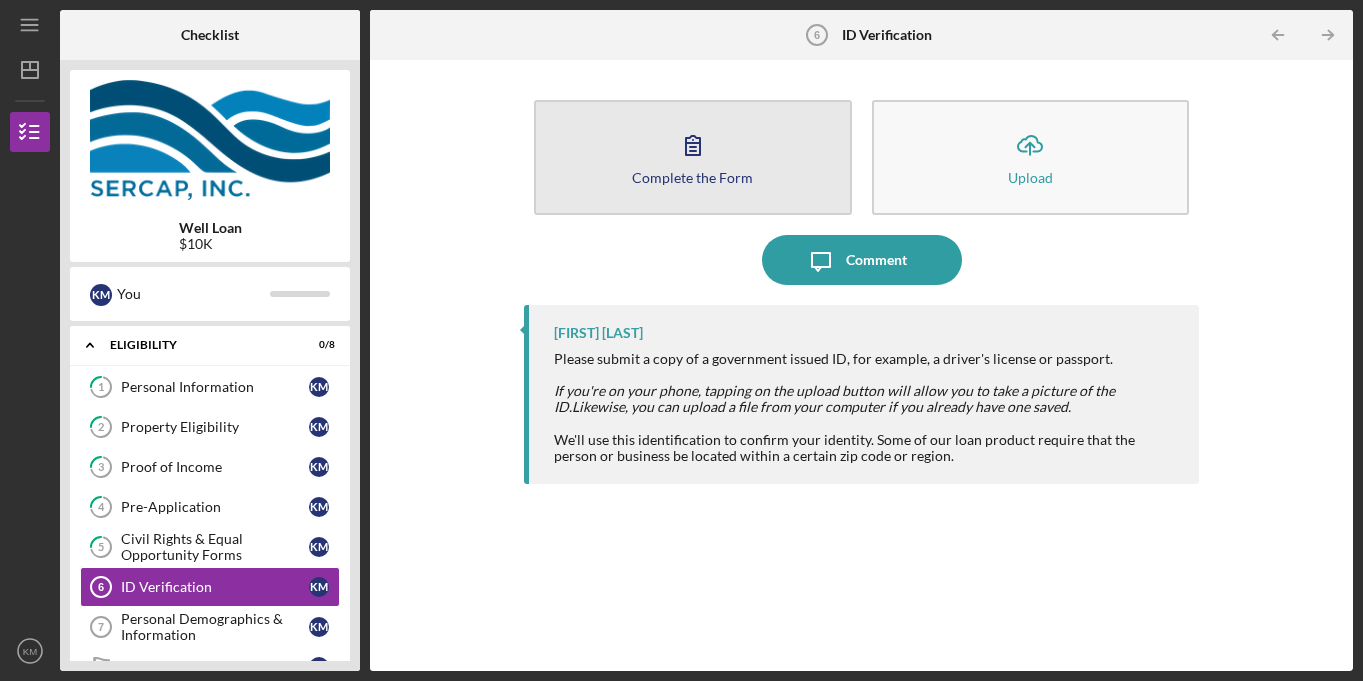 click 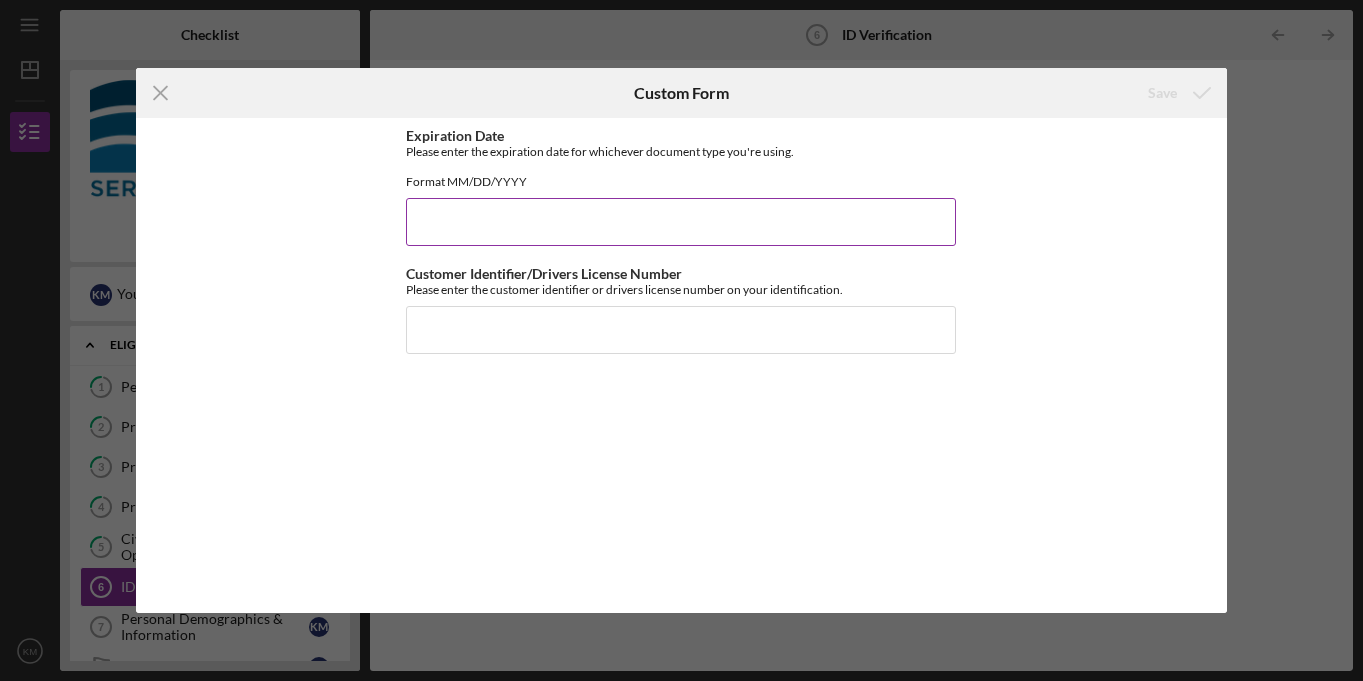 click on "Expiration Date" at bounding box center [681, 222] 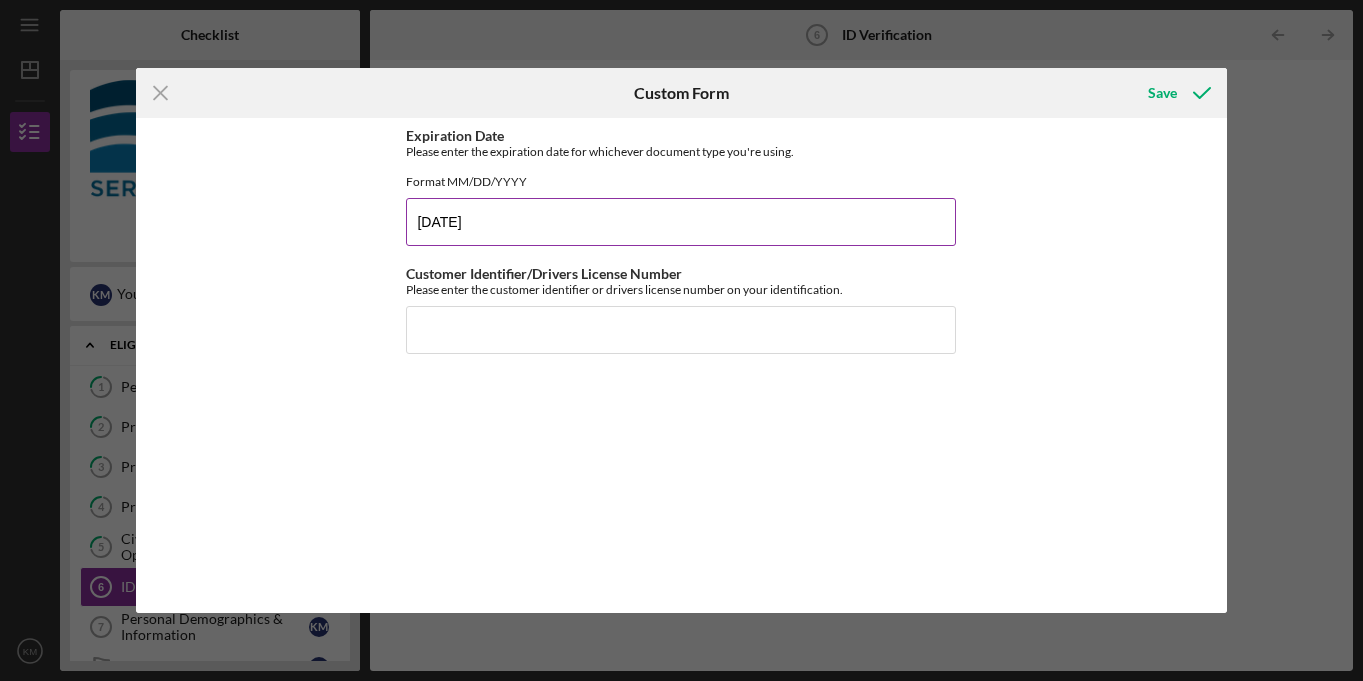 click on "[DATE]" at bounding box center (681, 222) 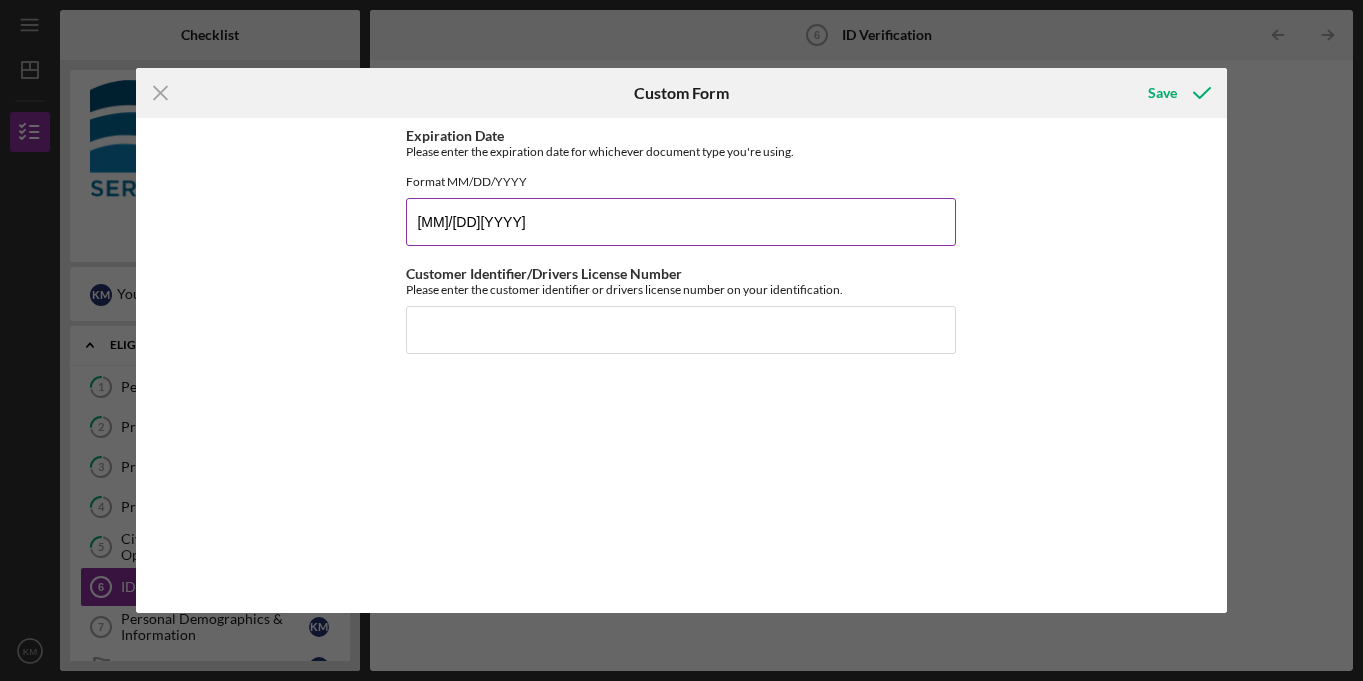 click on "[MM]/[DD][YYYY]" at bounding box center [681, 222] 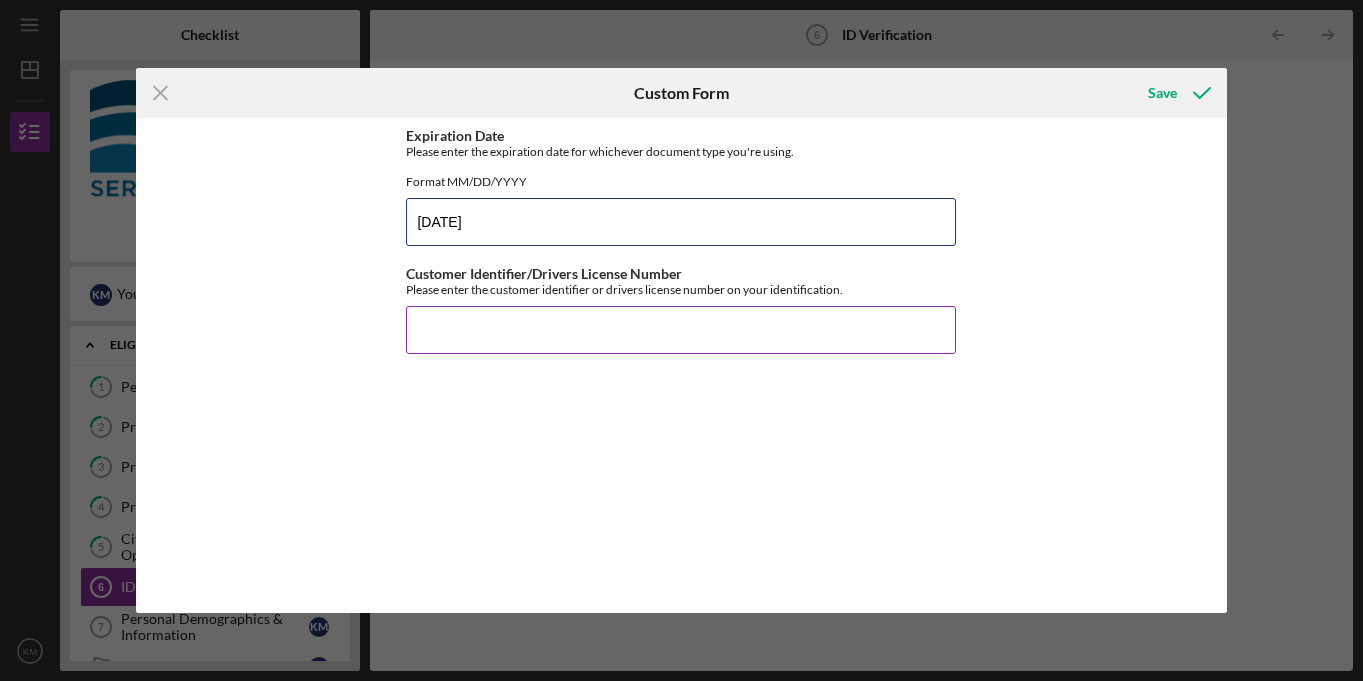 type on "[DATE]" 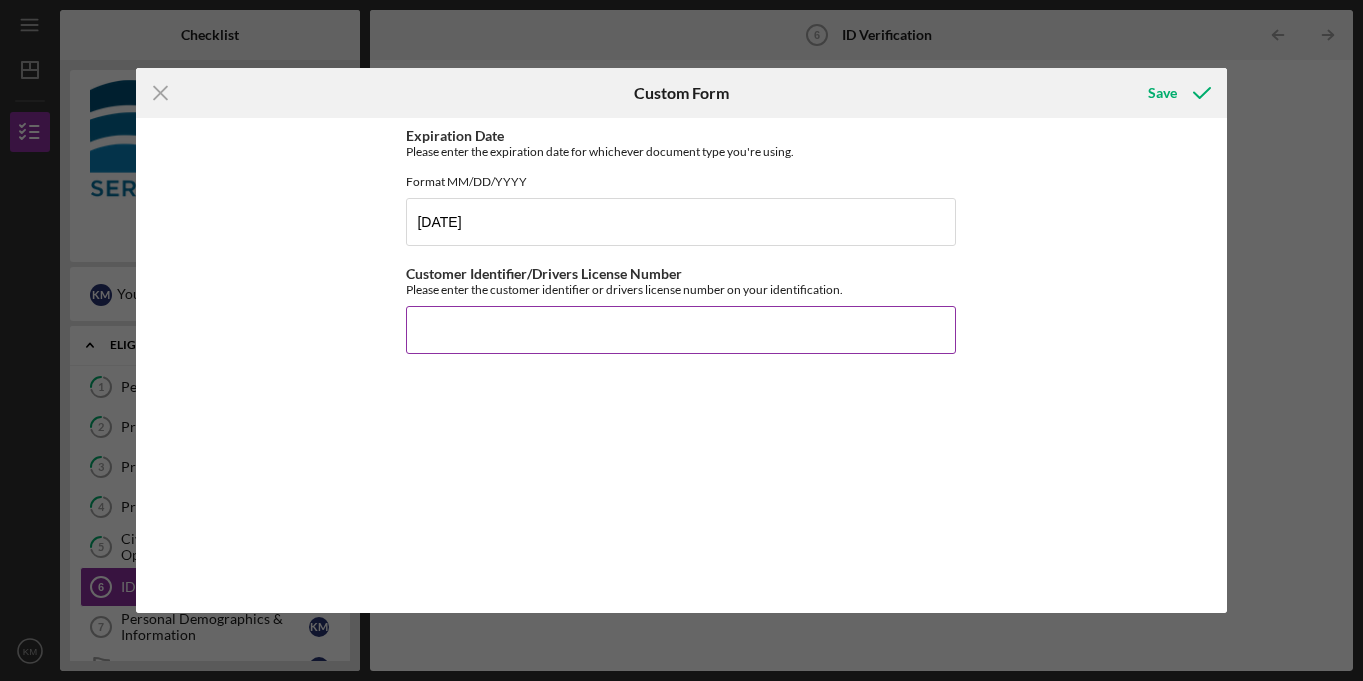 click on "Customer Identifier/Drivers License Number" at bounding box center [681, 330] 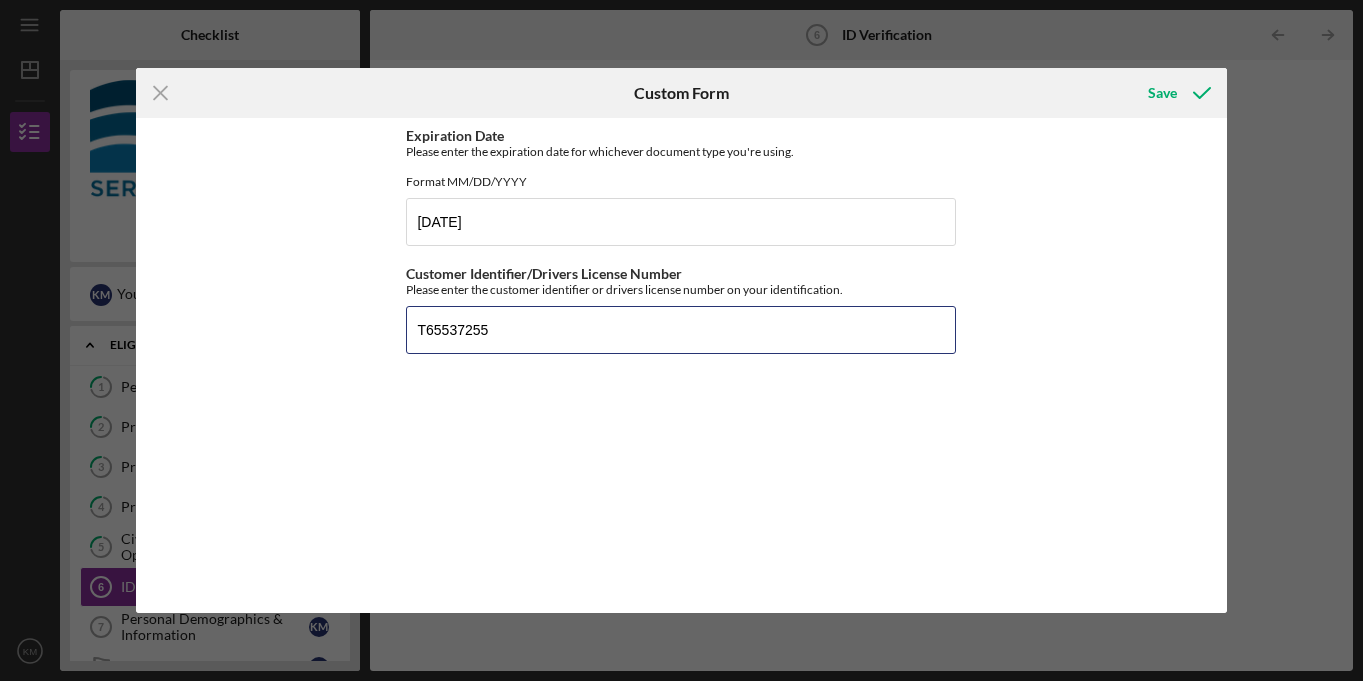 type on "T65537255" 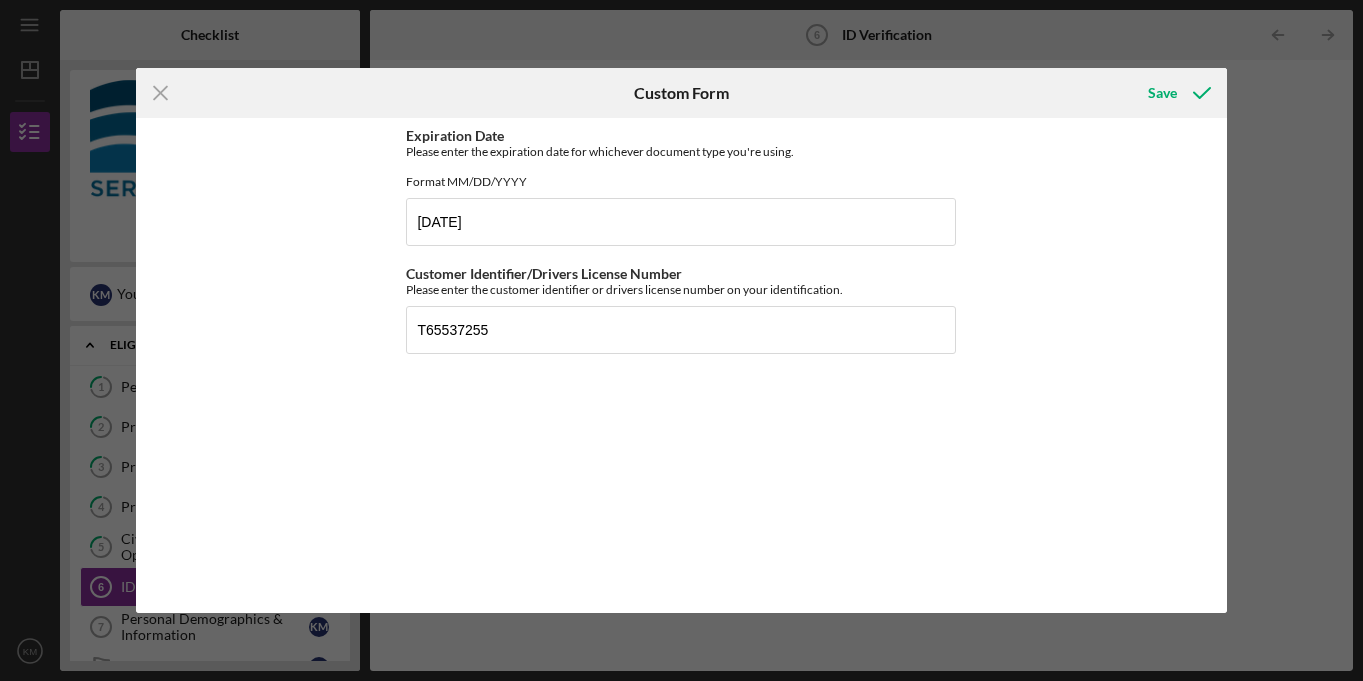 click on "Expiration Date
Please enter the expiration date for whichever document type you're using.
Format MM/DD/YYYY
[DATE] Customer Identifier/Drivers License Number Please enter the customer identifier or drivers license number on your identification.  [LICENSE]" at bounding box center [681, 365] 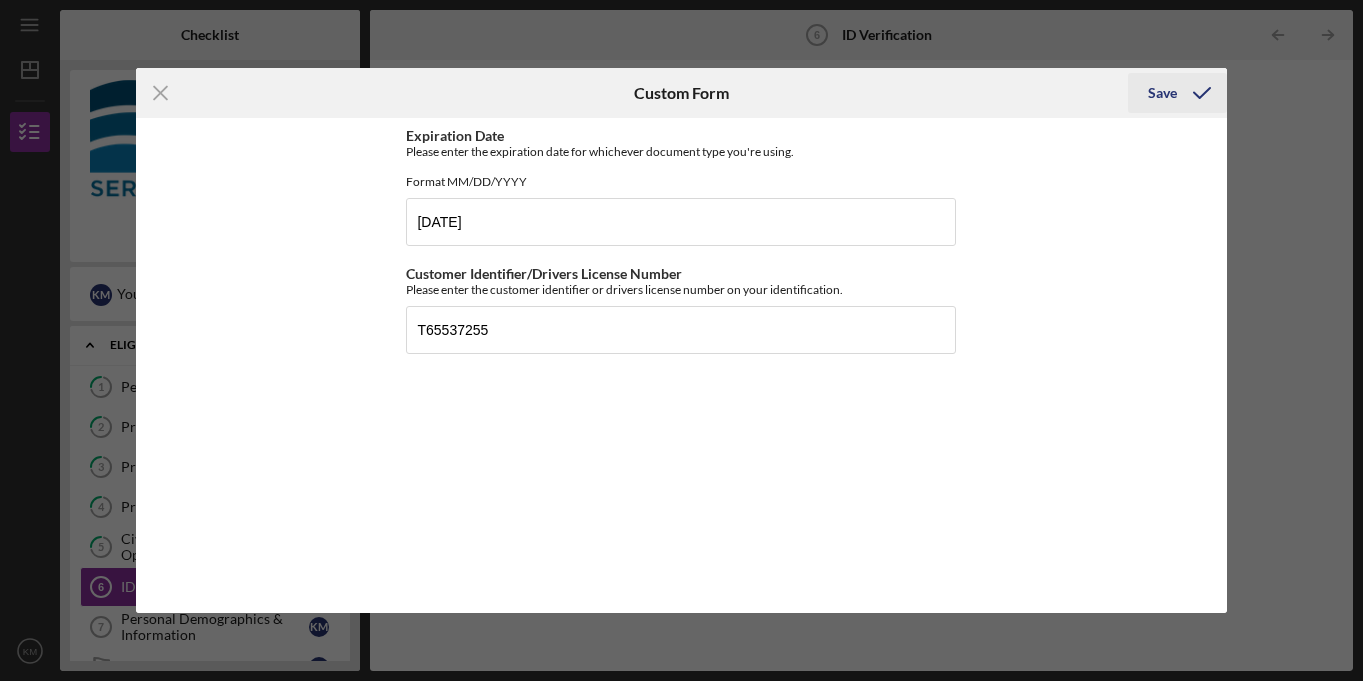 click on "Save" at bounding box center (1162, 93) 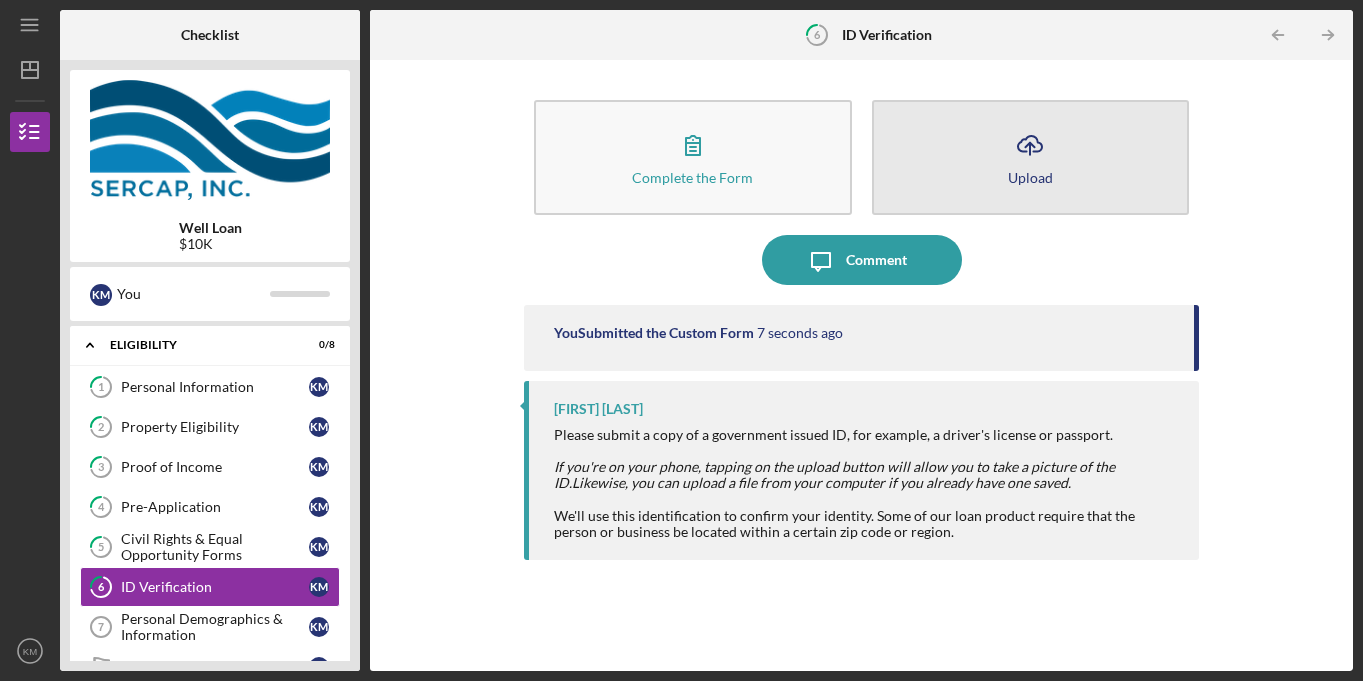 click 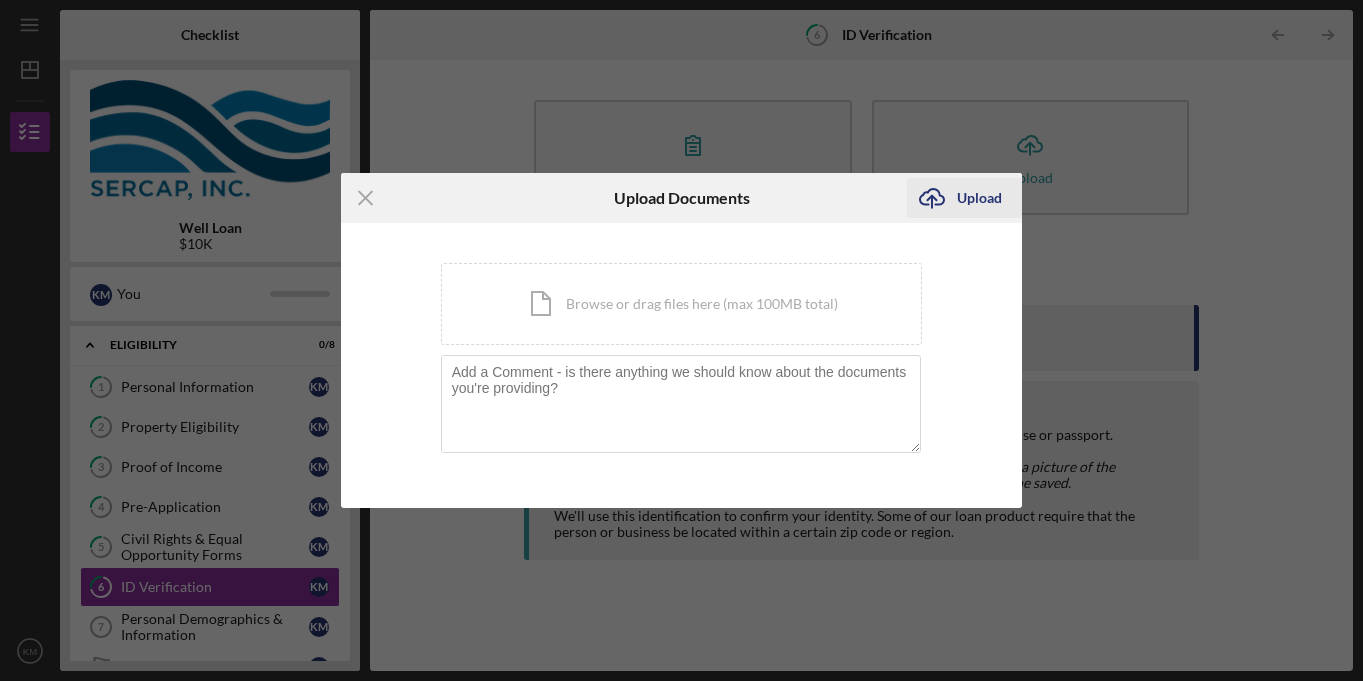 click on "Upload" at bounding box center (979, 198) 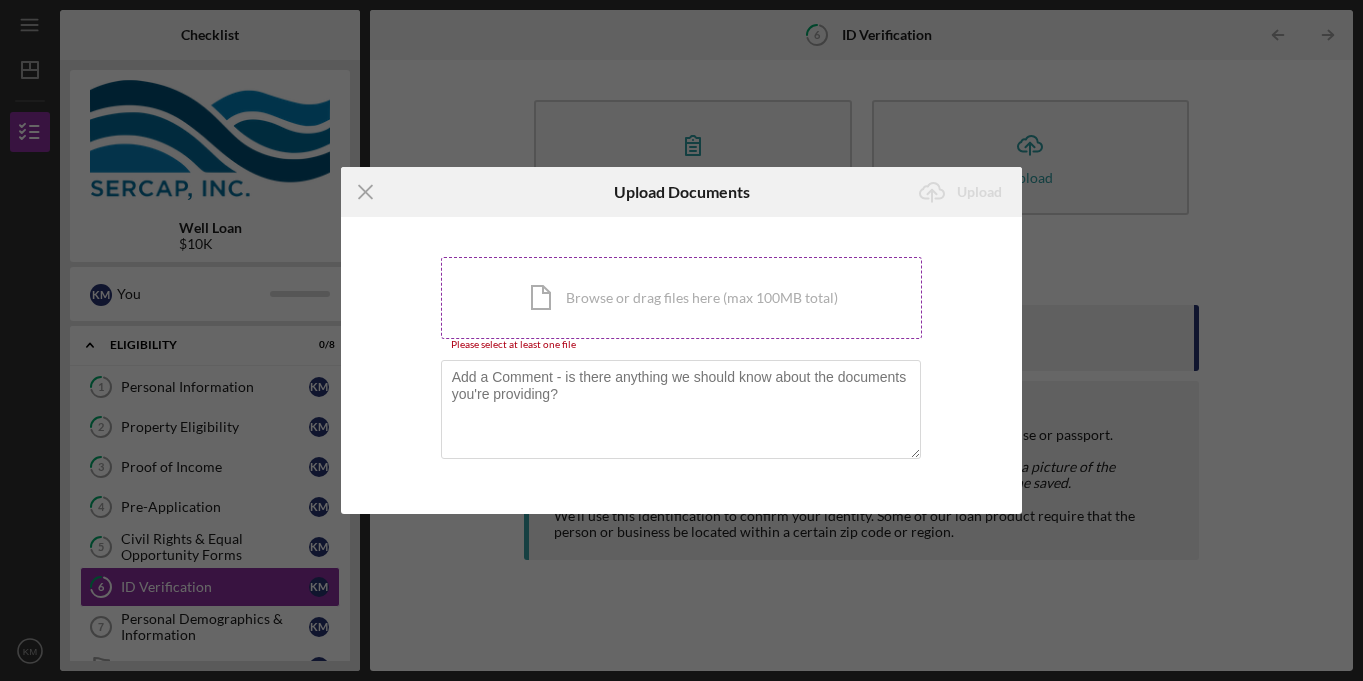 click on "Icon/Document Browse or drag files here (max 100MB total) Tap to choose files or take a photo" at bounding box center [682, 298] 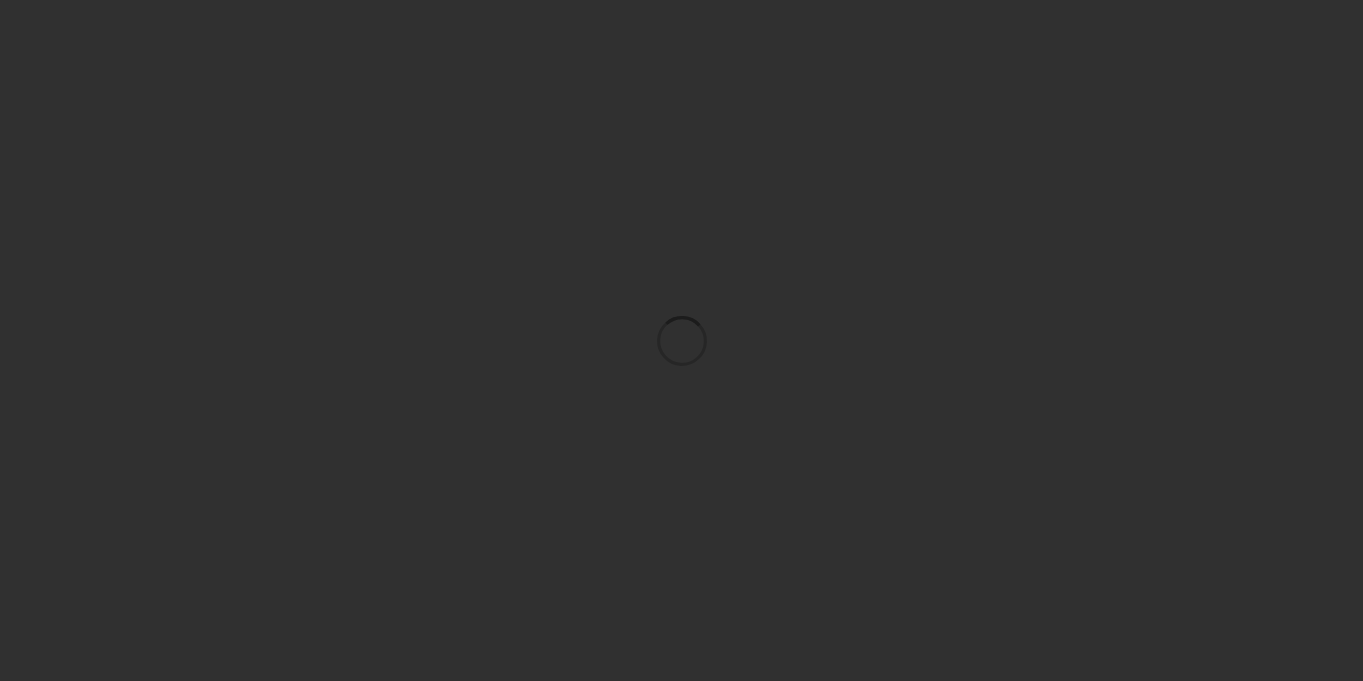 scroll, scrollTop: 0, scrollLeft: 0, axis: both 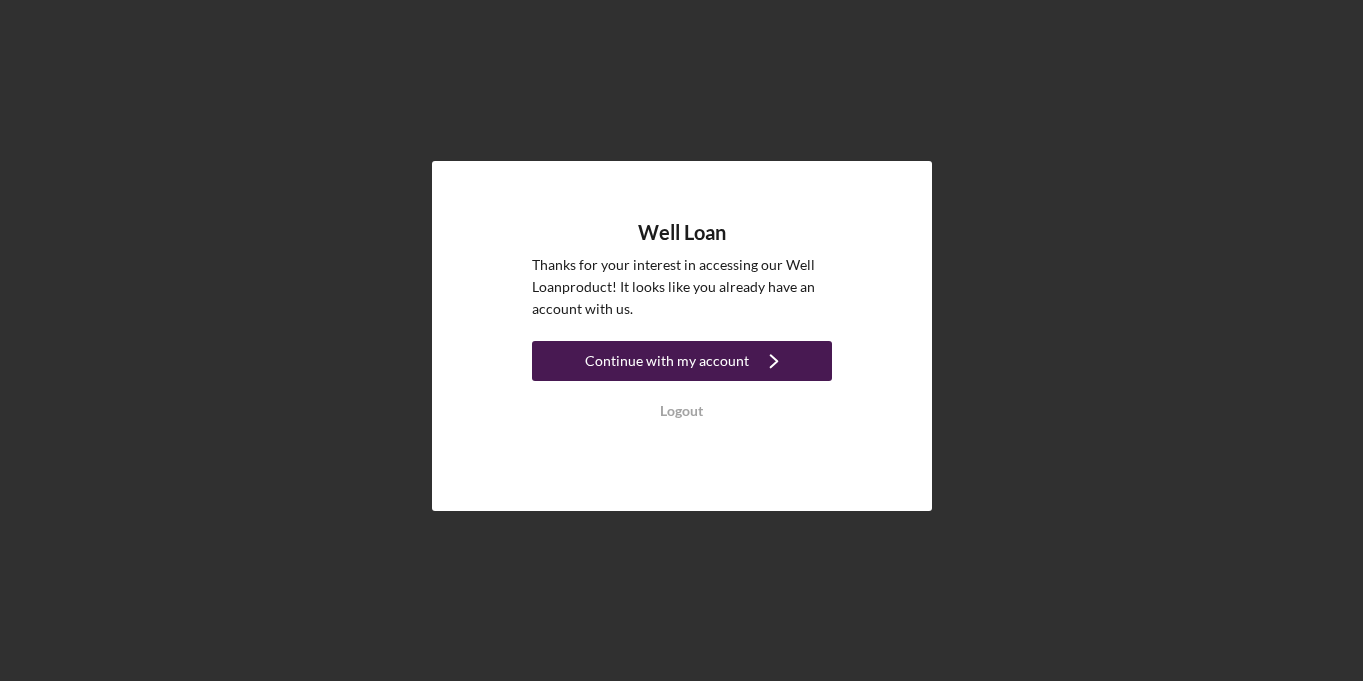 click on "Continue with my account" at bounding box center (667, 361) 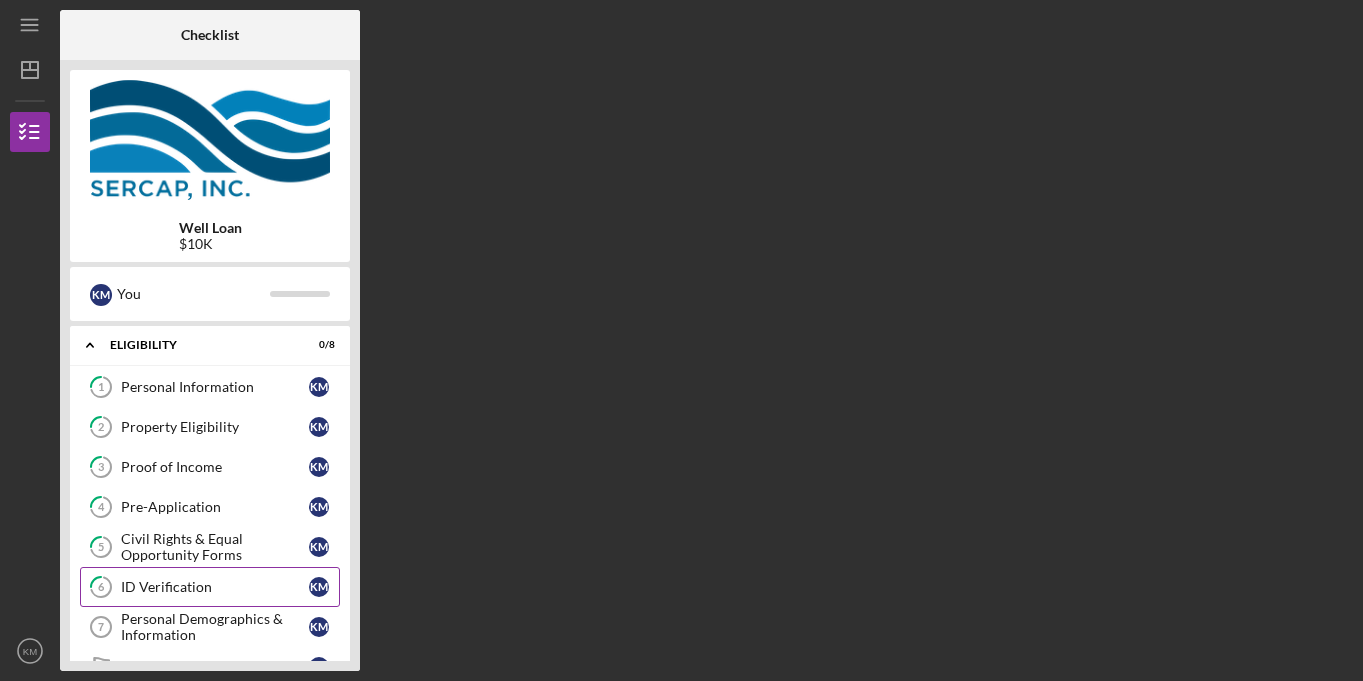 click on "ID Verification" at bounding box center (215, 587) 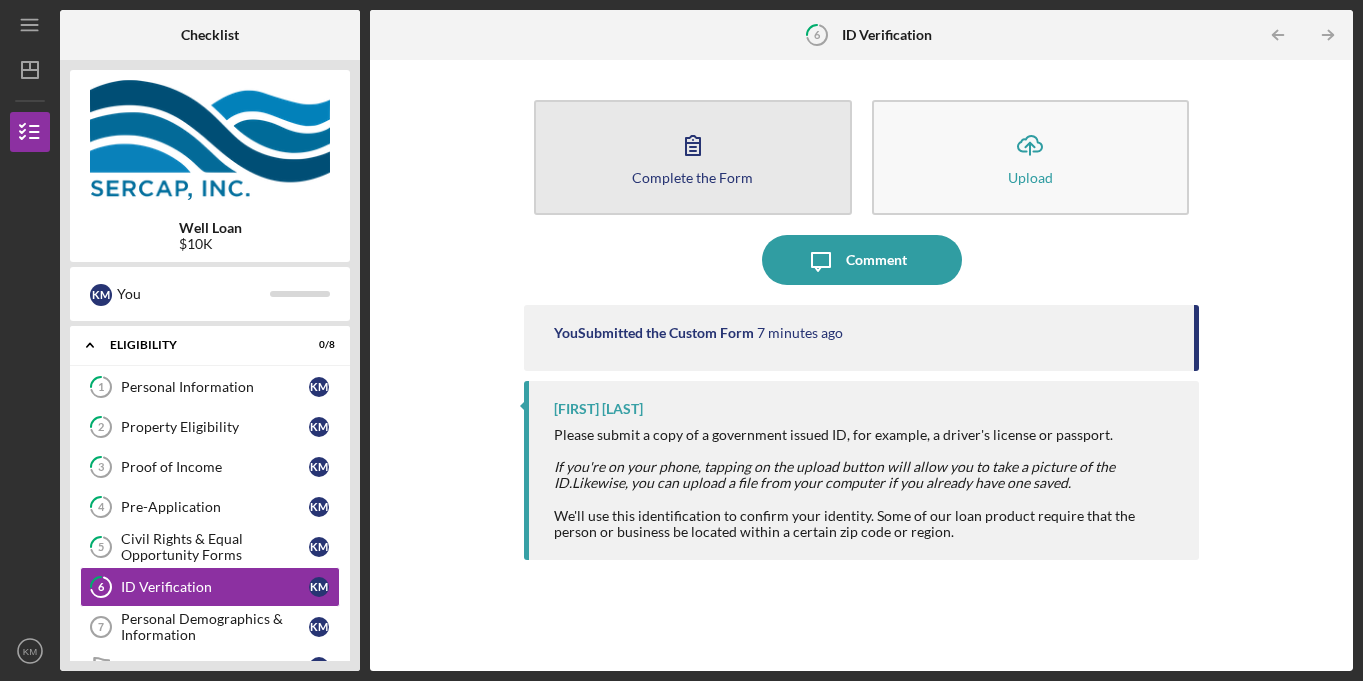 click 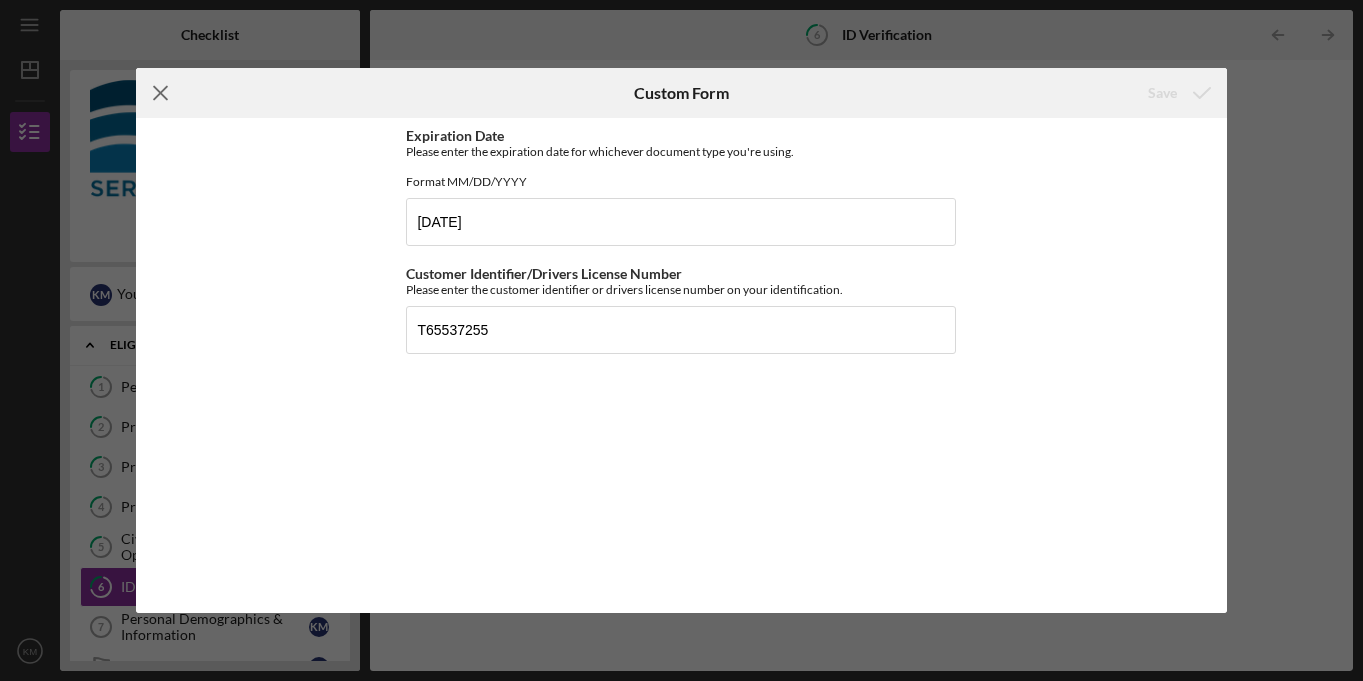 click on "Icon/Menu Close" 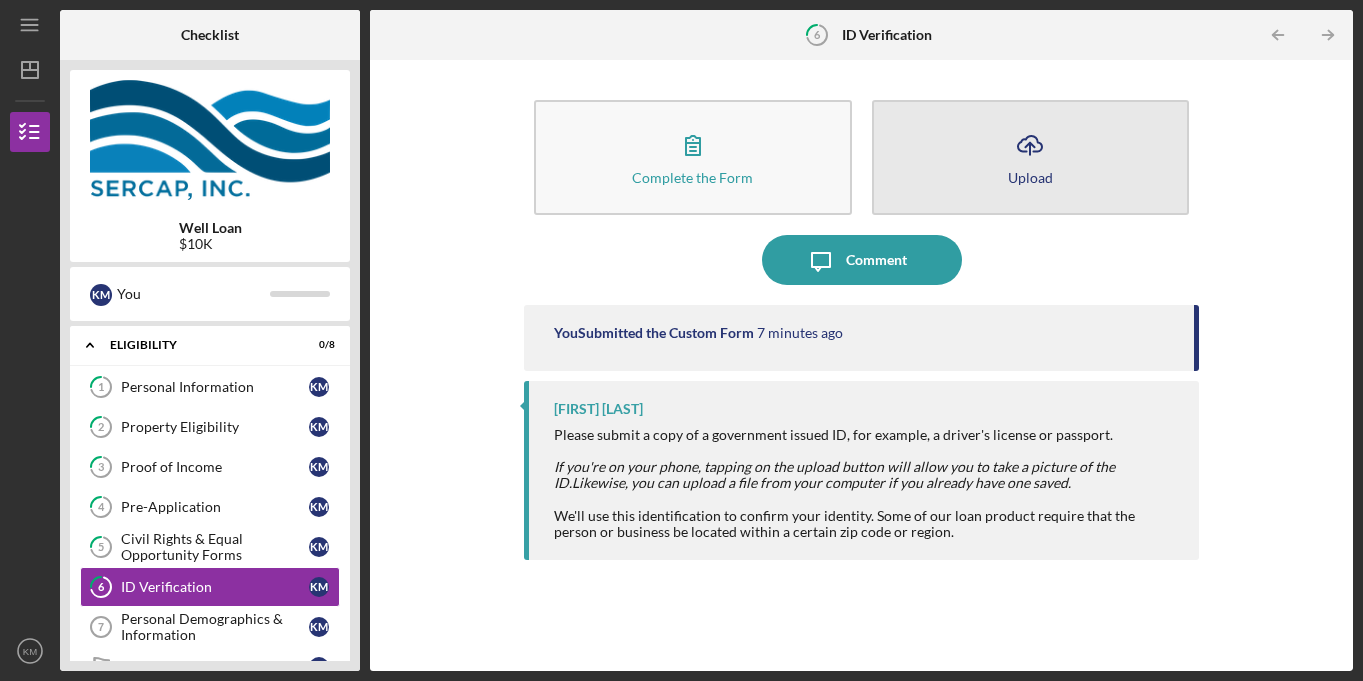click on "Icon/Upload" 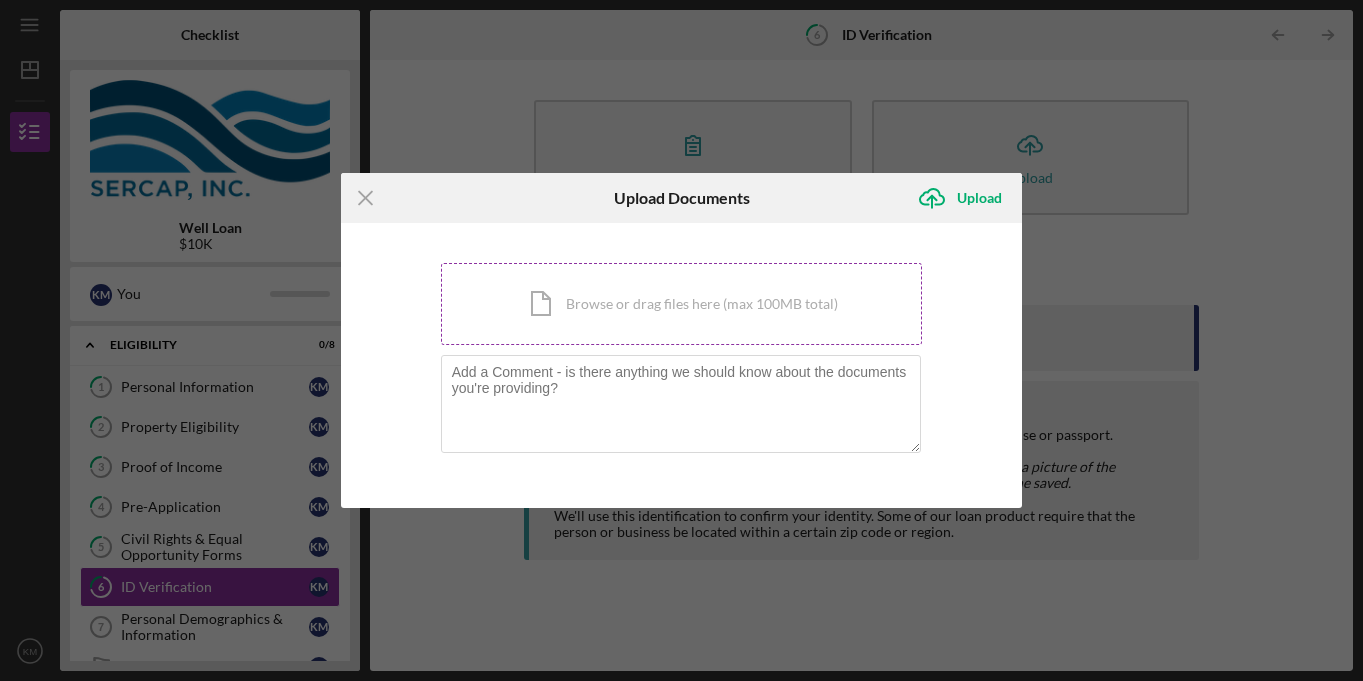 click on "Icon/Document Browse or drag files here (max 100MB total) Tap to choose files or take a photo" at bounding box center [682, 304] 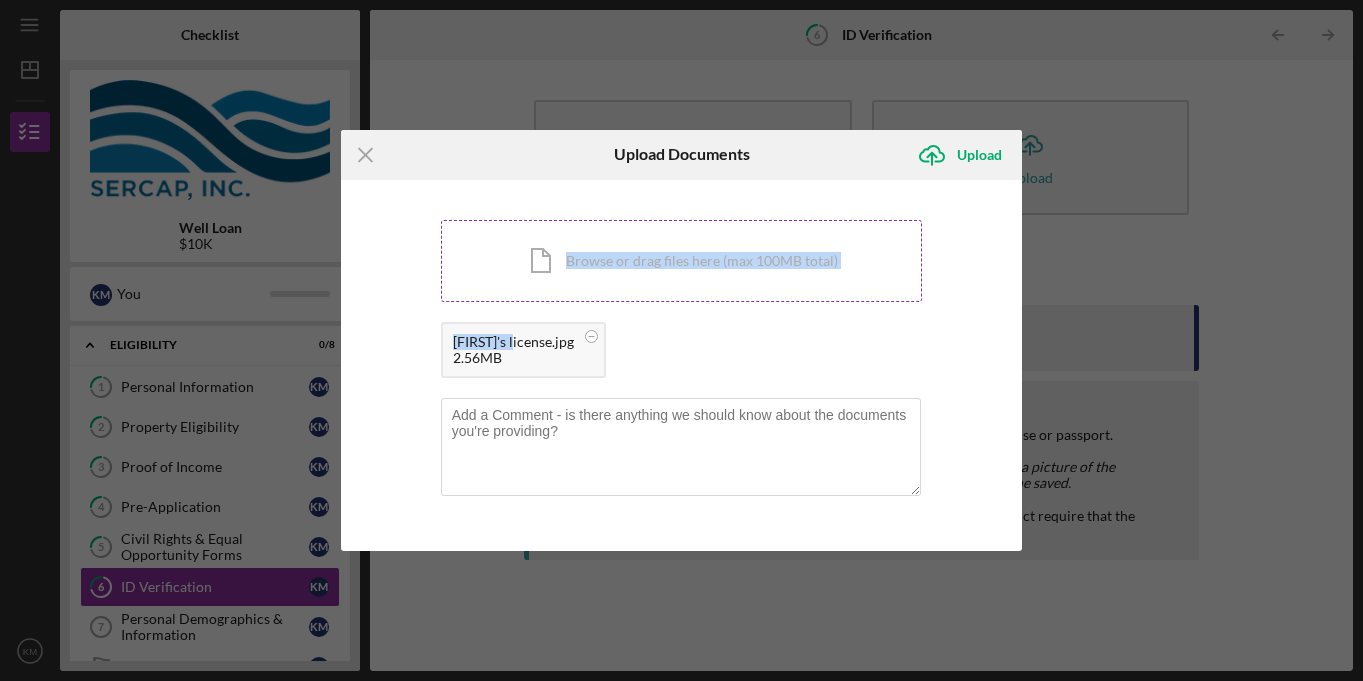 drag, startPoint x: 512, startPoint y: 344, endPoint x: 568, endPoint y: 249, distance: 110.276924 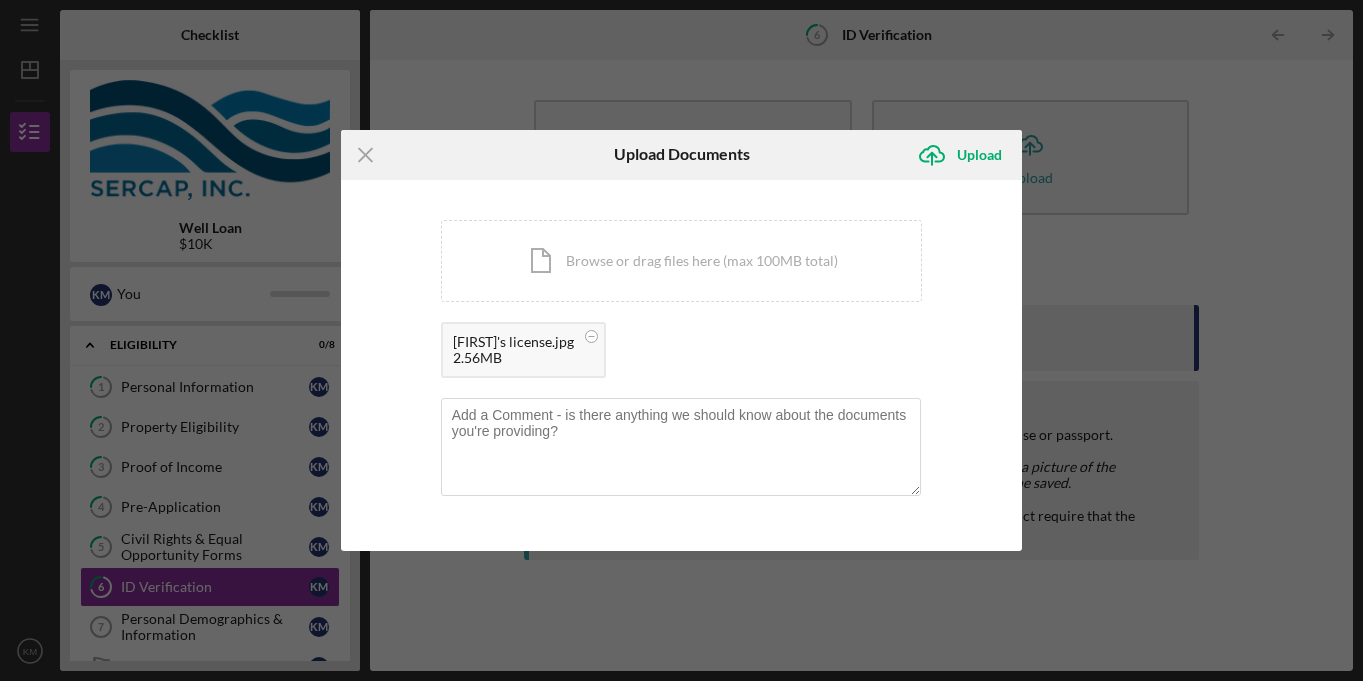 click on "Keri's license.jpg 2.56MB" at bounding box center [682, 355] 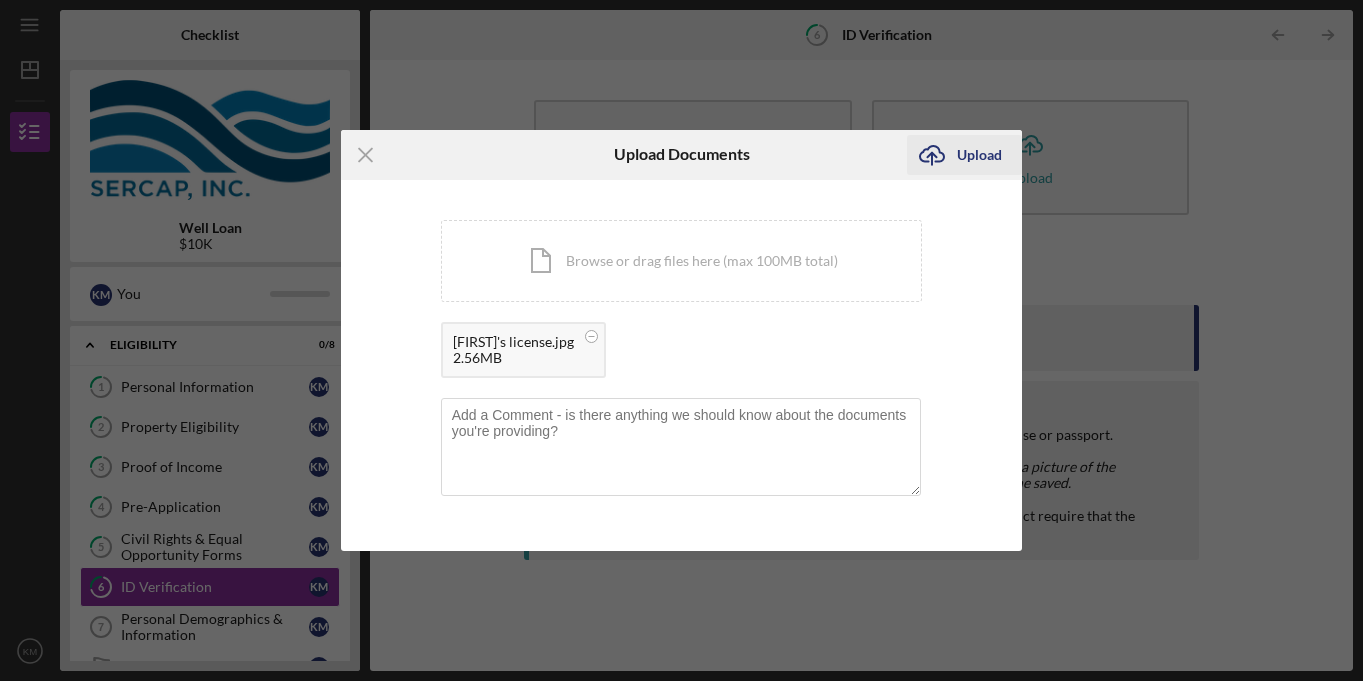 click on "Upload" at bounding box center [979, 155] 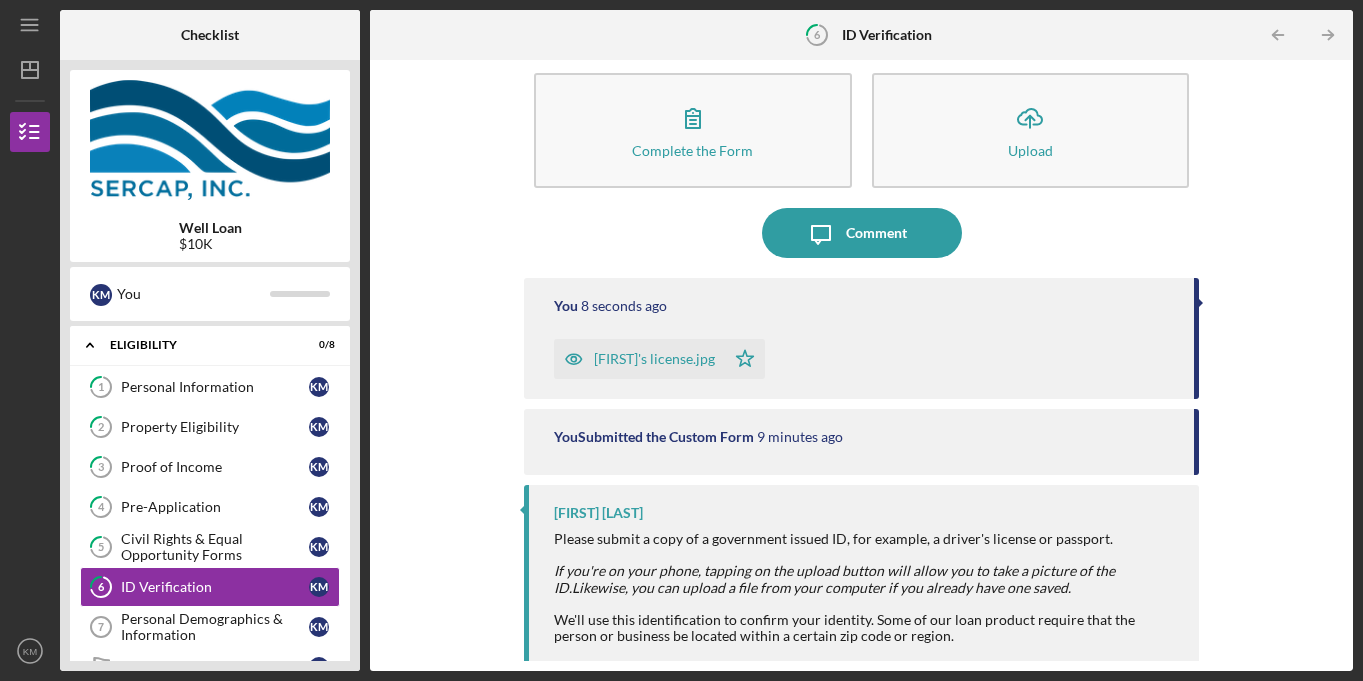 scroll, scrollTop: 30, scrollLeft: 0, axis: vertical 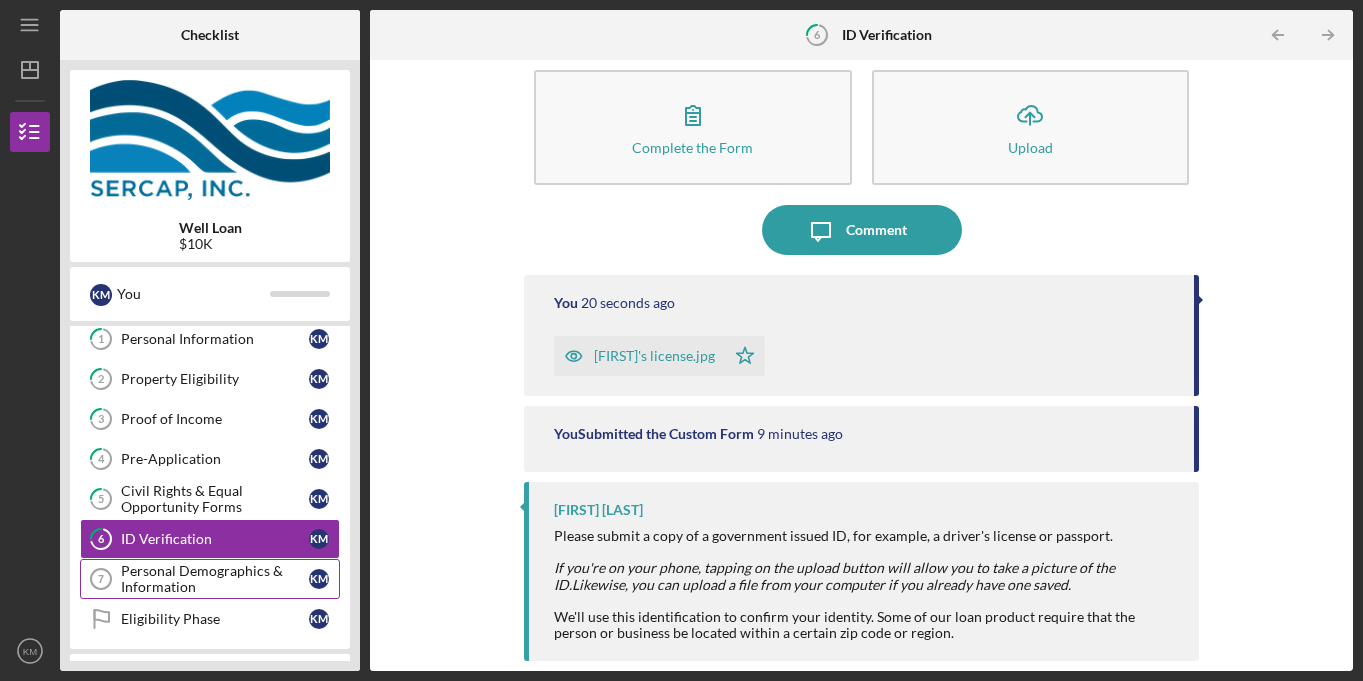 click on "Personal Demographics & Information" at bounding box center [215, 579] 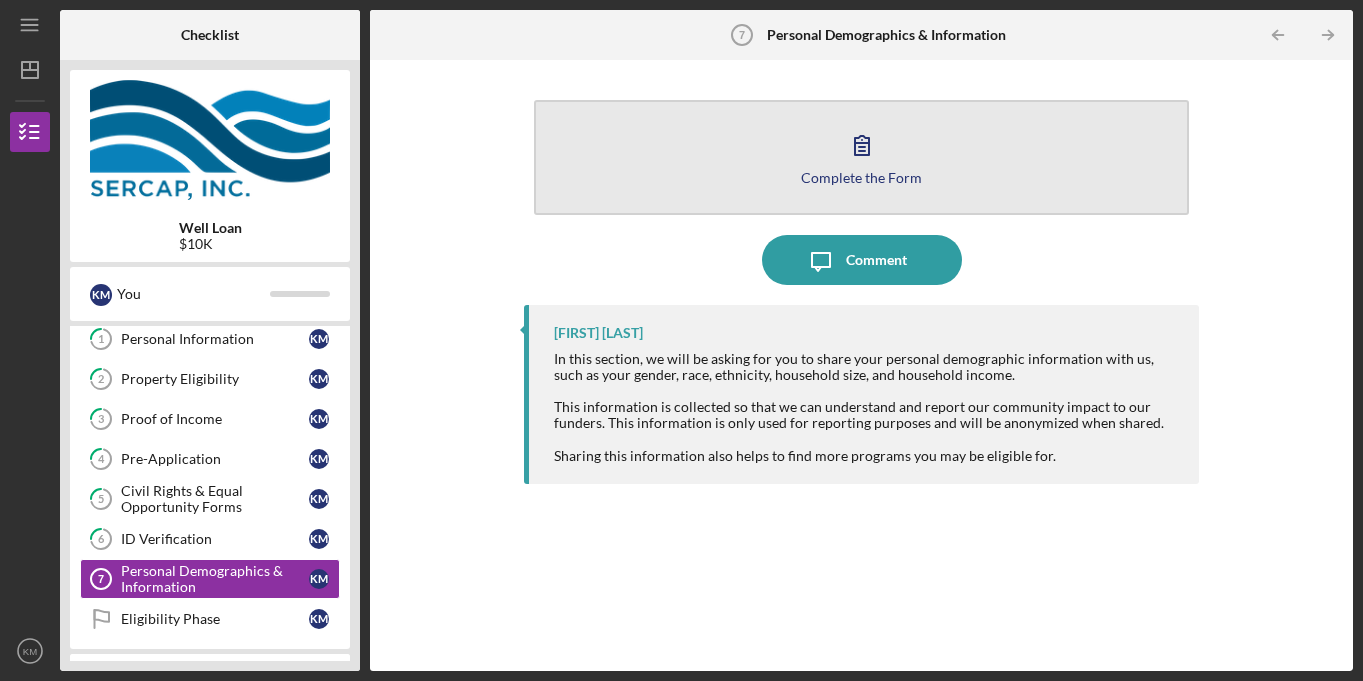 click 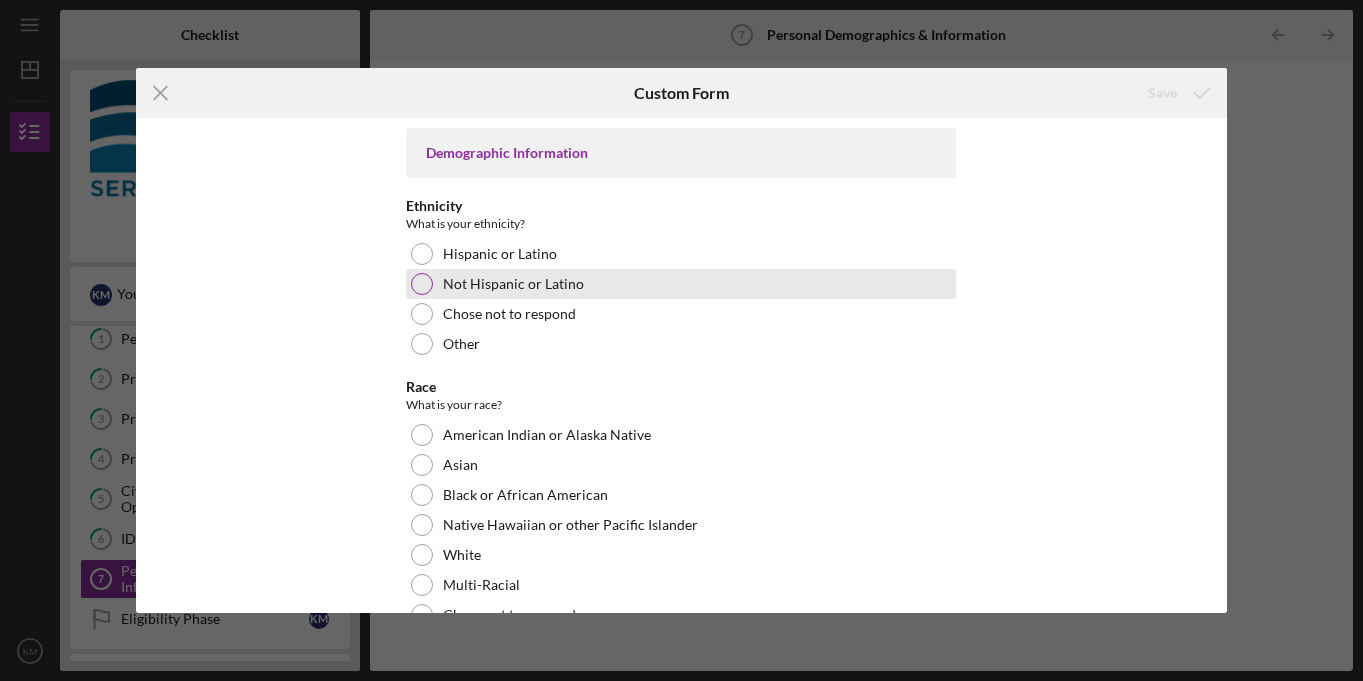 click at bounding box center (422, 284) 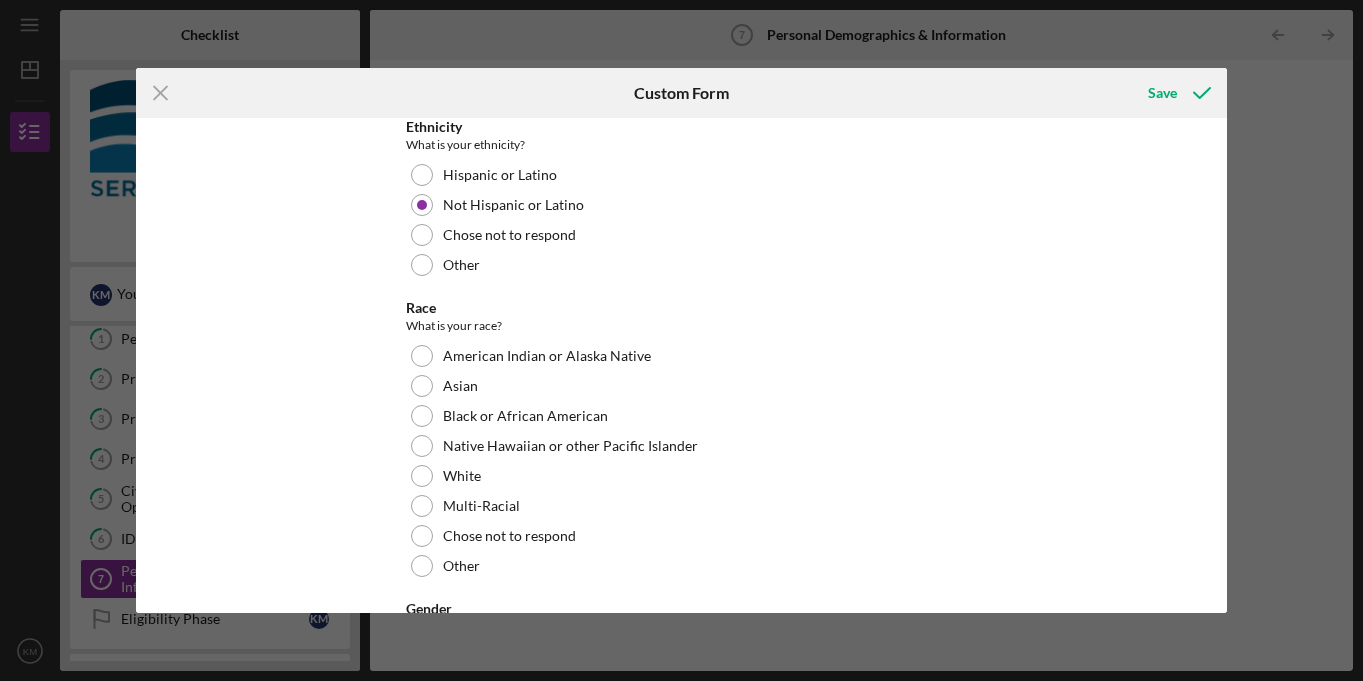scroll, scrollTop: 83, scrollLeft: 0, axis: vertical 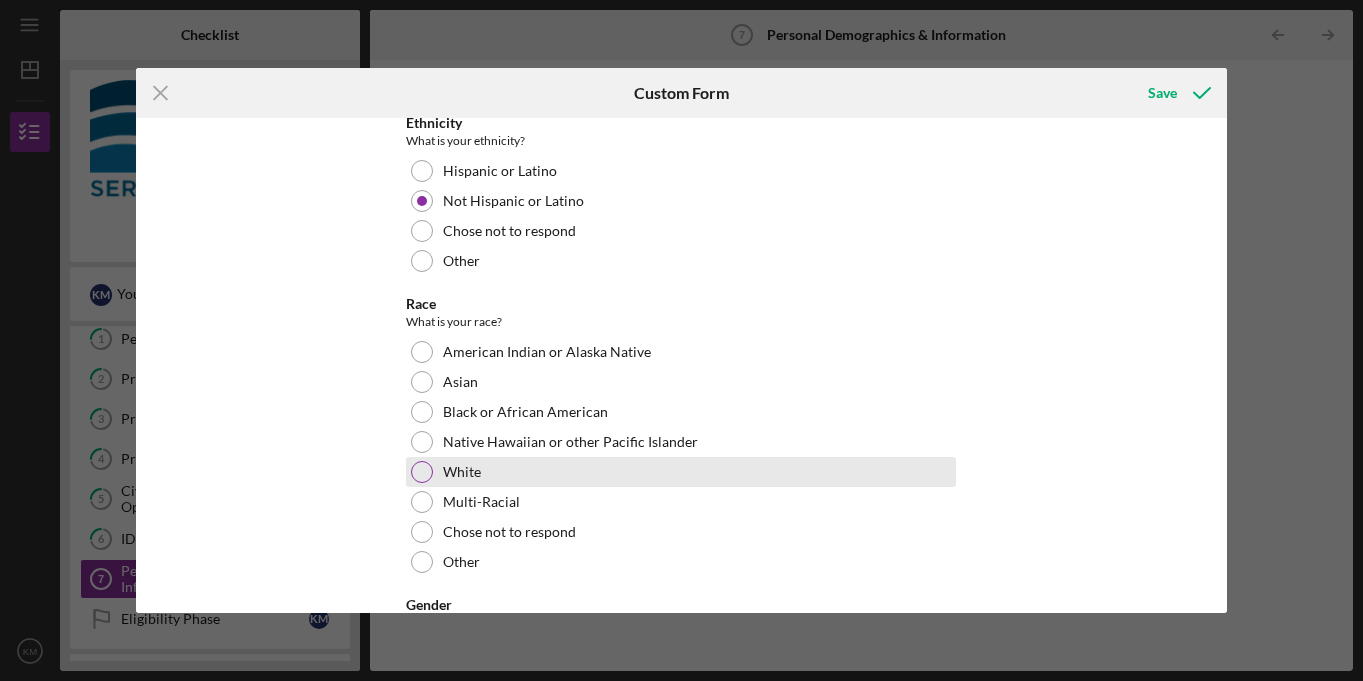 click at bounding box center [422, 472] 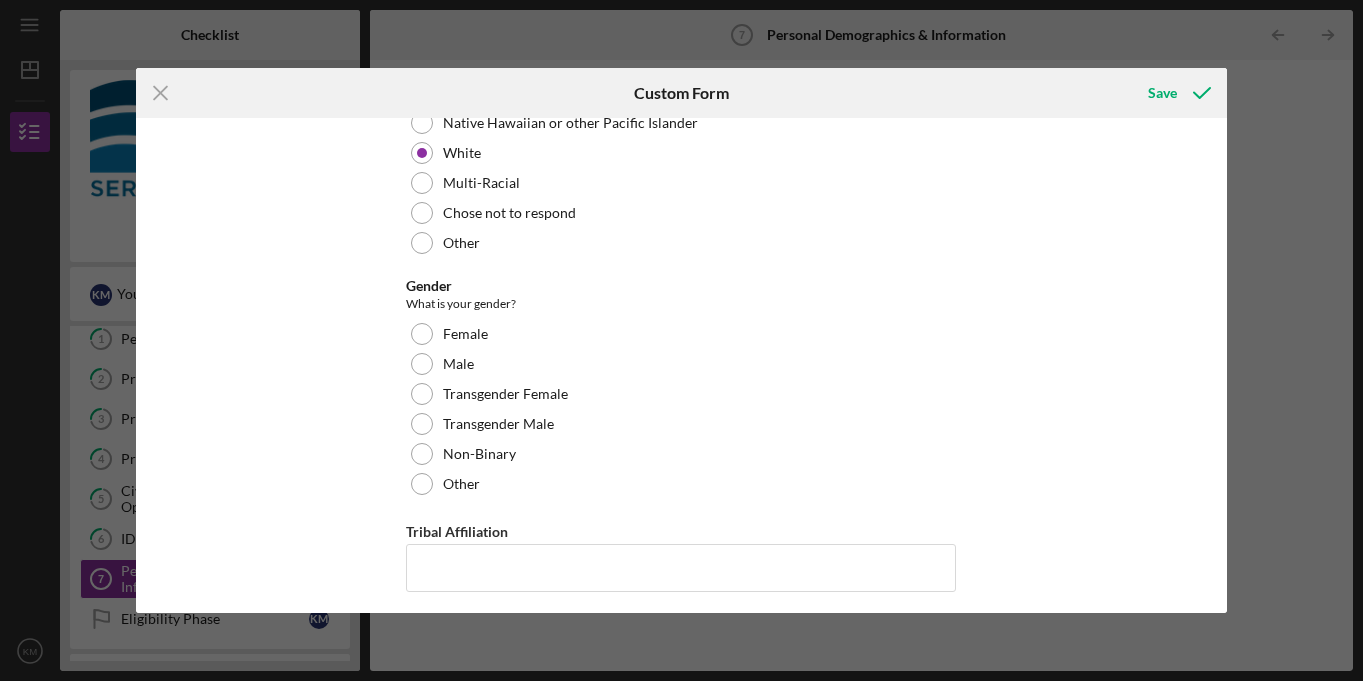 scroll, scrollTop: 403, scrollLeft: 0, axis: vertical 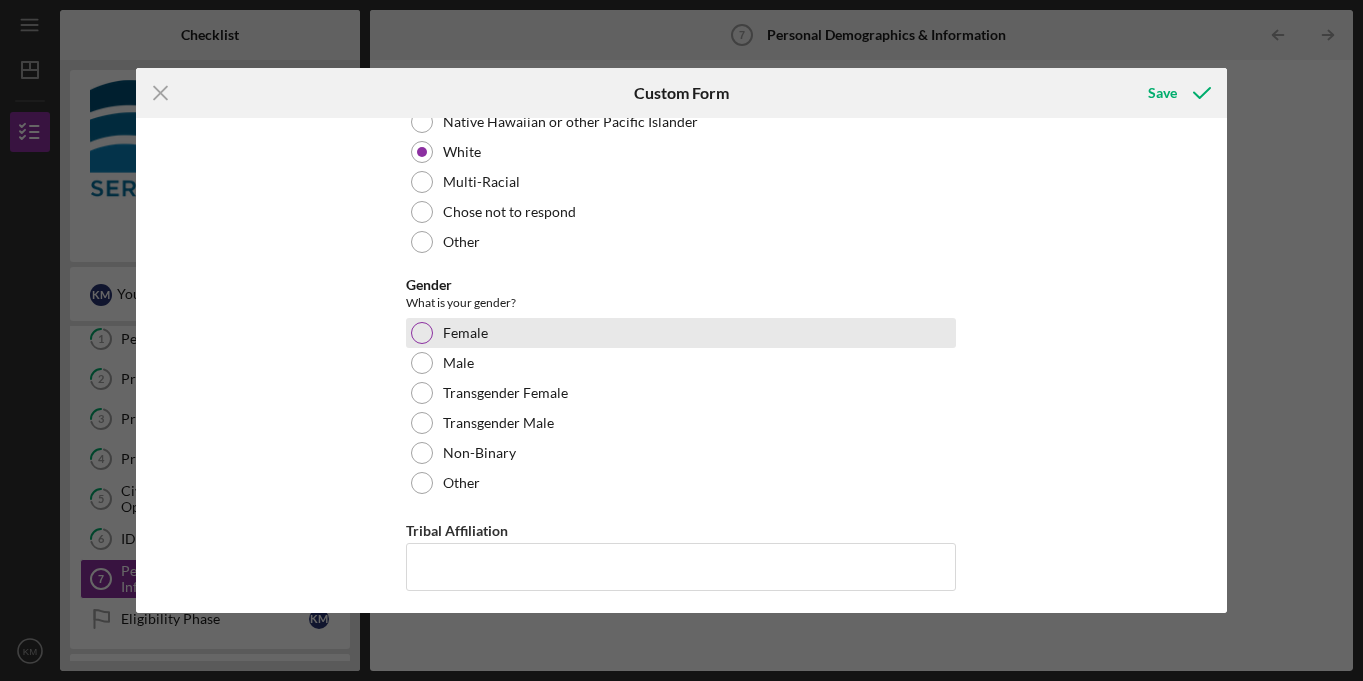 click at bounding box center (422, 333) 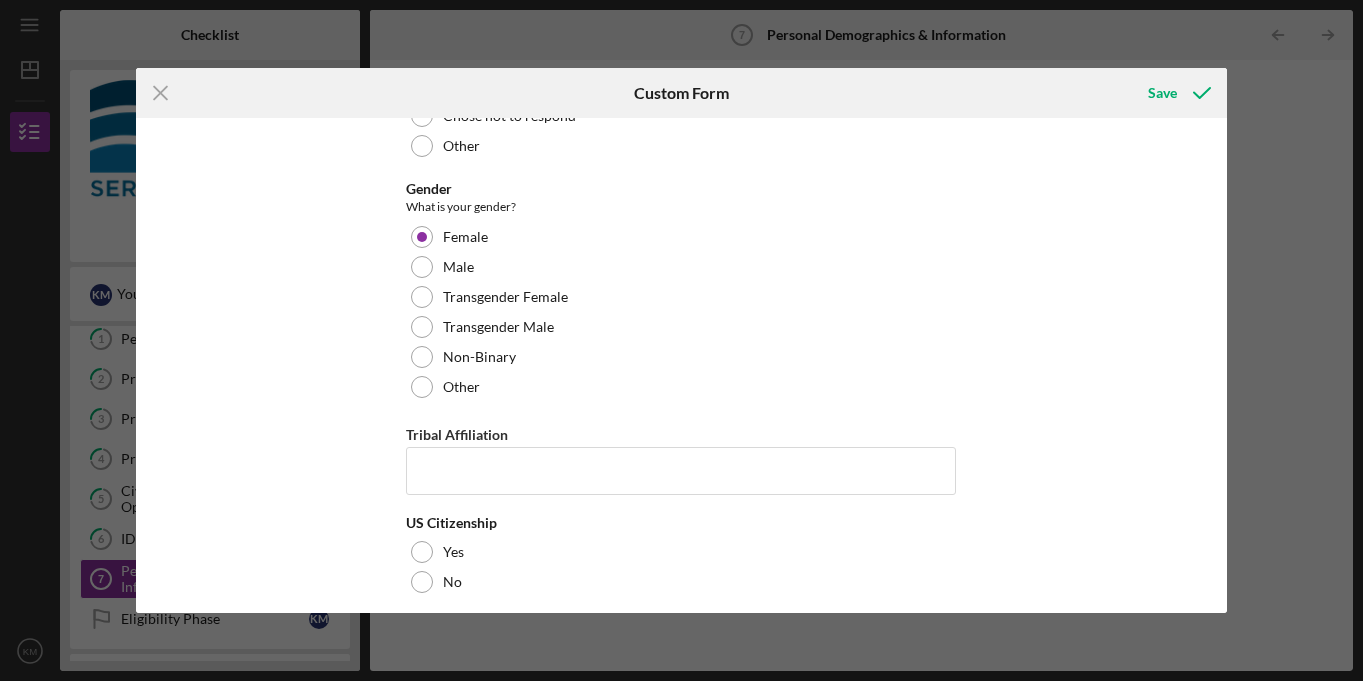 scroll, scrollTop: 512, scrollLeft: 0, axis: vertical 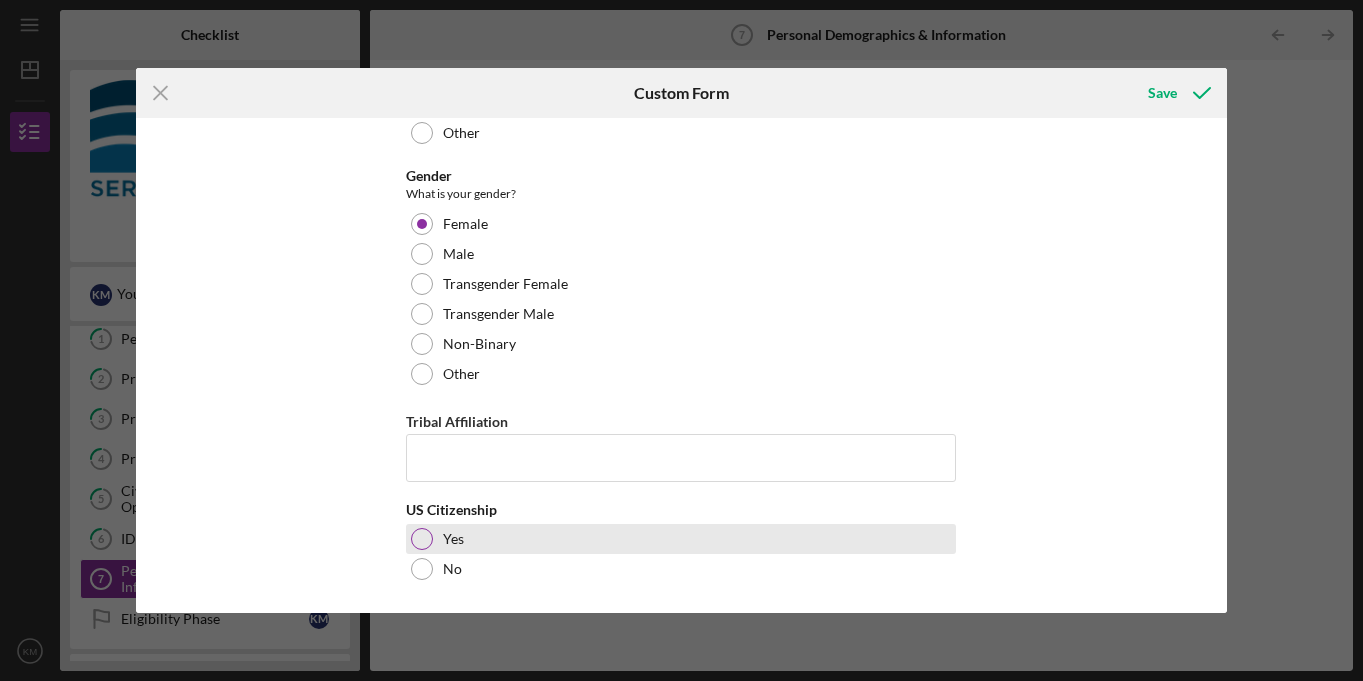 click at bounding box center (422, 539) 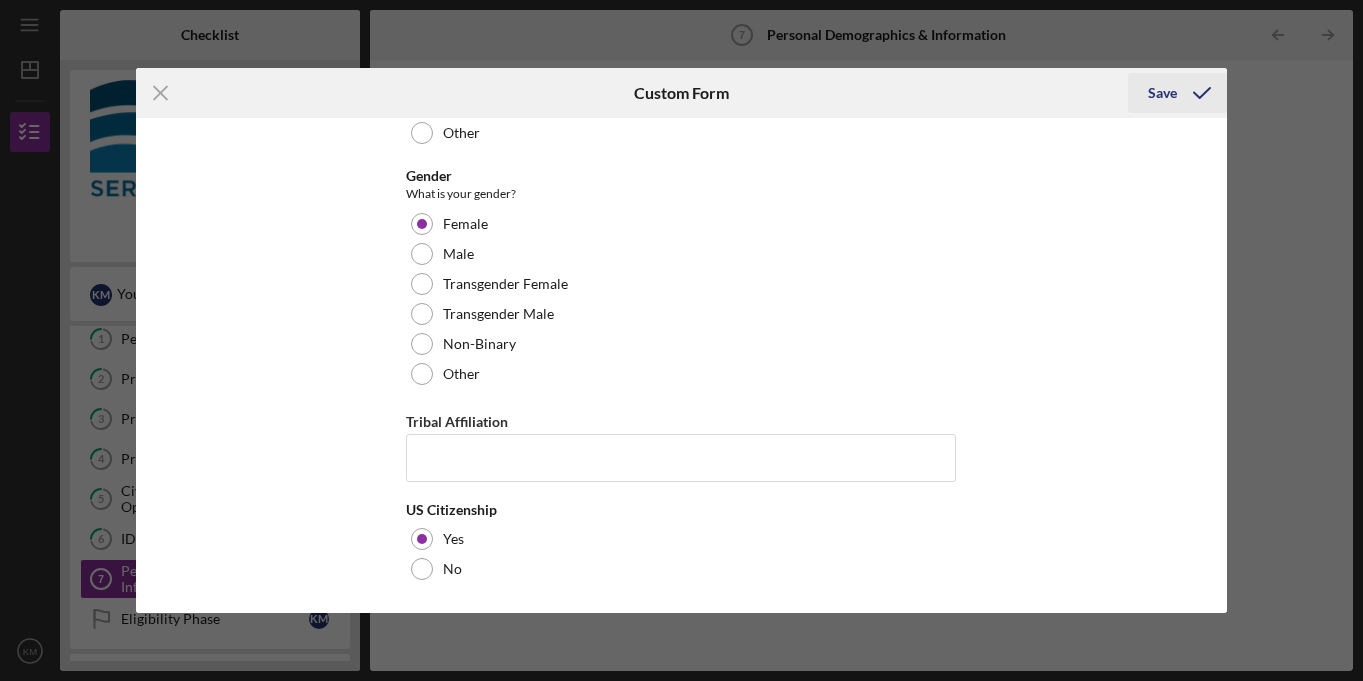 click on "Save" at bounding box center (1162, 93) 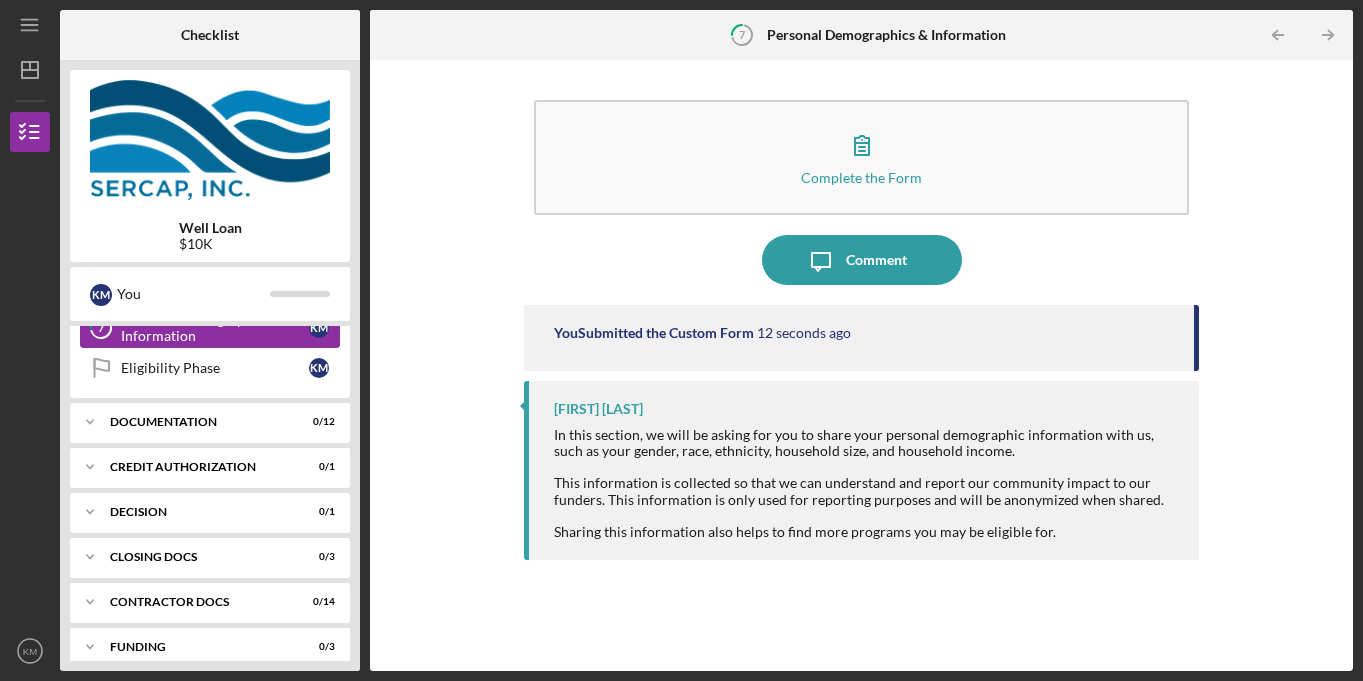 scroll, scrollTop: 302, scrollLeft: 0, axis: vertical 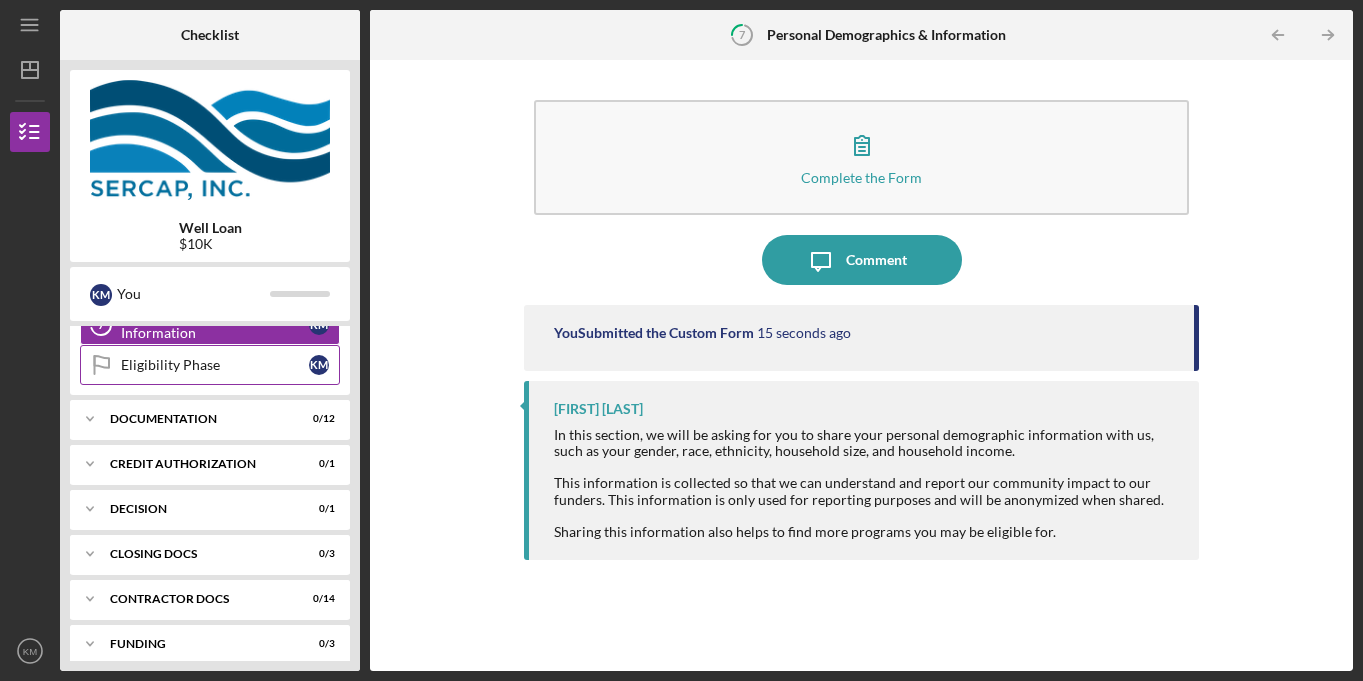 click on "Eligibility Phase" at bounding box center (215, 365) 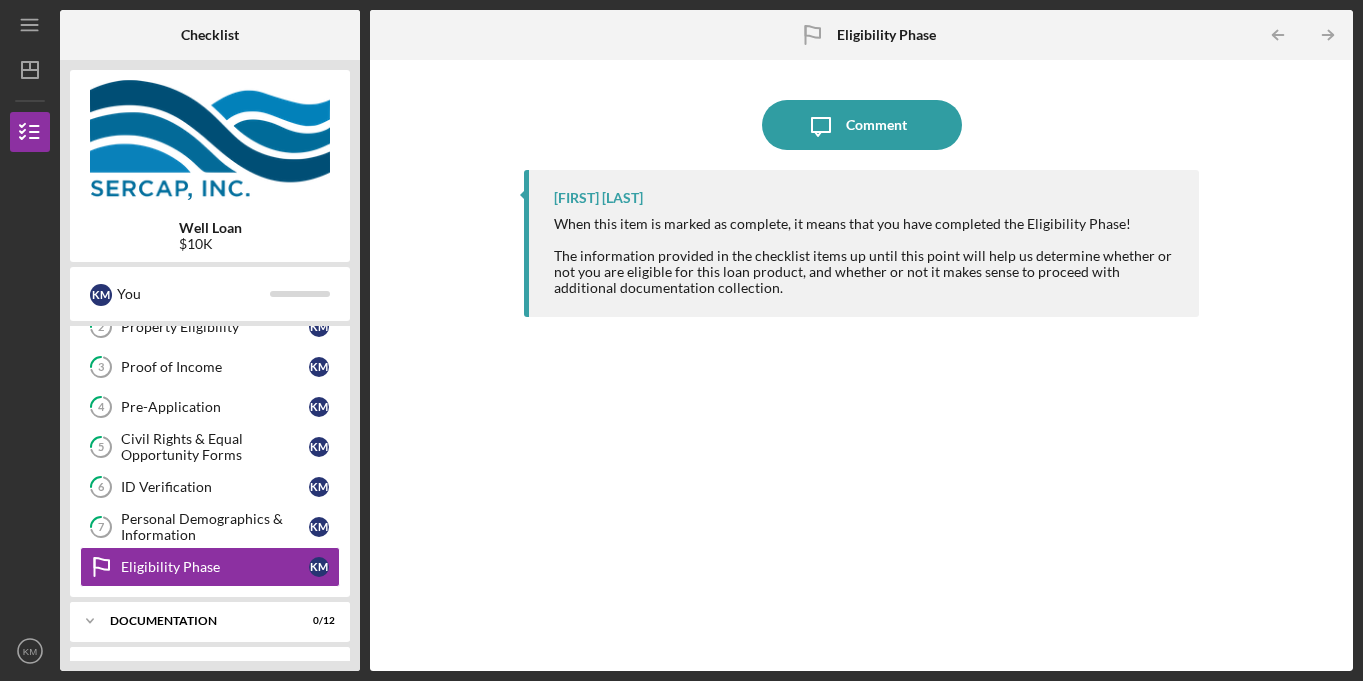 scroll, scrollTop: 0, scrollLeft: 0, axis: both 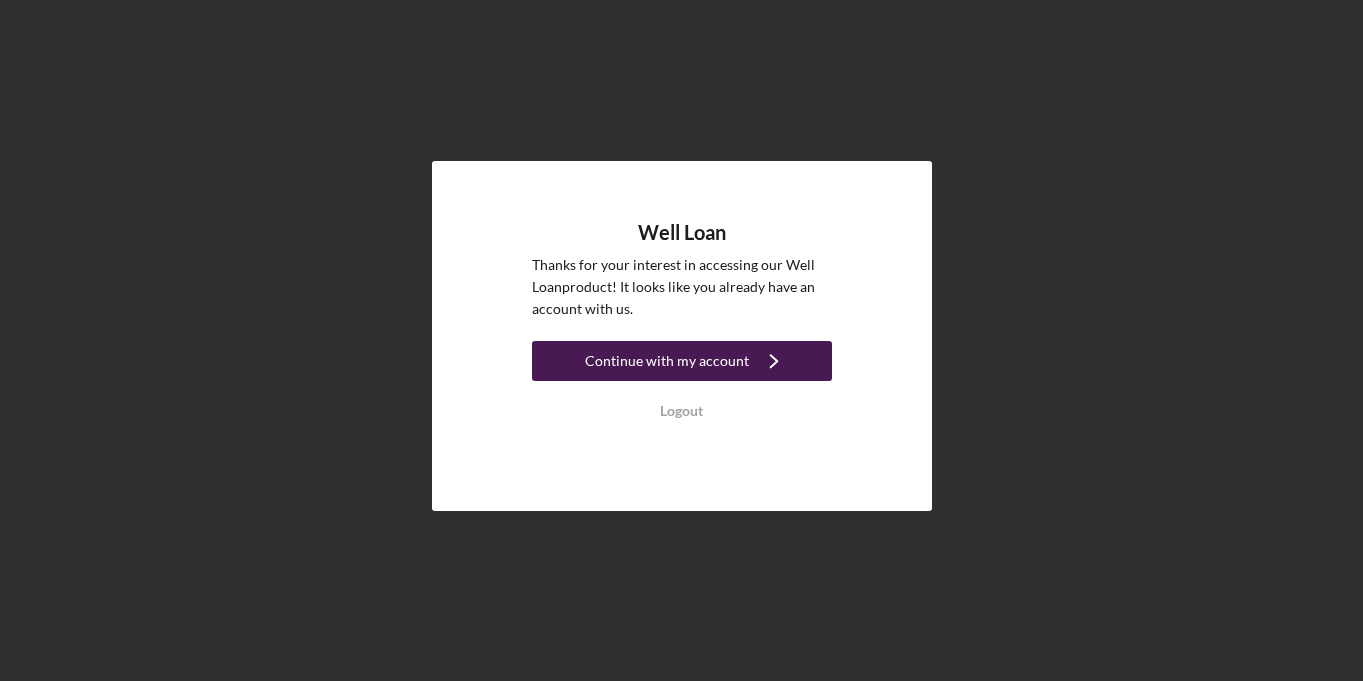 click on "Continue with my account" at bounding box center (667, 361) 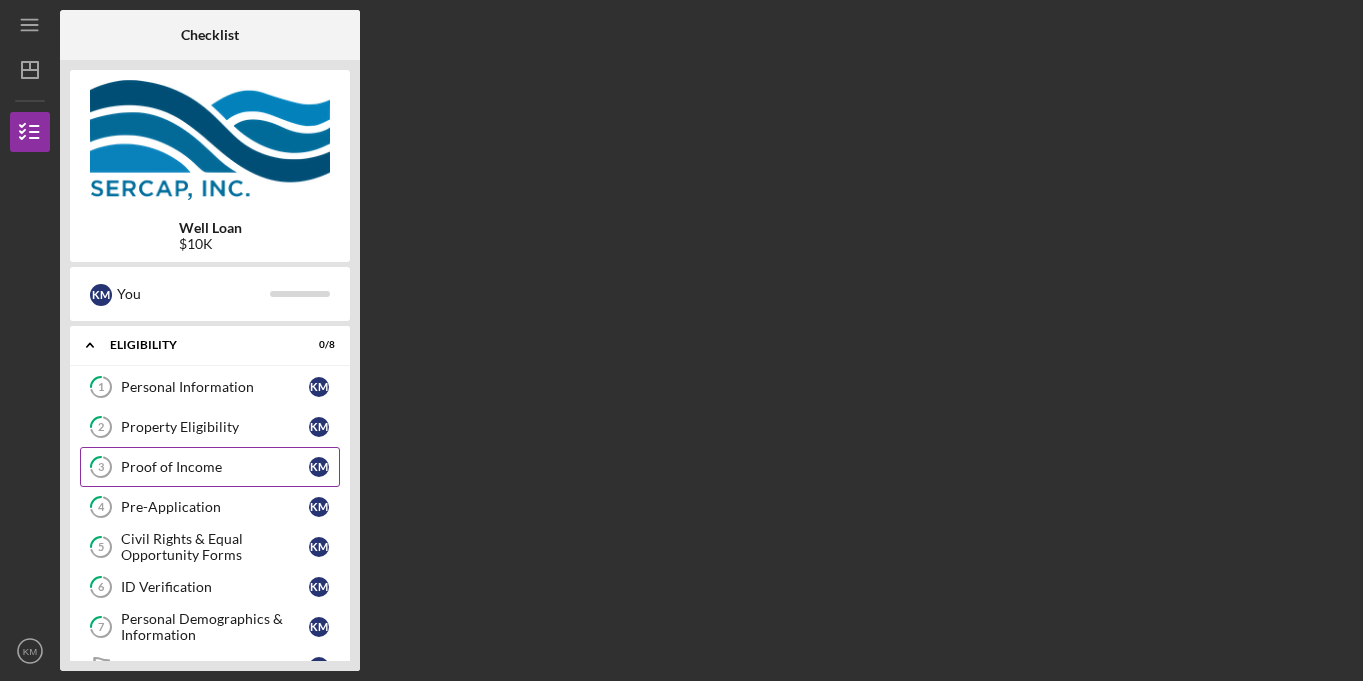 click on "Proof of Income" at bounding box center [215, 467] 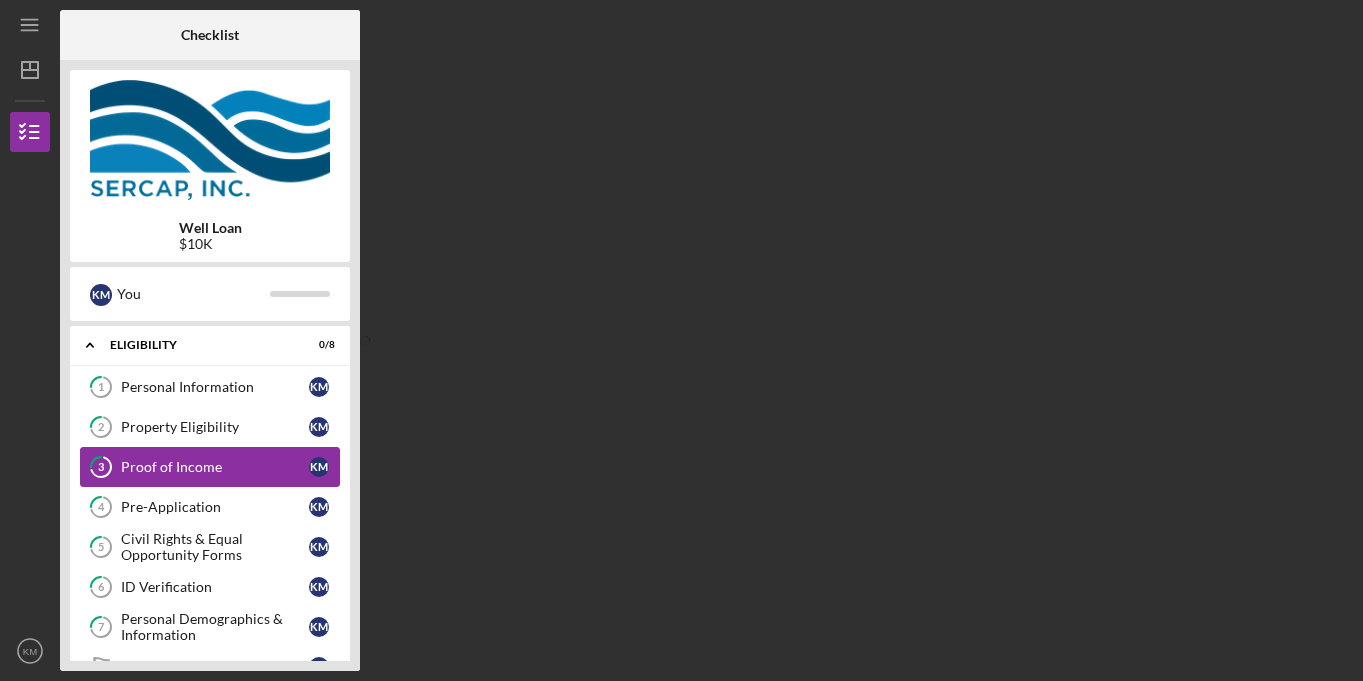 click on "Proof of Income" at bounding box center [215, 467] 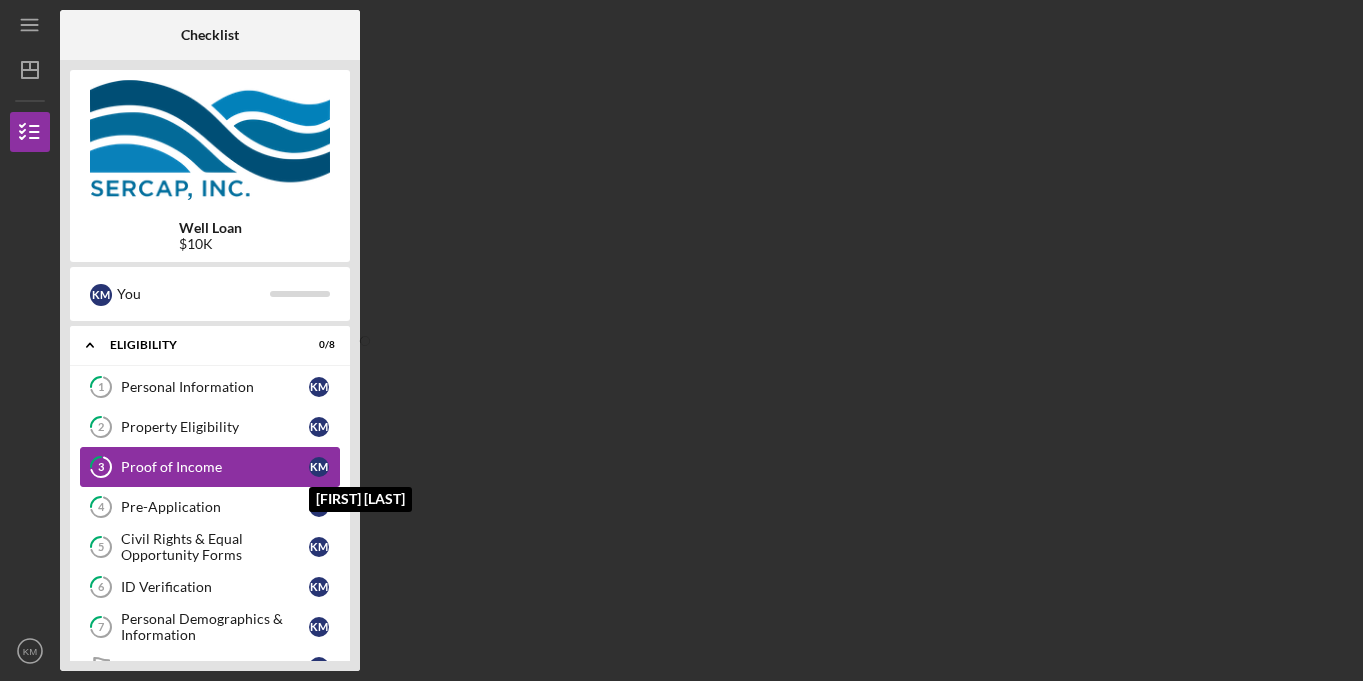 click on "K M" at bounding box center [319, 467] 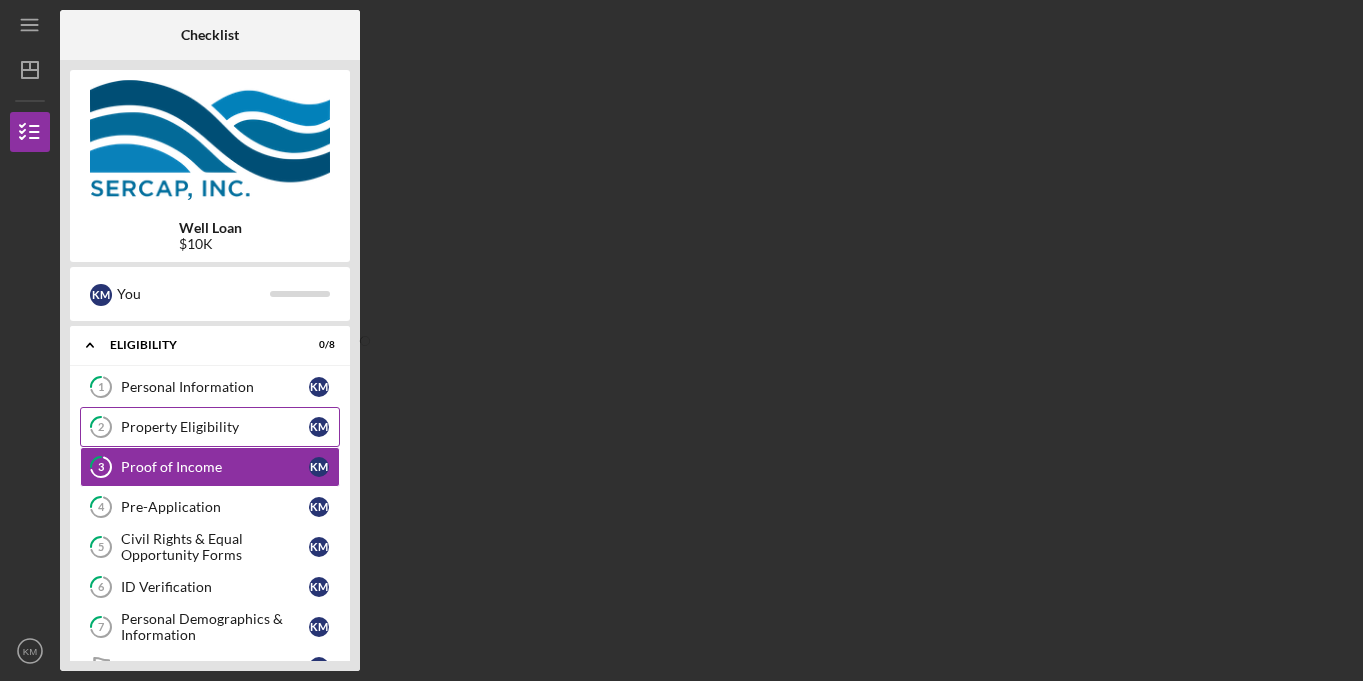click on "Property Eligibility" at bounding box center [215, 427] 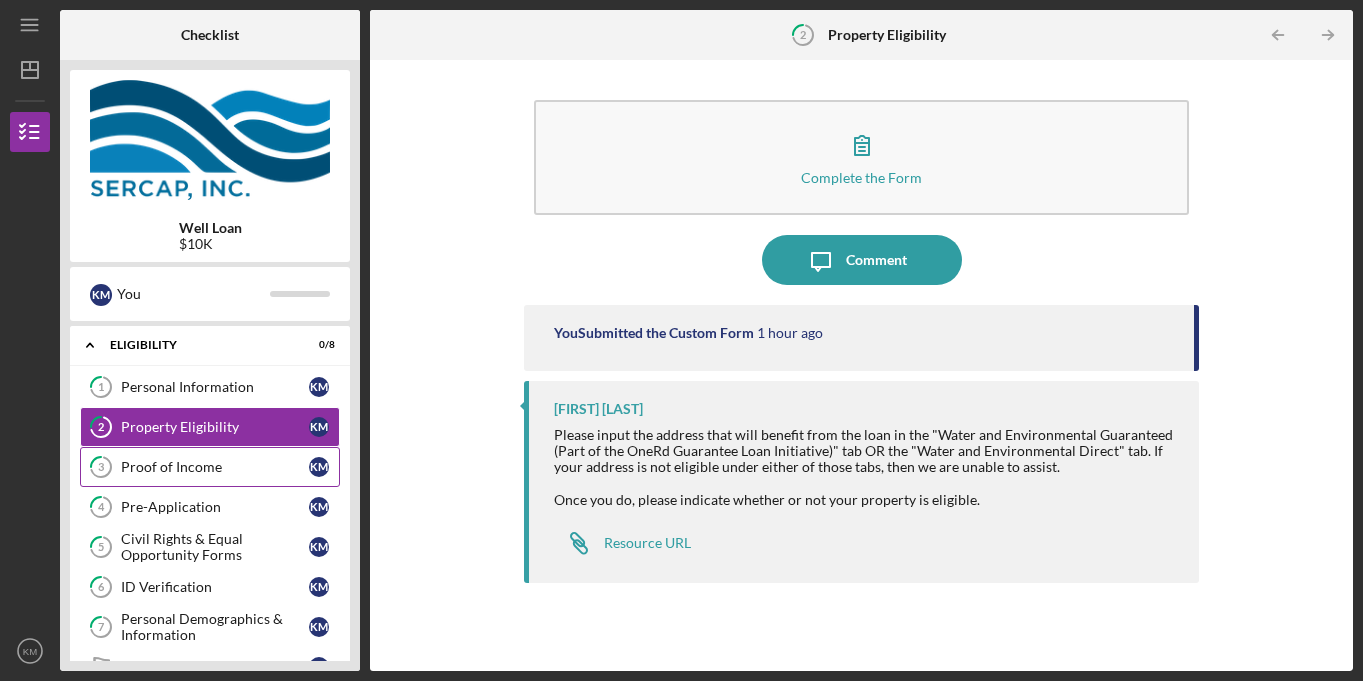 click on "3" 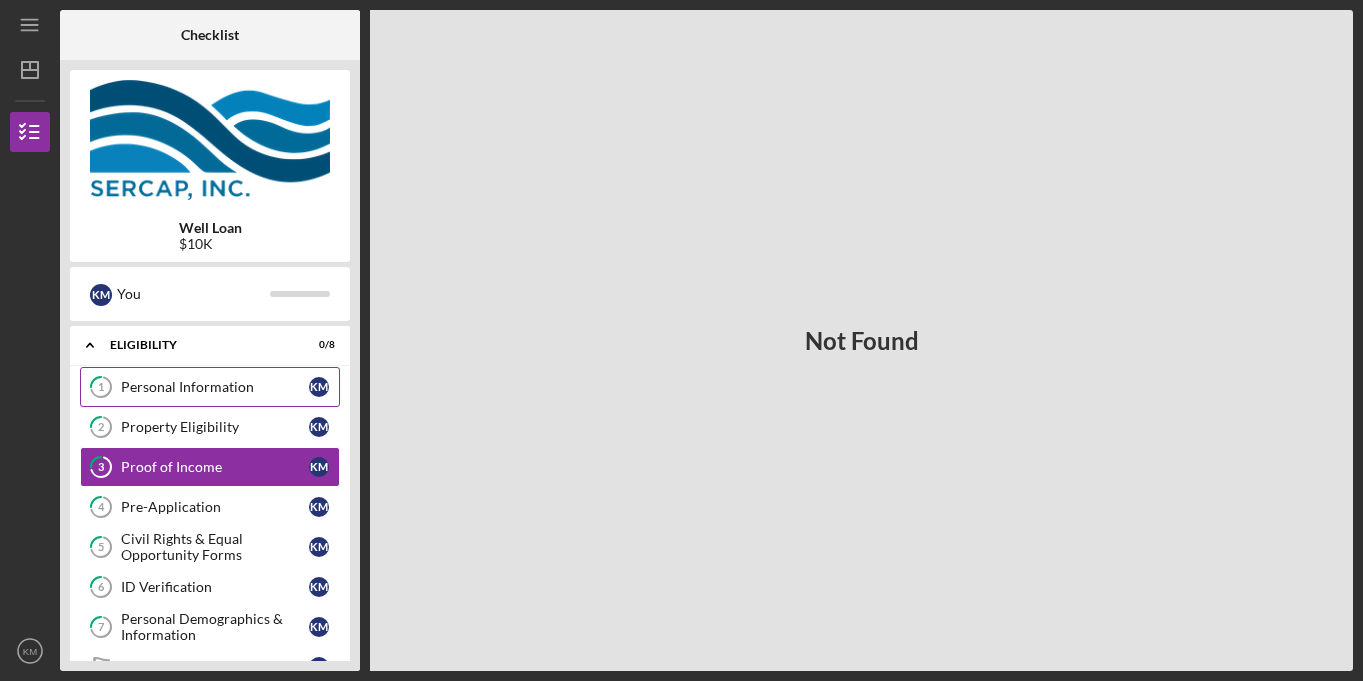 click on "Personal Information" at bounding box center (215, 387) 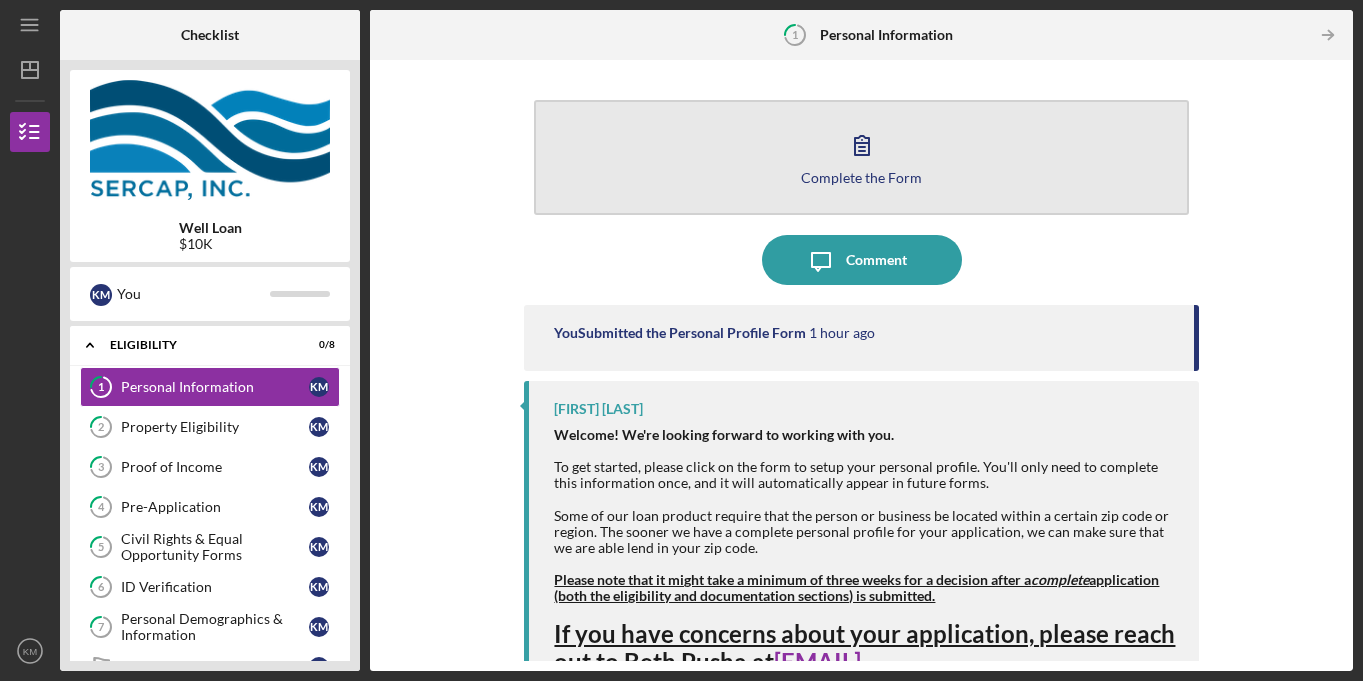 click 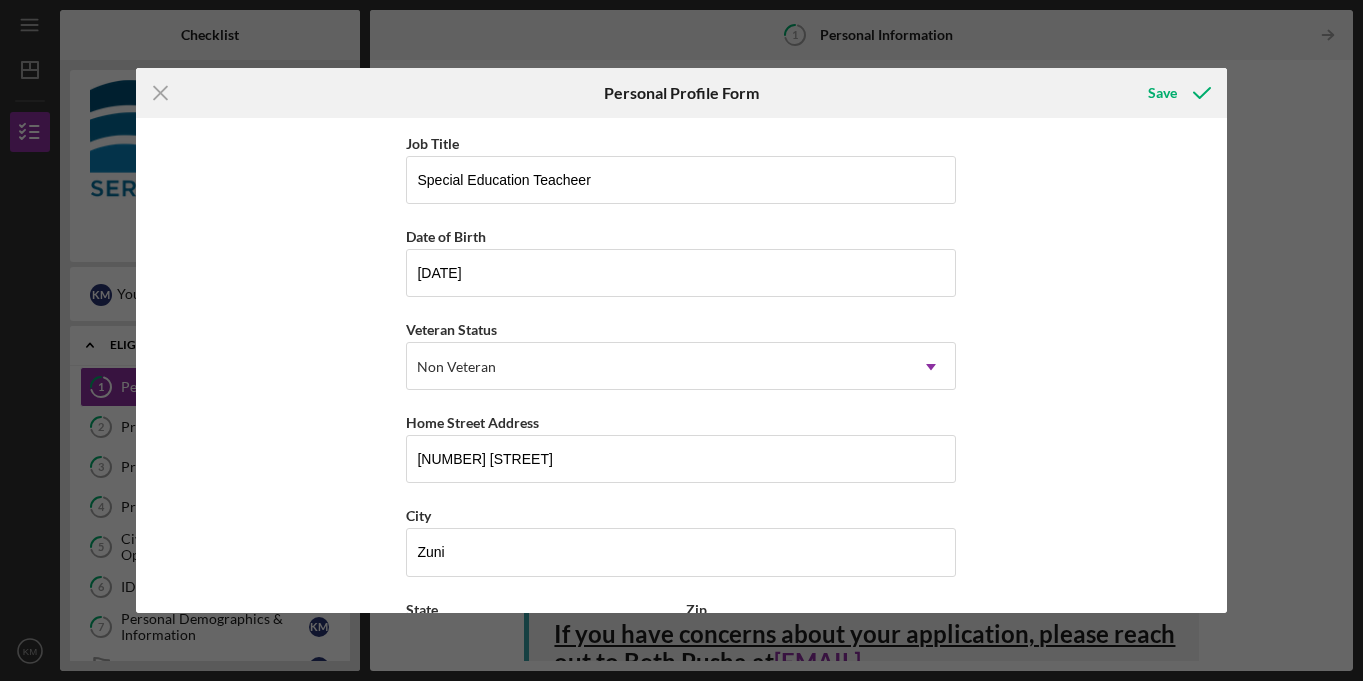 scroll, scrollTop: 0, scrollLeft: 0, axis: both 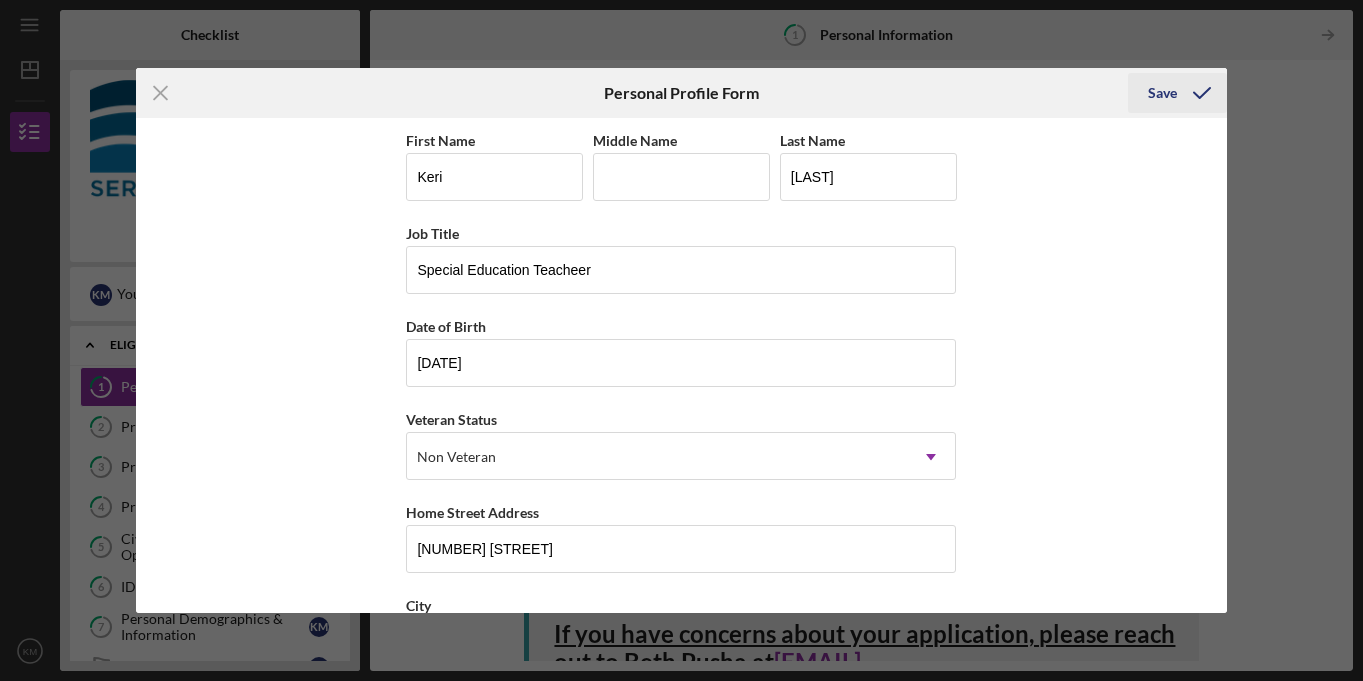 click on "Save" at bounding box center (1162, 93) 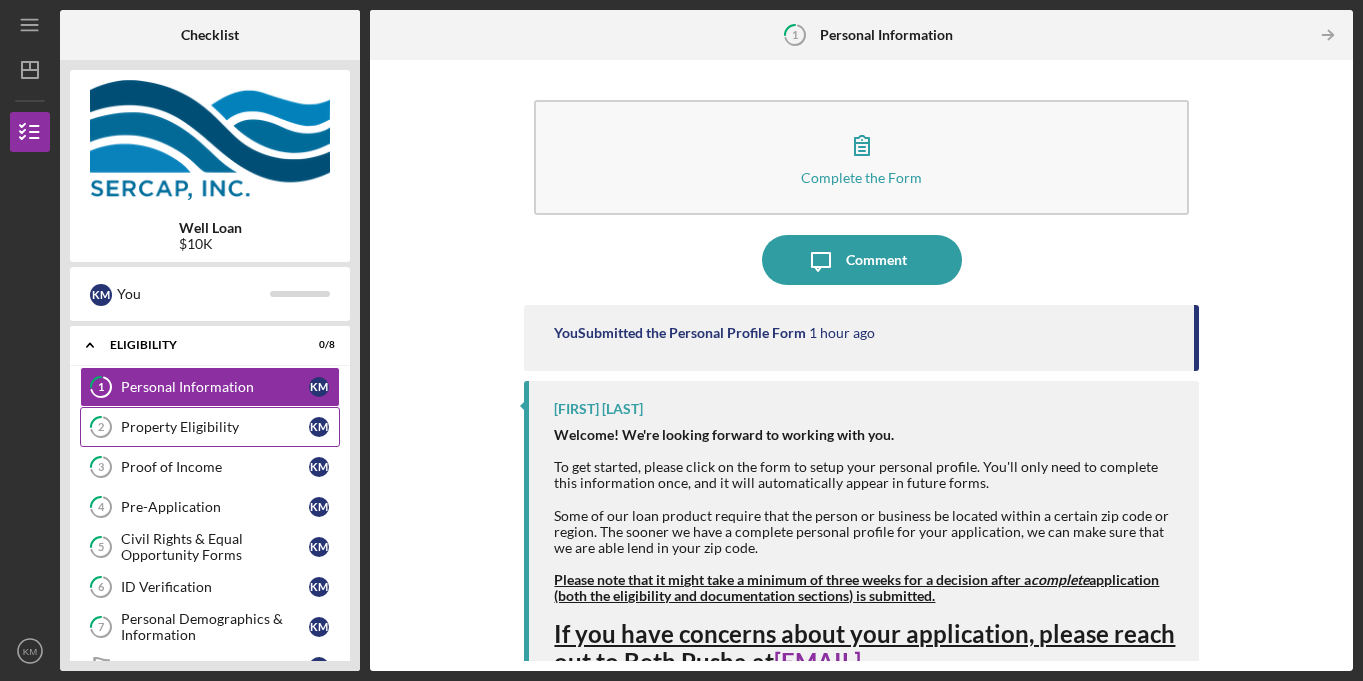 click on "Property Eligibility" at bounding box center [215, 427] 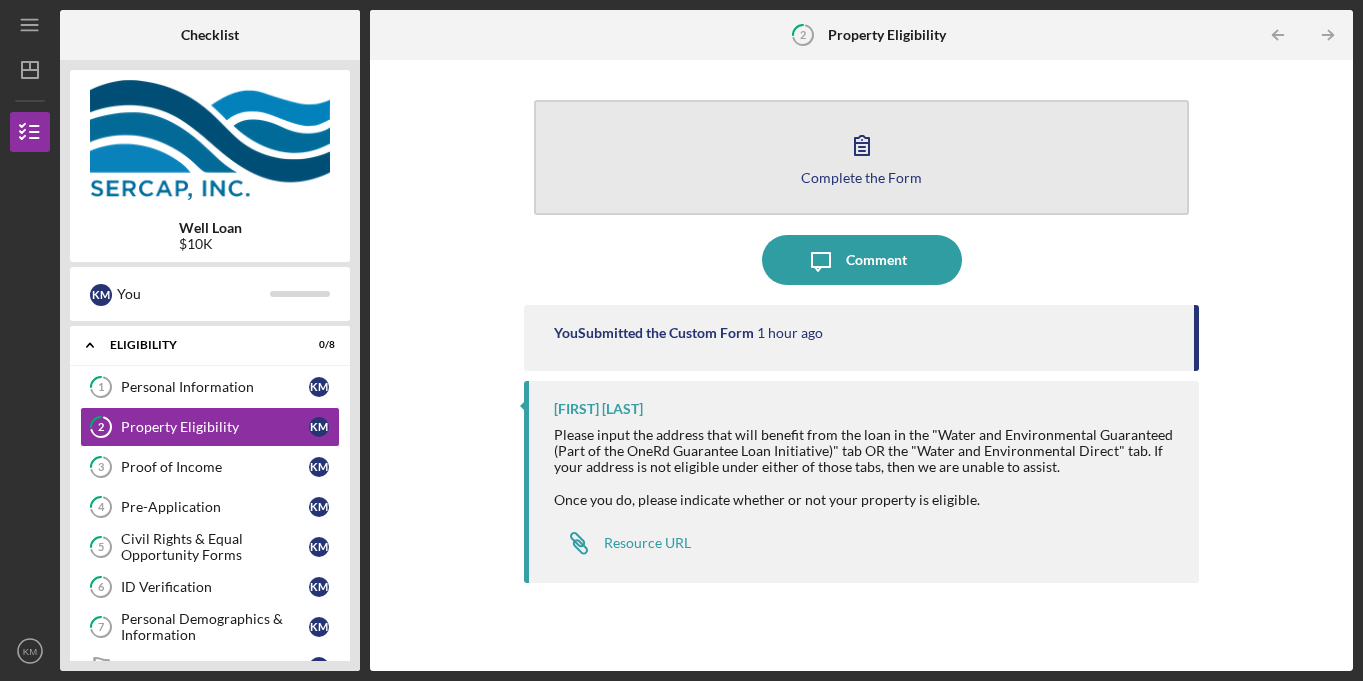 click 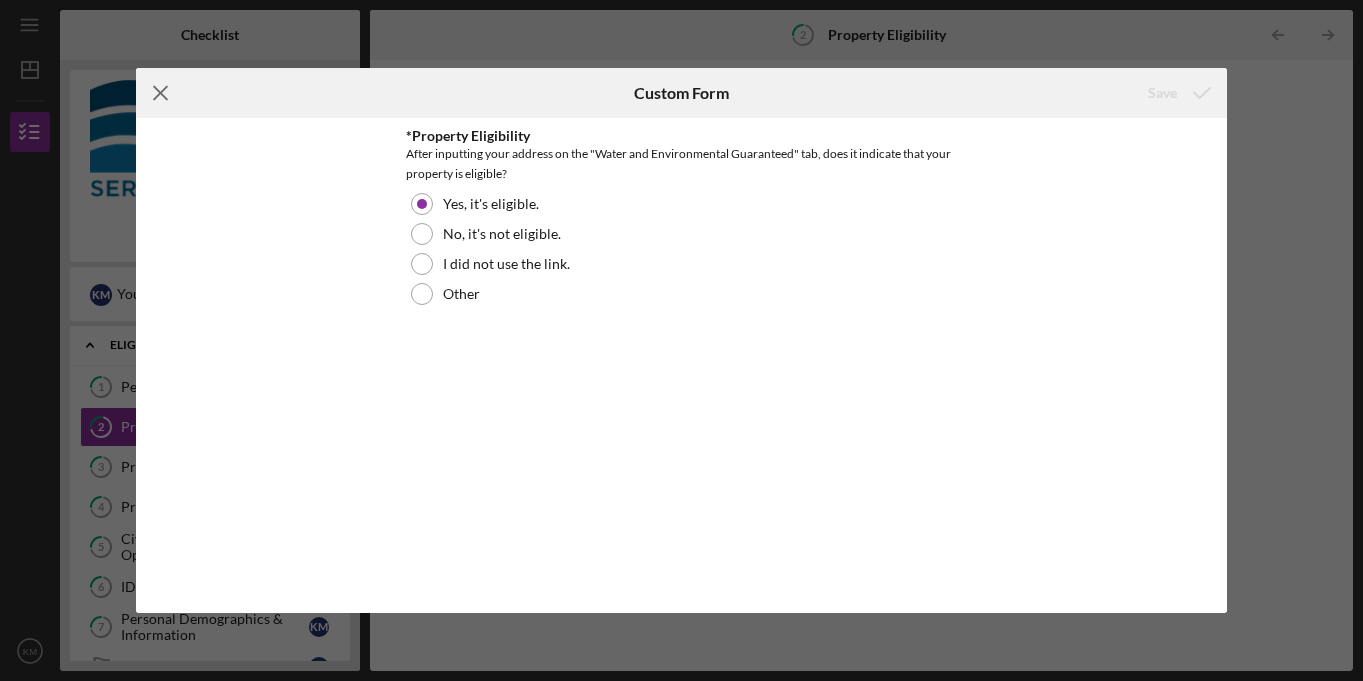 click on "Icon/Menu Close" 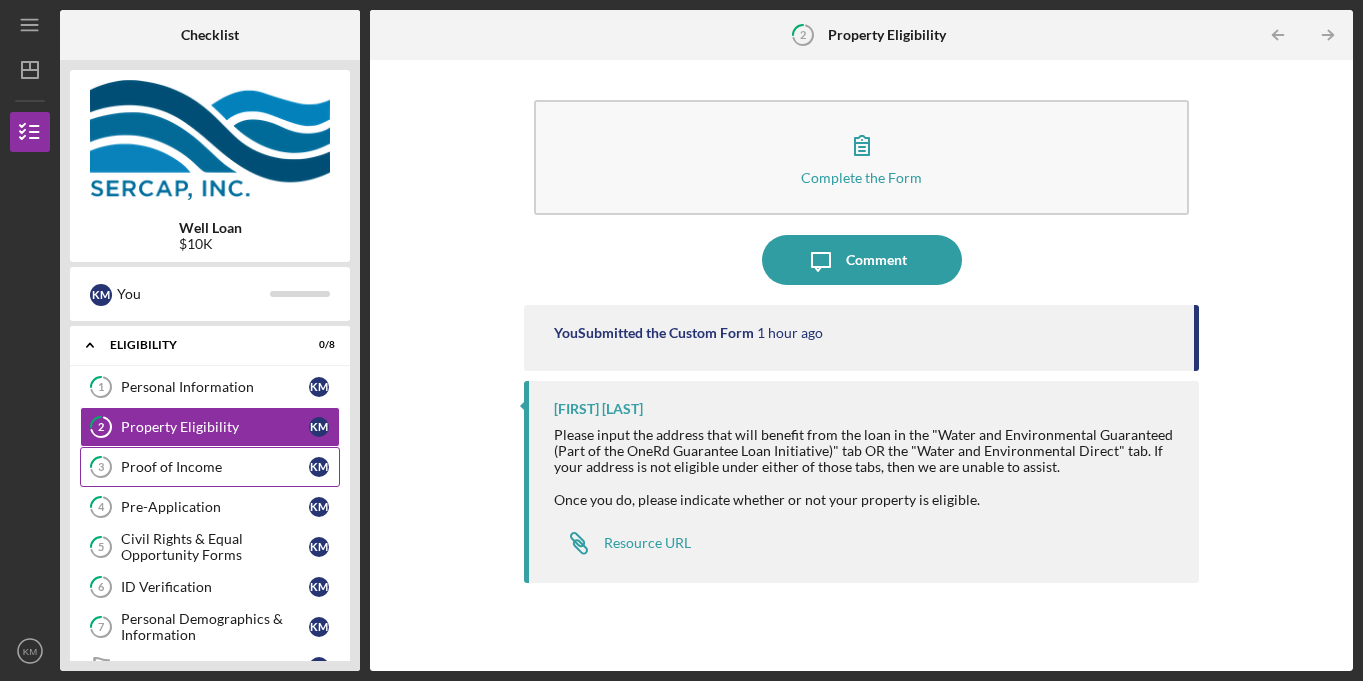 click on "Proof of Income" at bounding box center (215, 467) 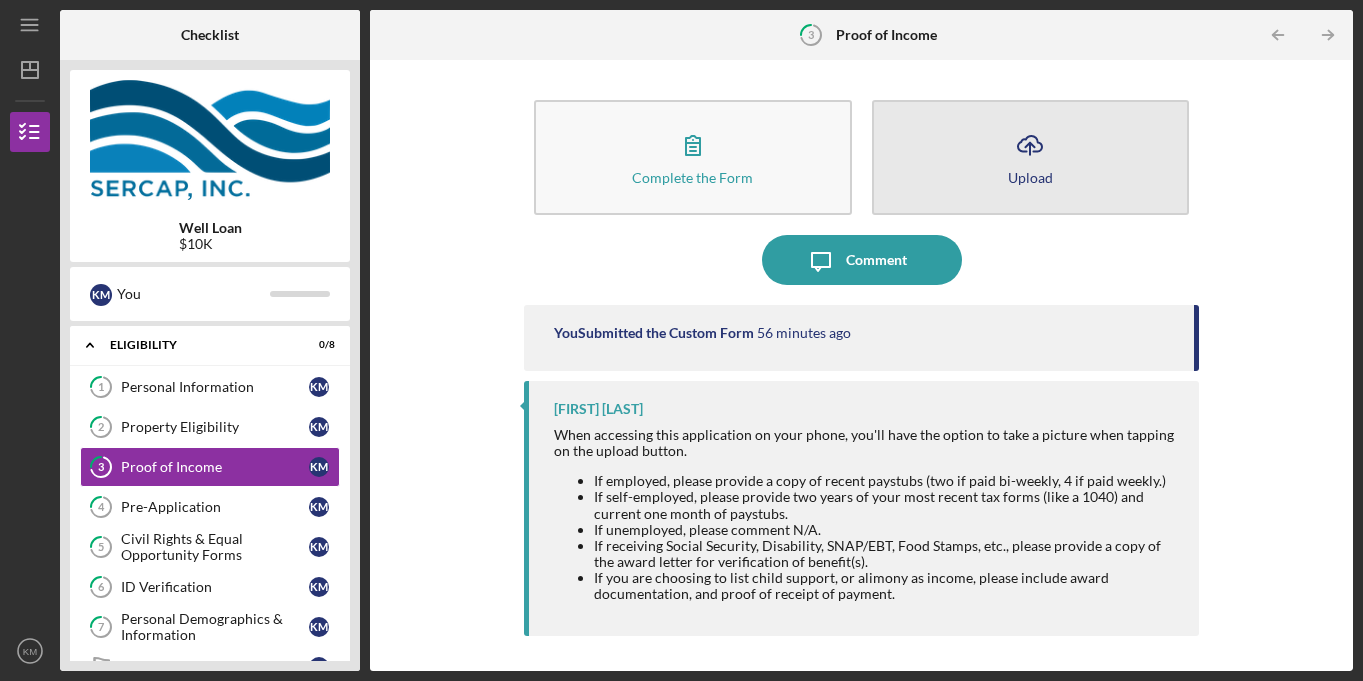 click on "Icon/Upload" 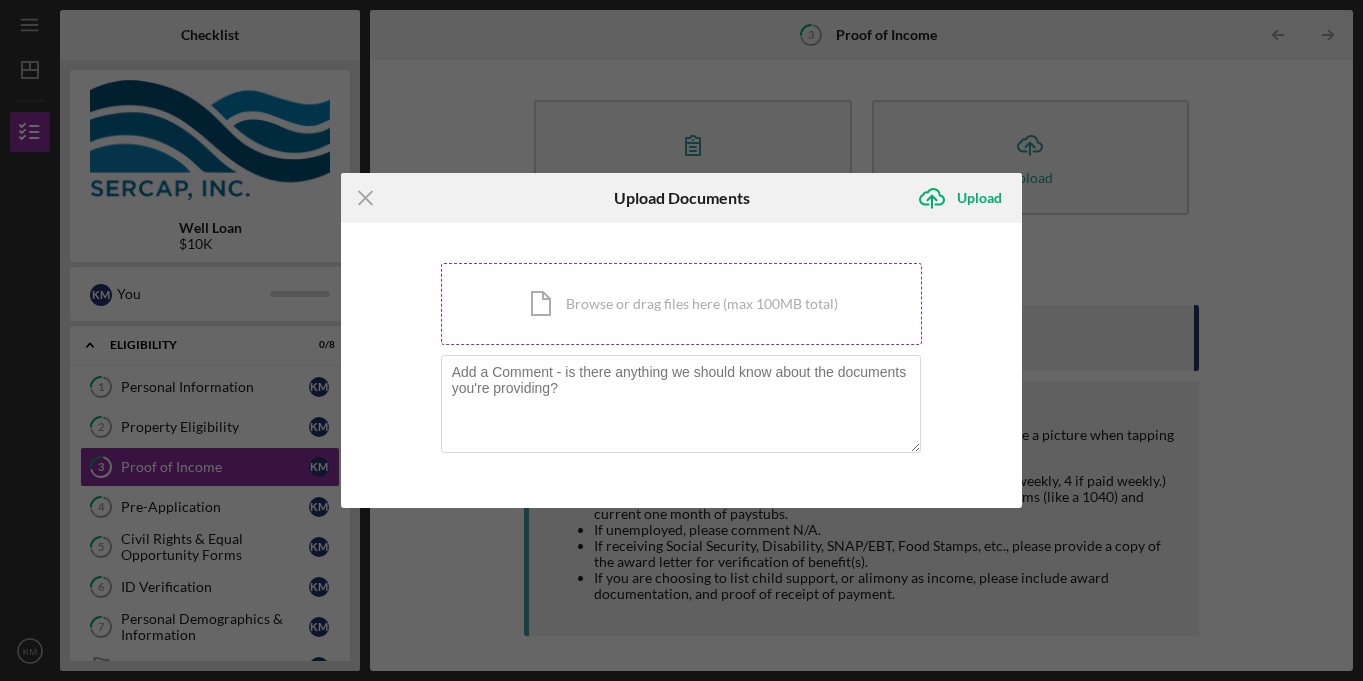 click on "Icon/Document Browse or drag files here (max 100MB total) Tap to choose files or take a photo" at bounding box center [682, 304] 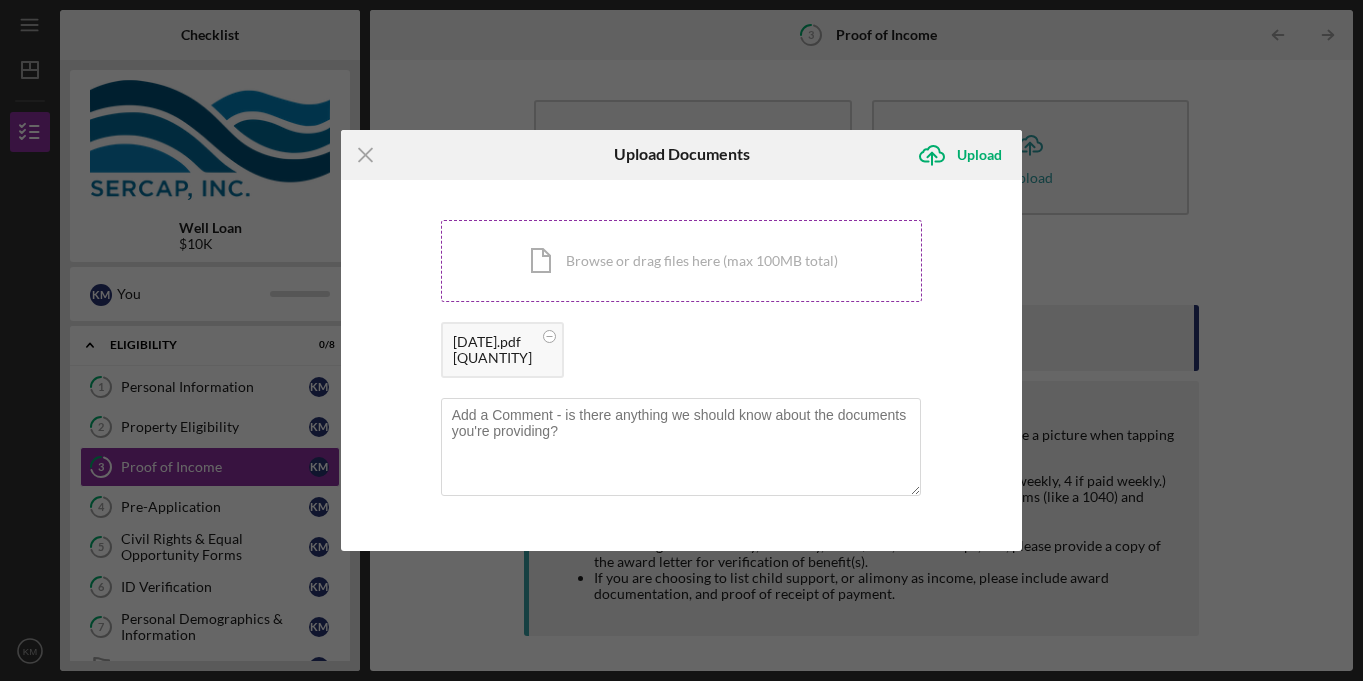 click on "Icon/Document Browse or drag files here (max 100MB total) Tap to choose files or take a photo" at bounding box center [682, 261] 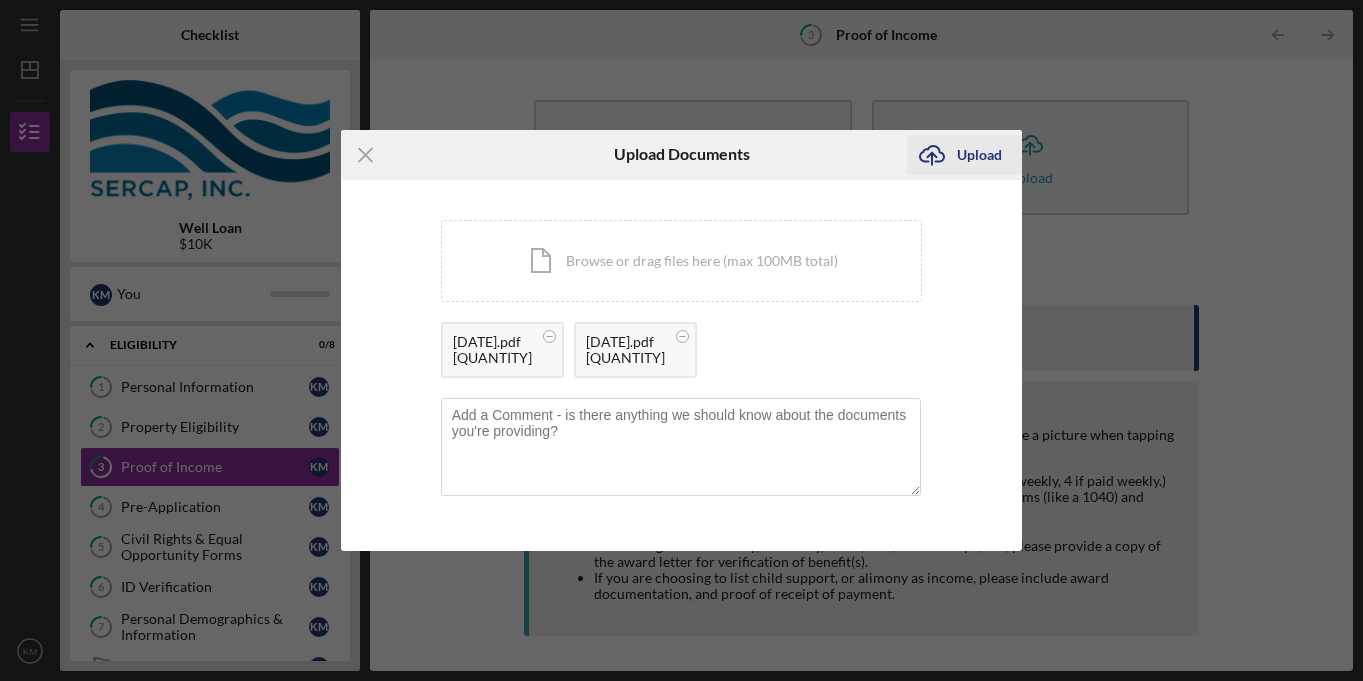 click on "Upload" at bounding box center (979, 155) 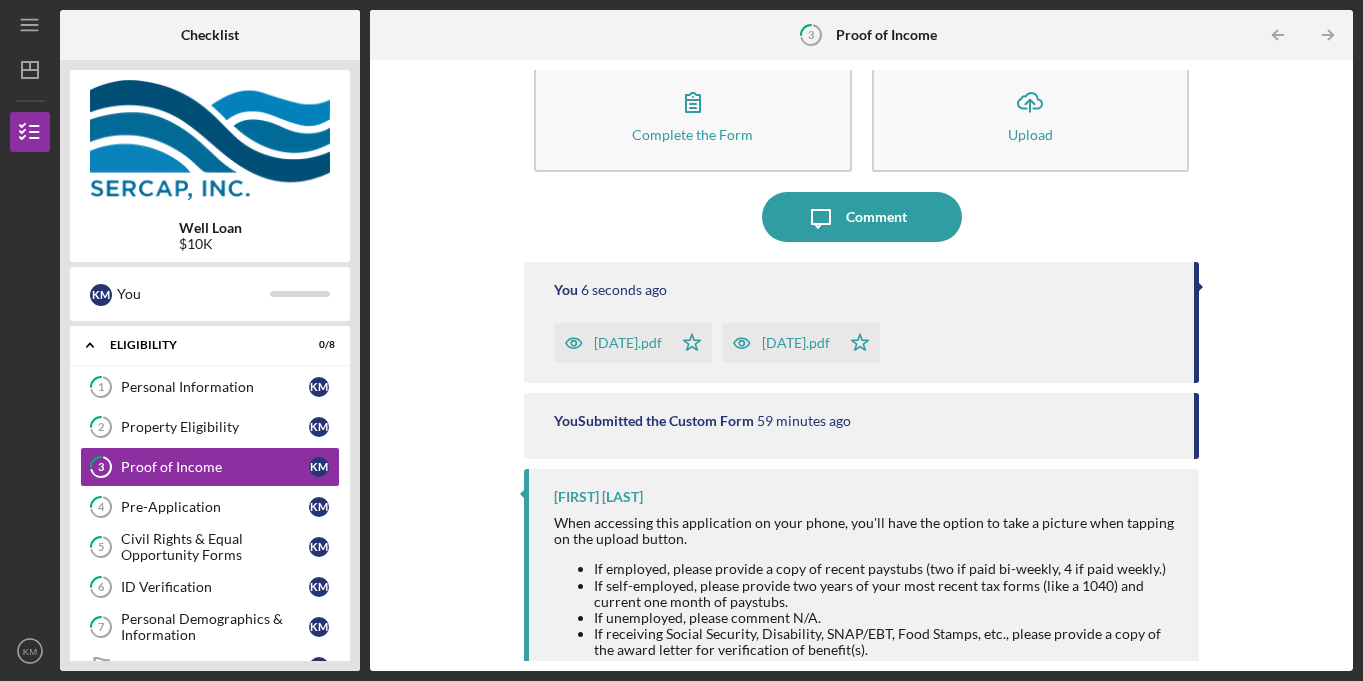 scroll, scrollTop: 44, scrollLeft: 0, axis: vertical 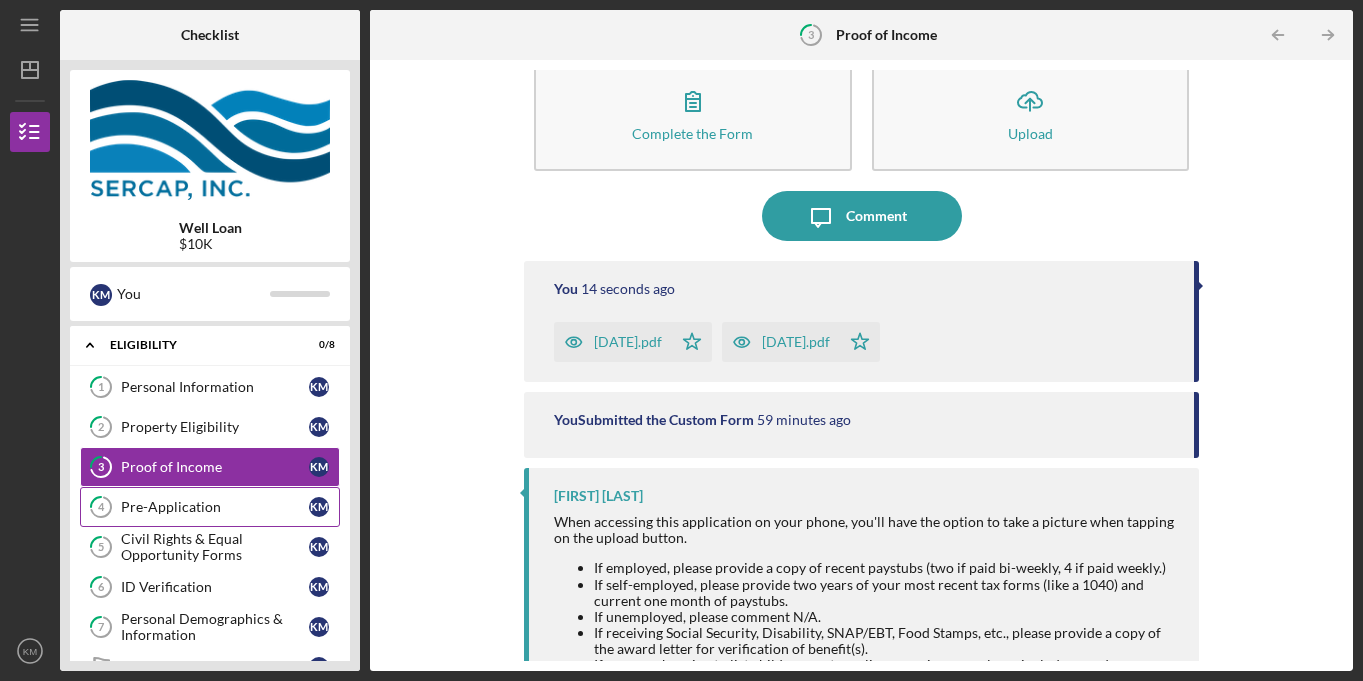 click on "Pre-Application" at bounding box center [215, 507] 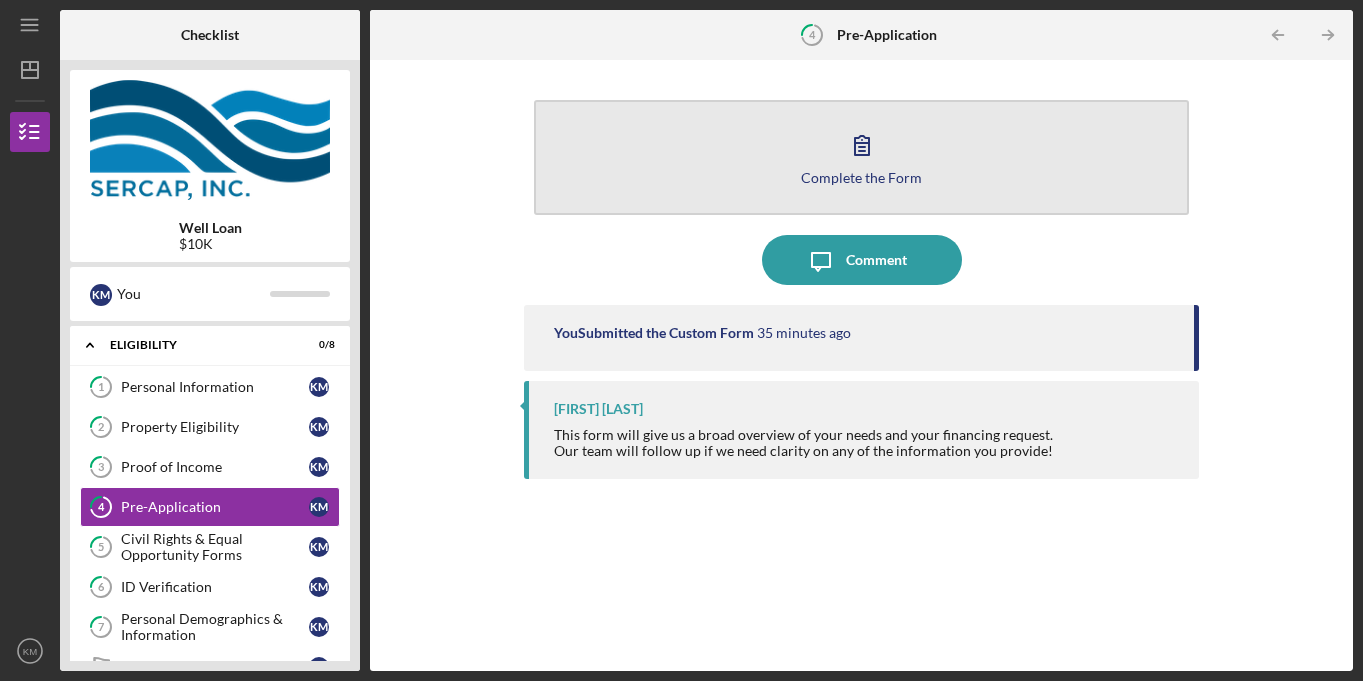 click 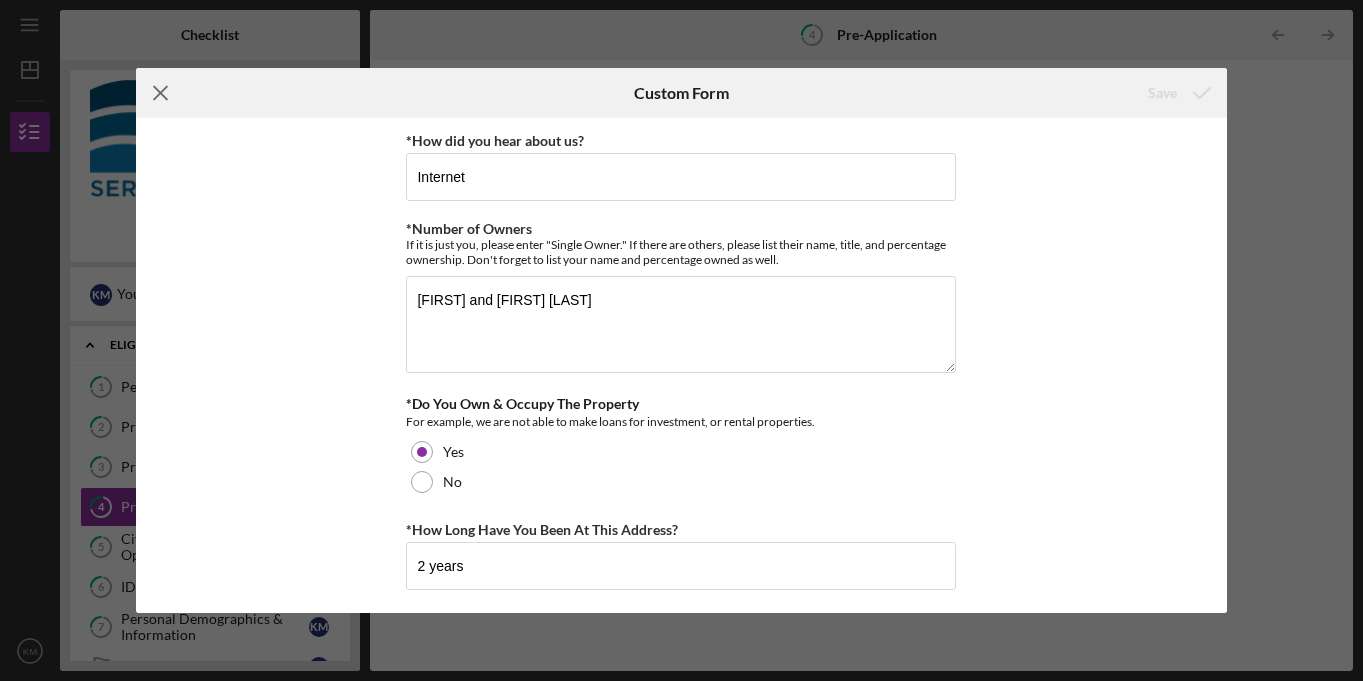 click 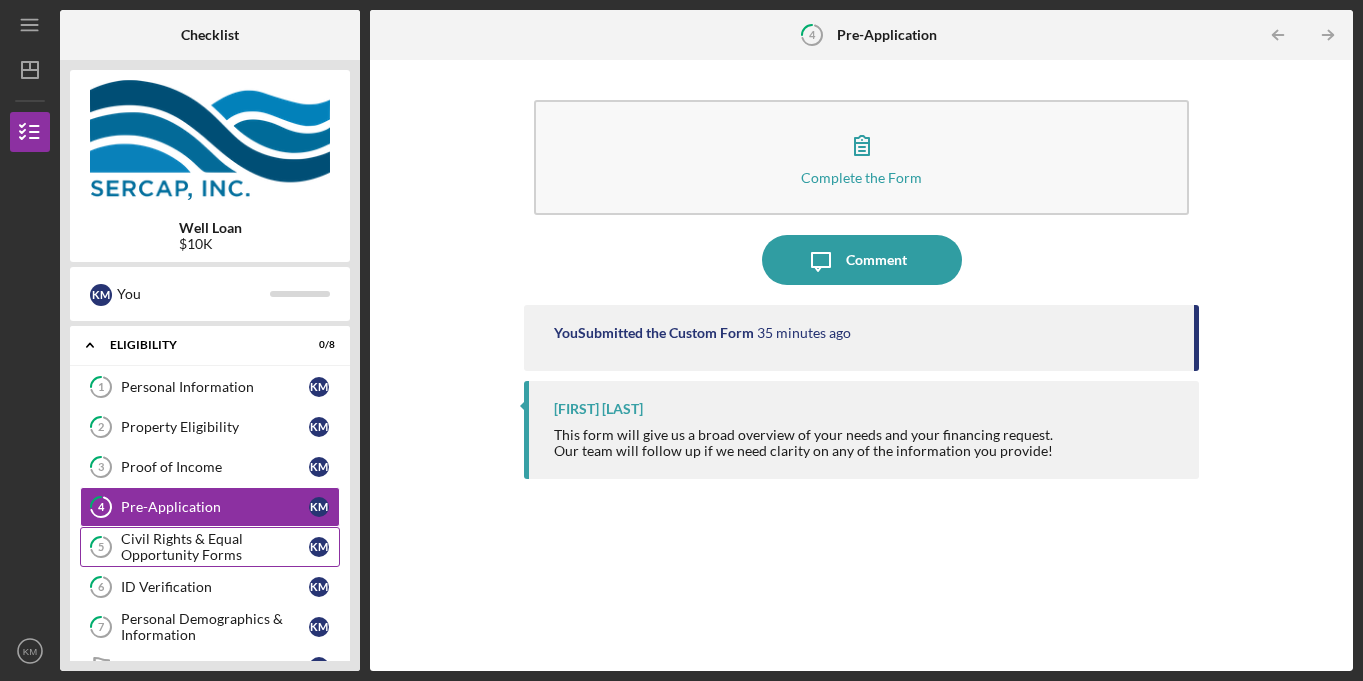 click on "Civil Rights & Equal Opportunity Forms" at bounding box center [215, 547] 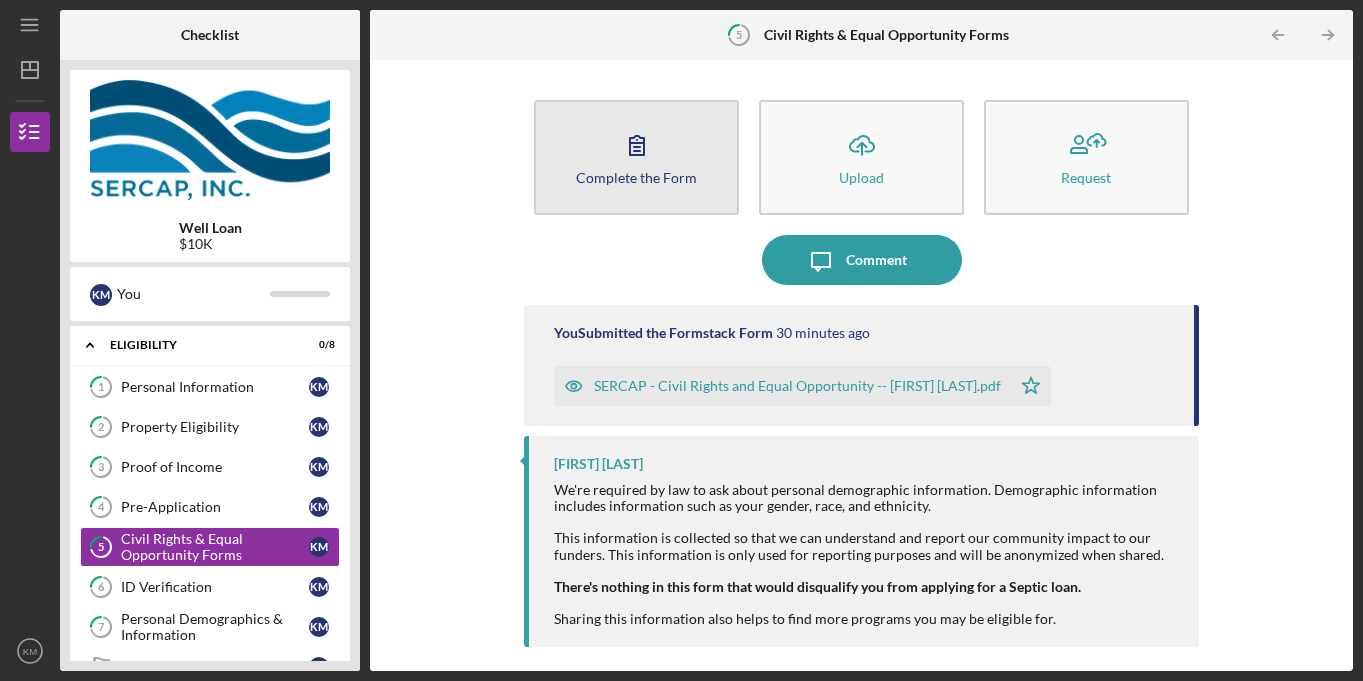 click 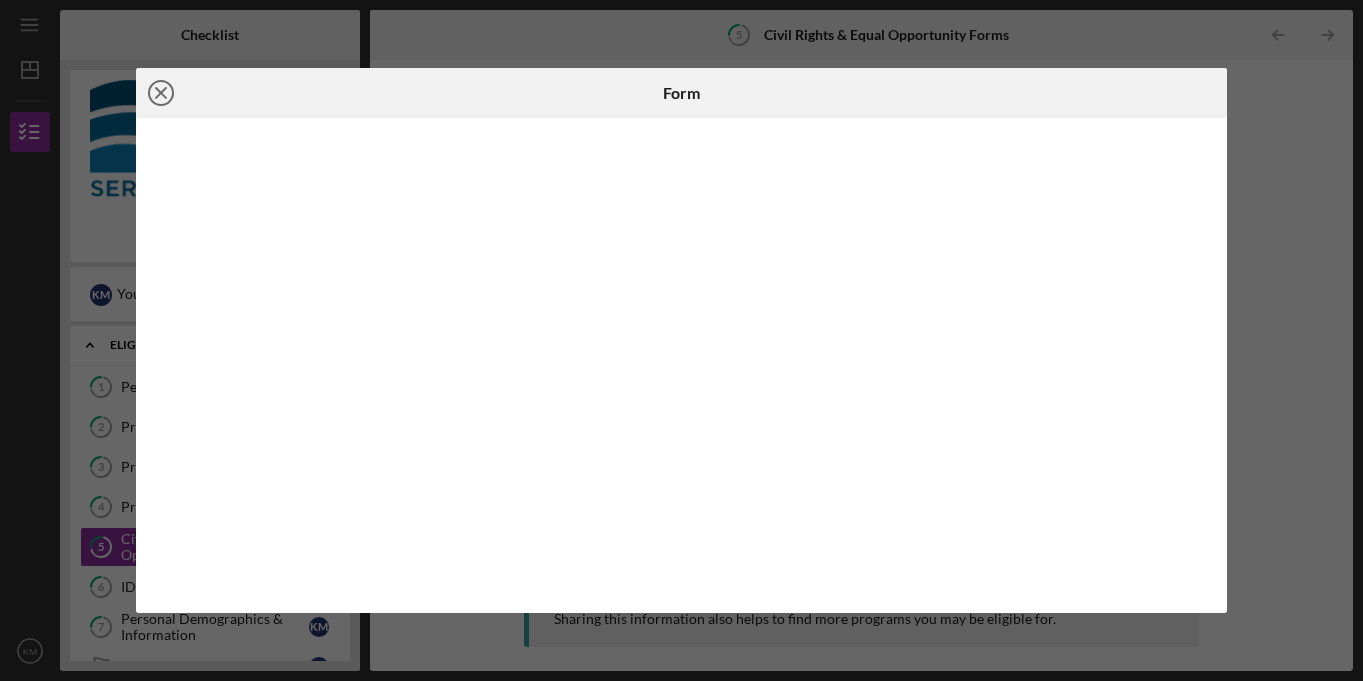 click 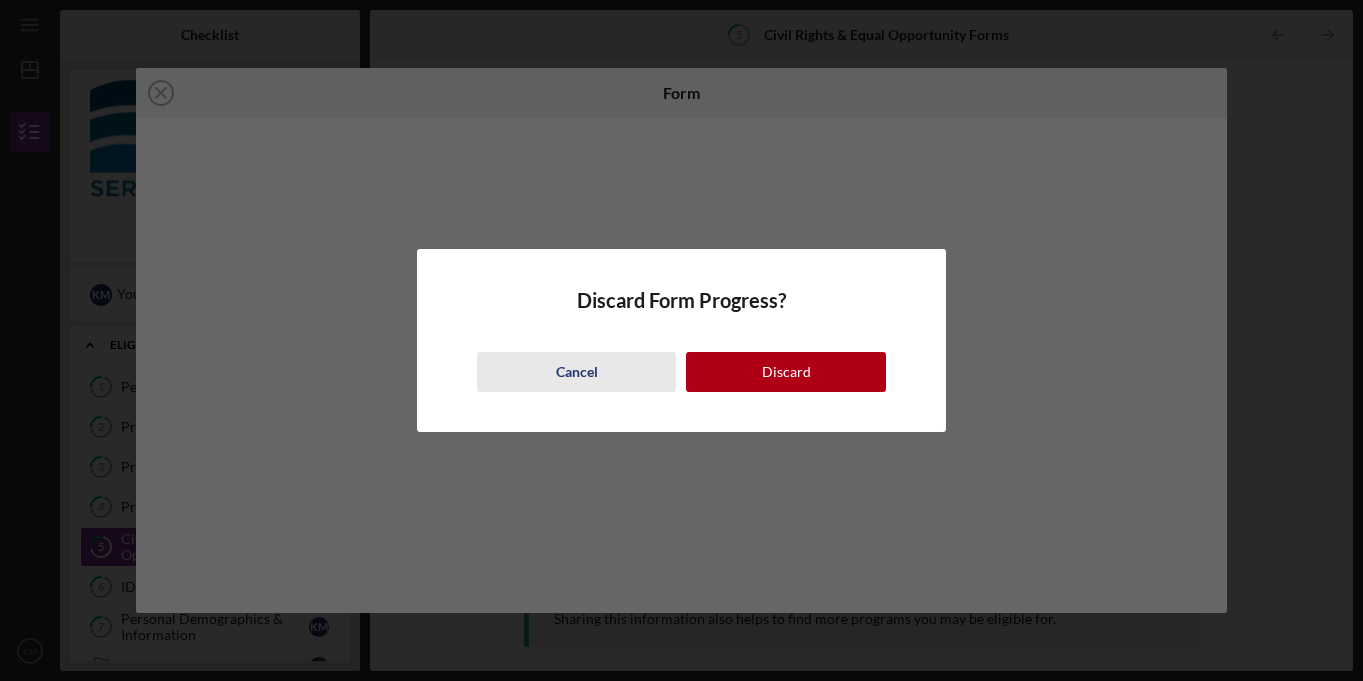 click on "Cancel" at bounding box center [577, 372] 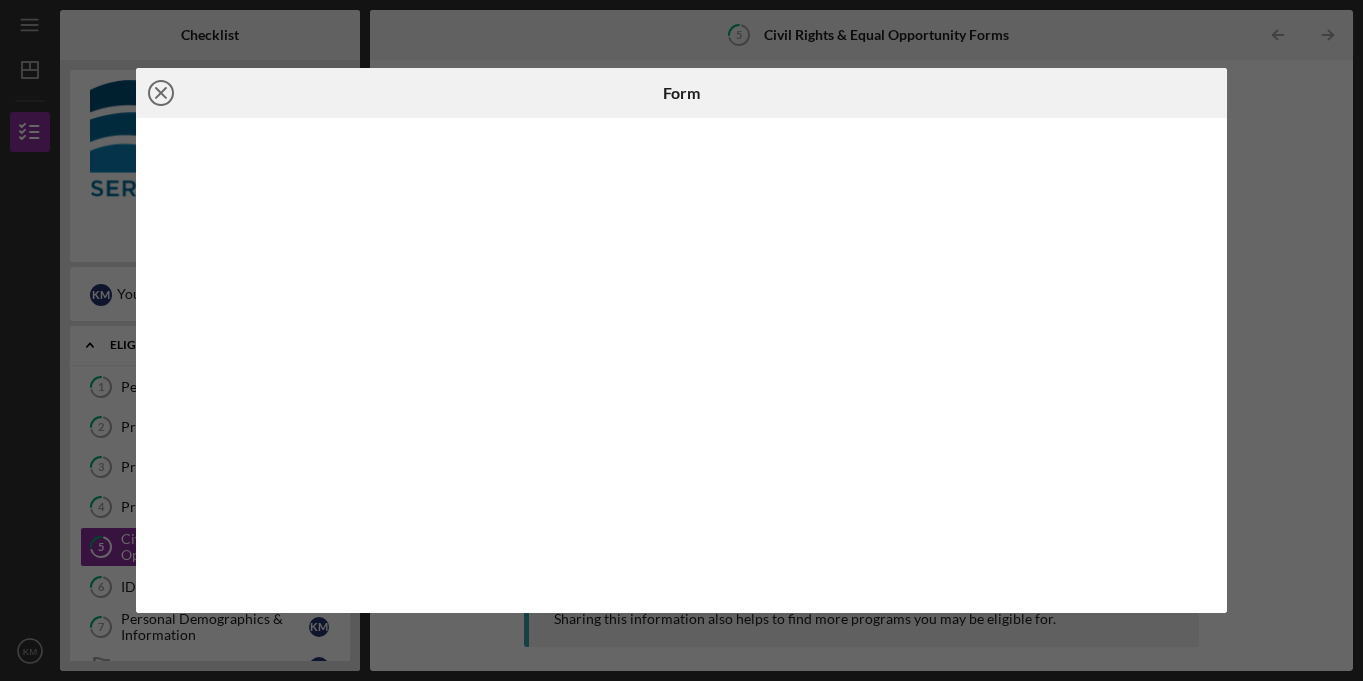 click on "Icon/Close" 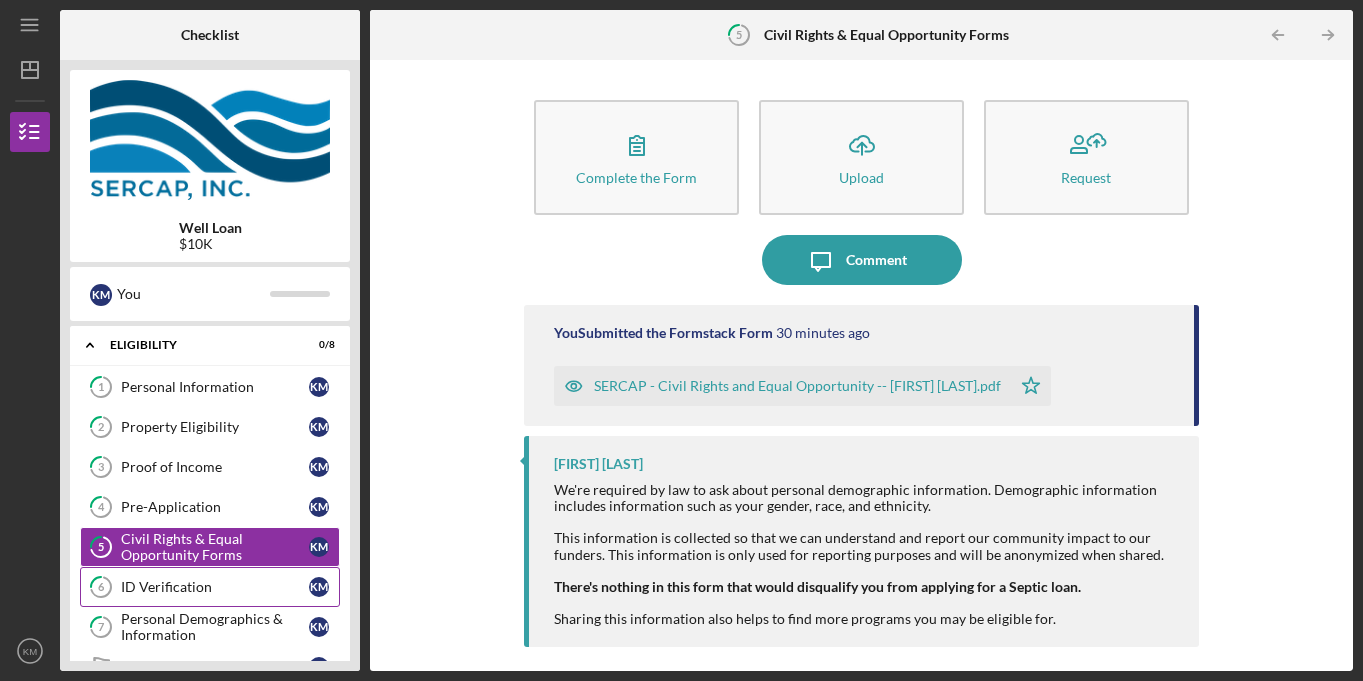 click on "ID Verification" at bounding box center [215, 587] 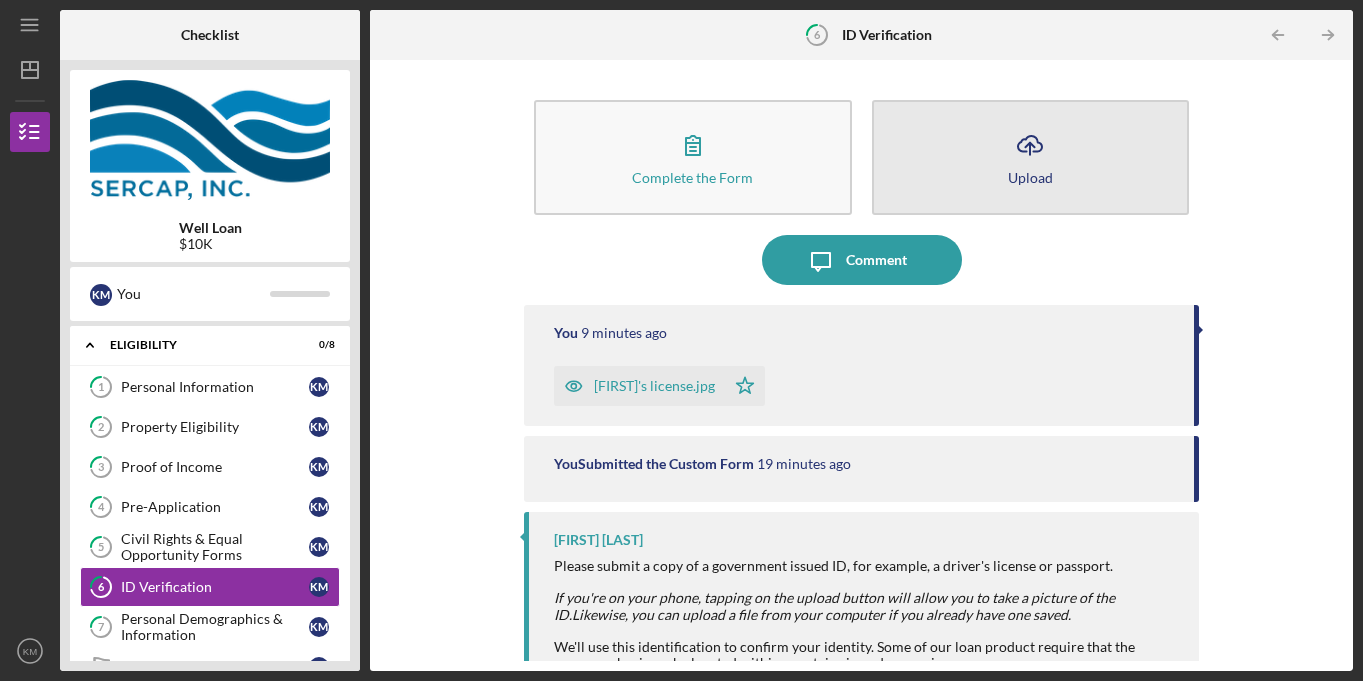 click on "Icon/Upload" 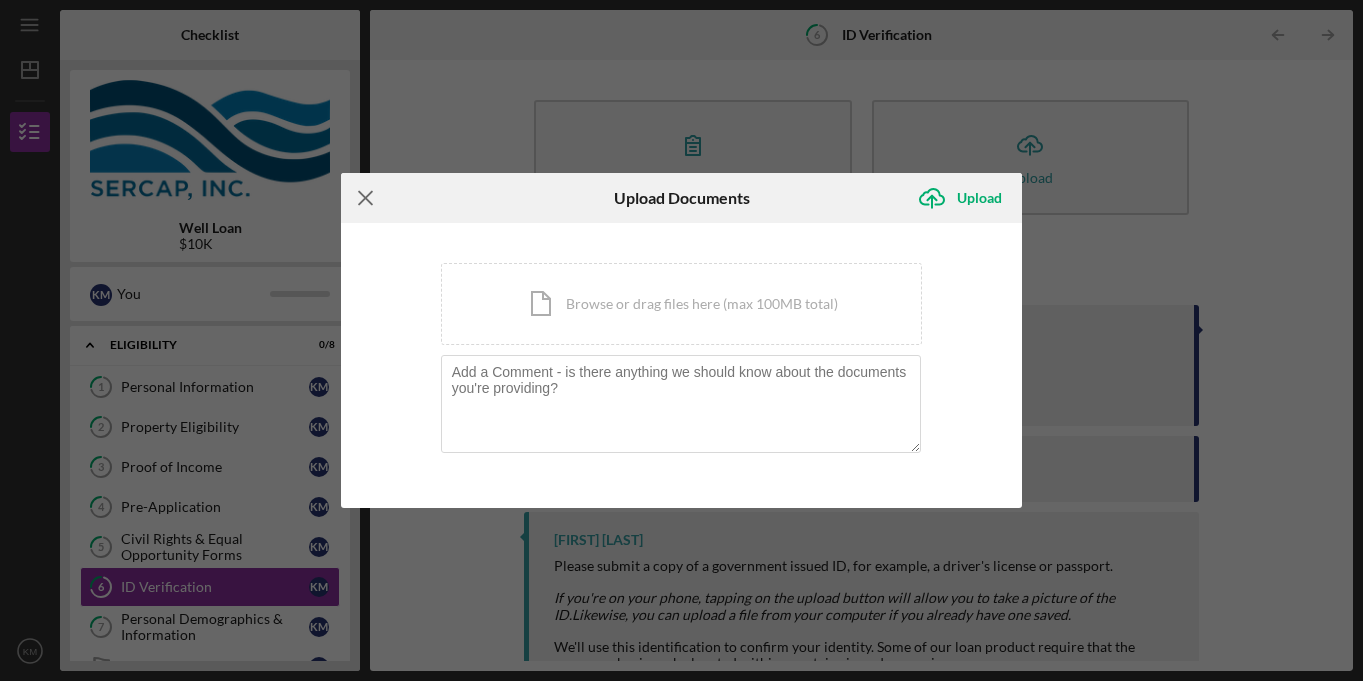 click on "Icon/Menu Close" 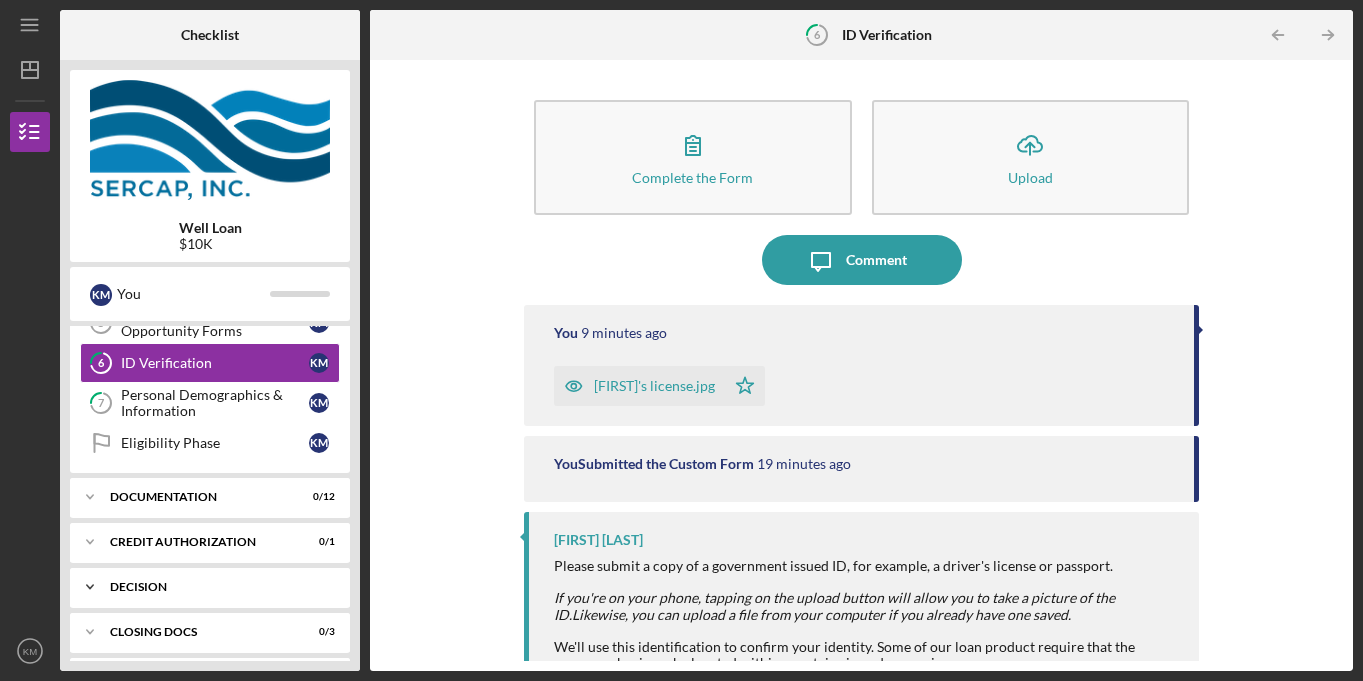 scroll, scrollTop: 236, scrollLeft: 0, axis: vertical 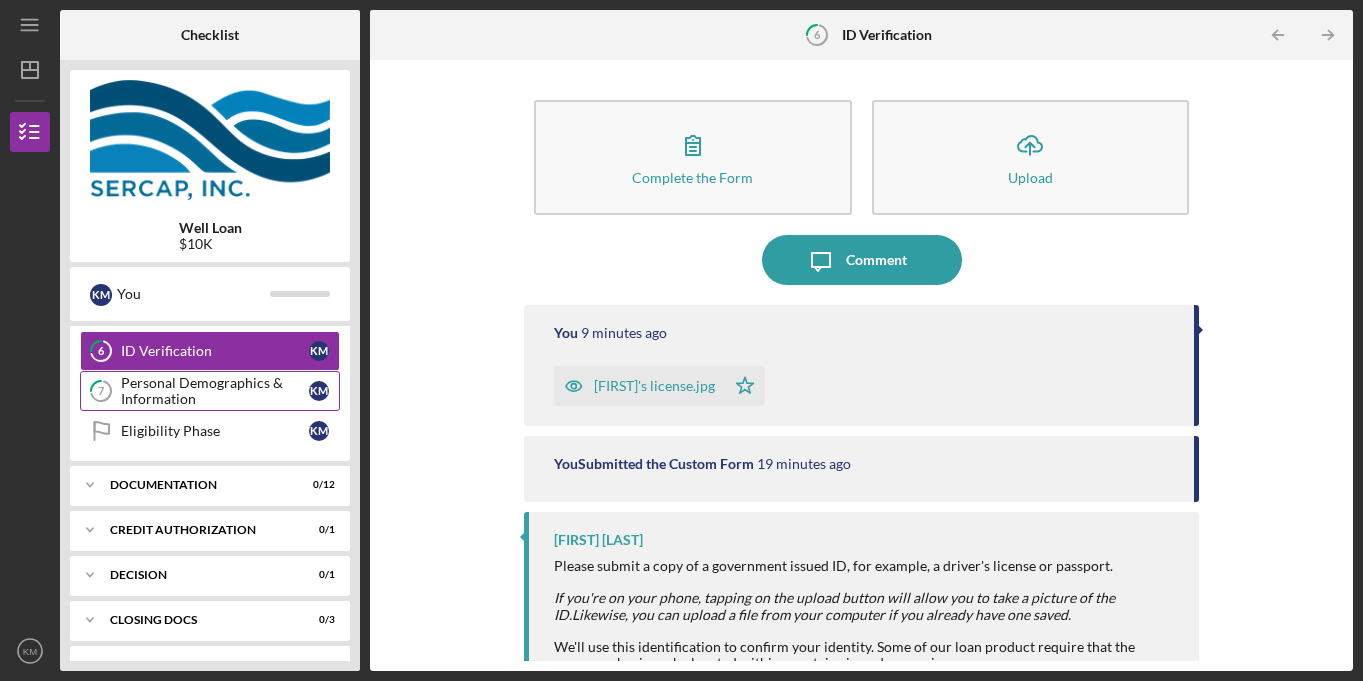 click on "Personal Demographics & Information" at bounding box center [215, 391] 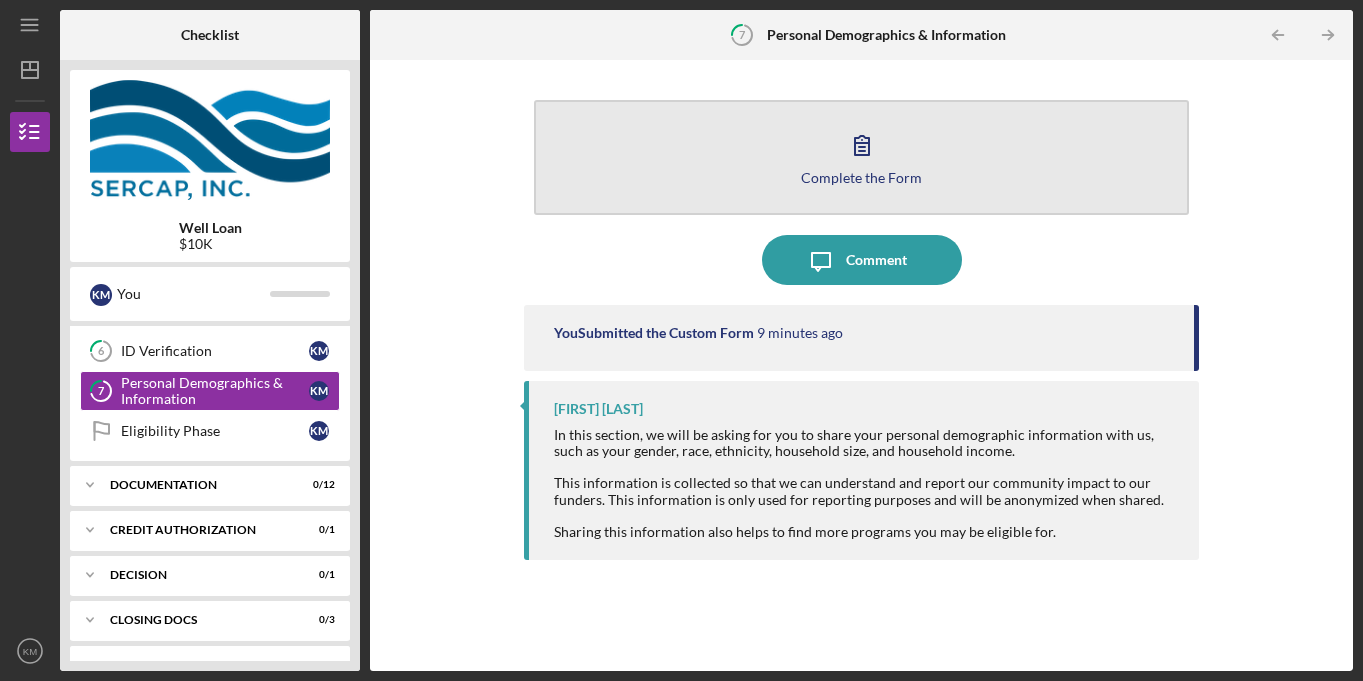 click 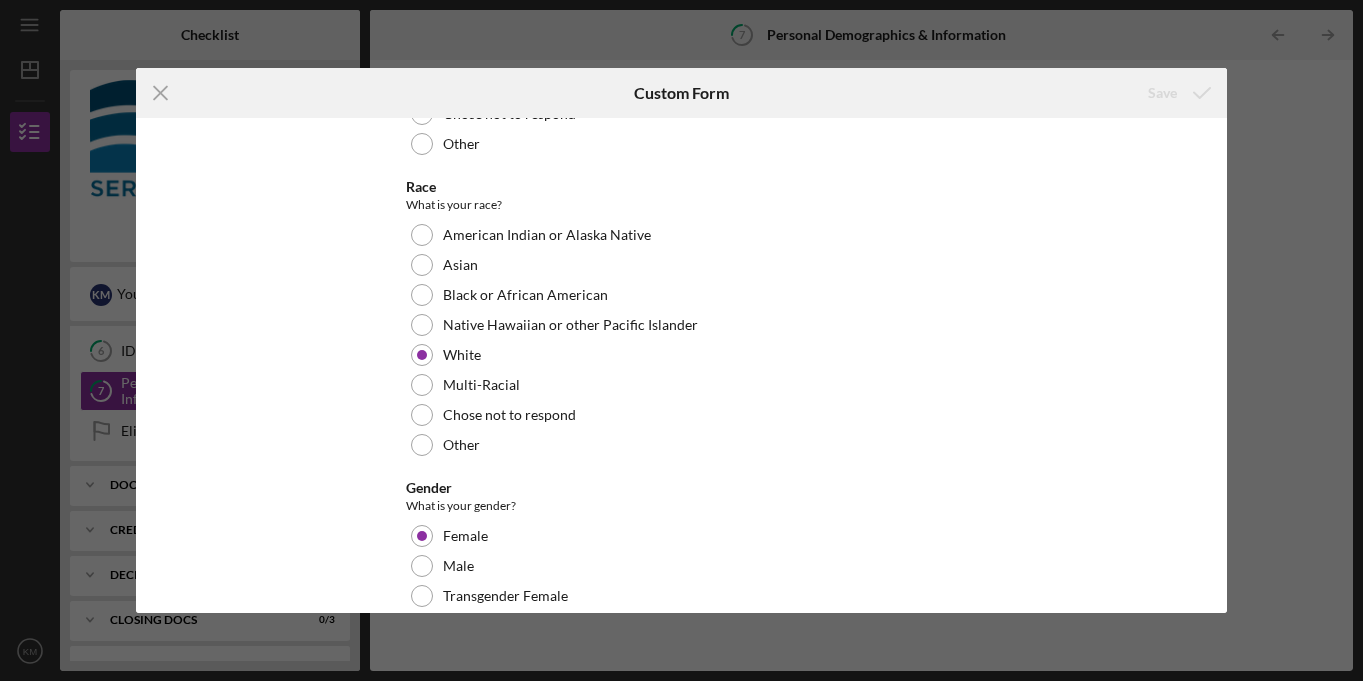 scroll, scrollTop: 192, scrollLeft: 0, axis: vertical 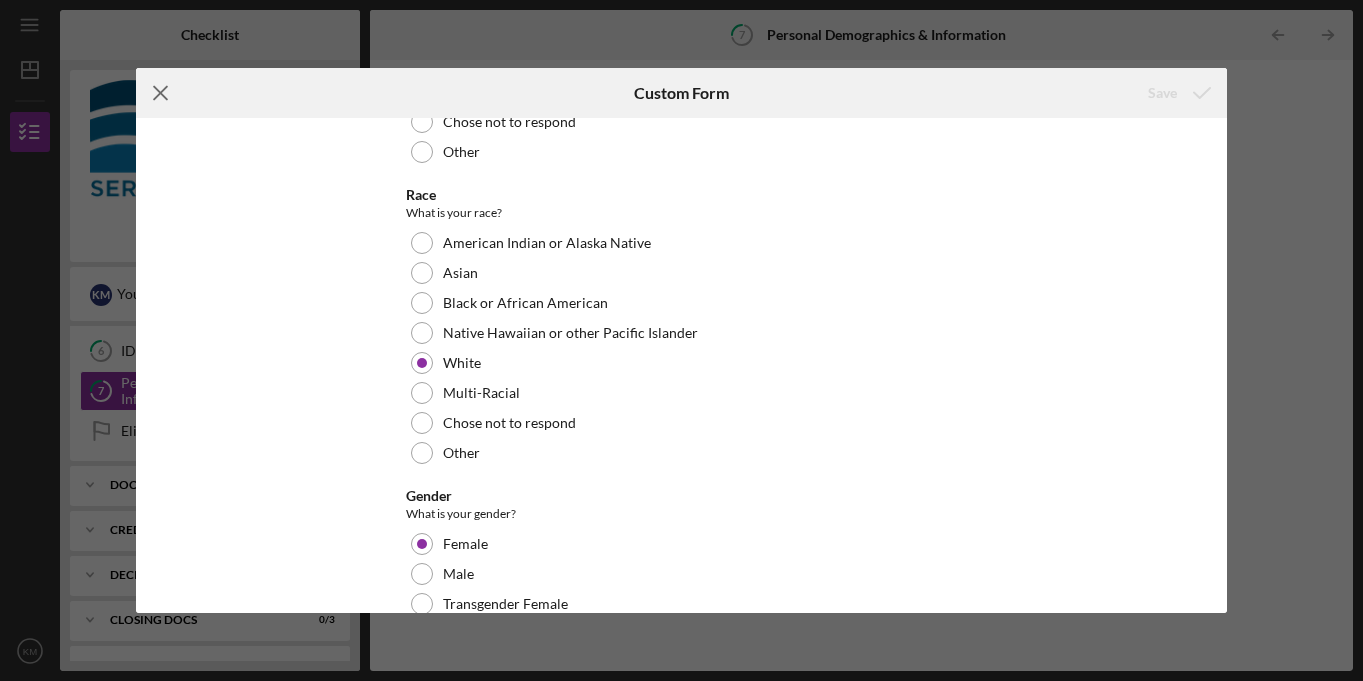 click 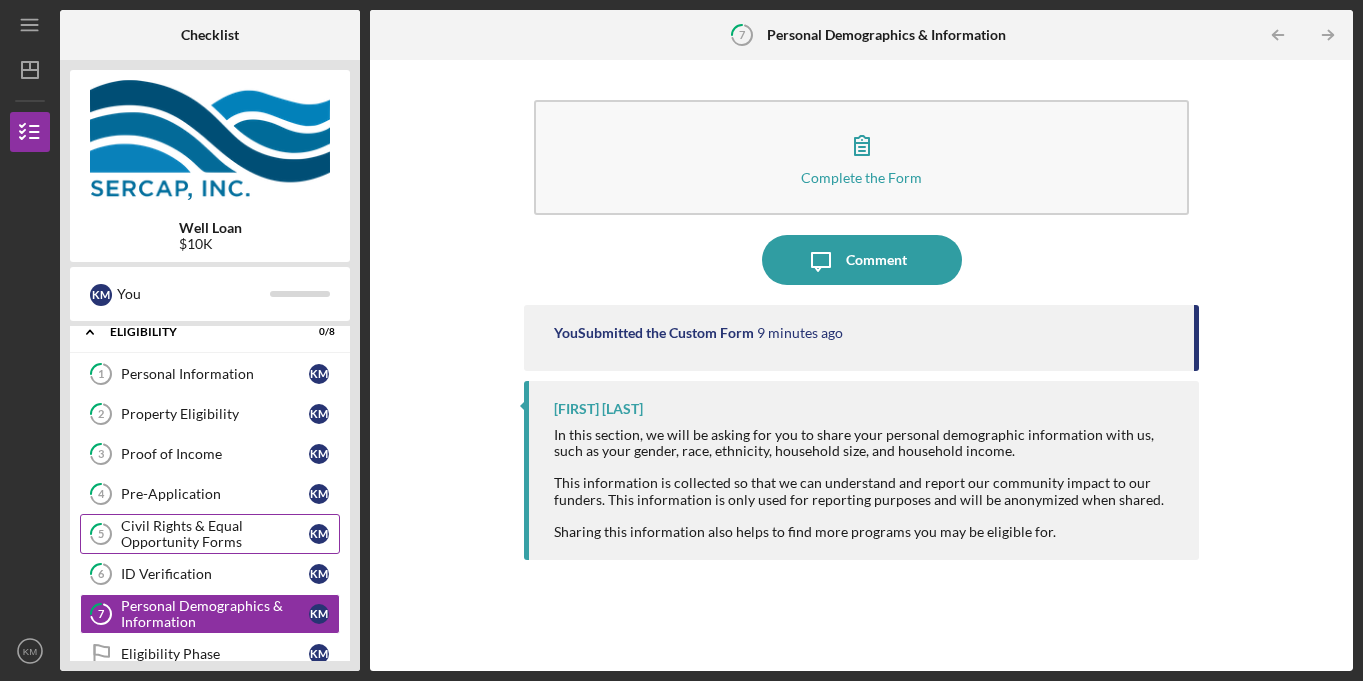 scroll, scrollTop: 0, scrollLeft: 0, axis: both 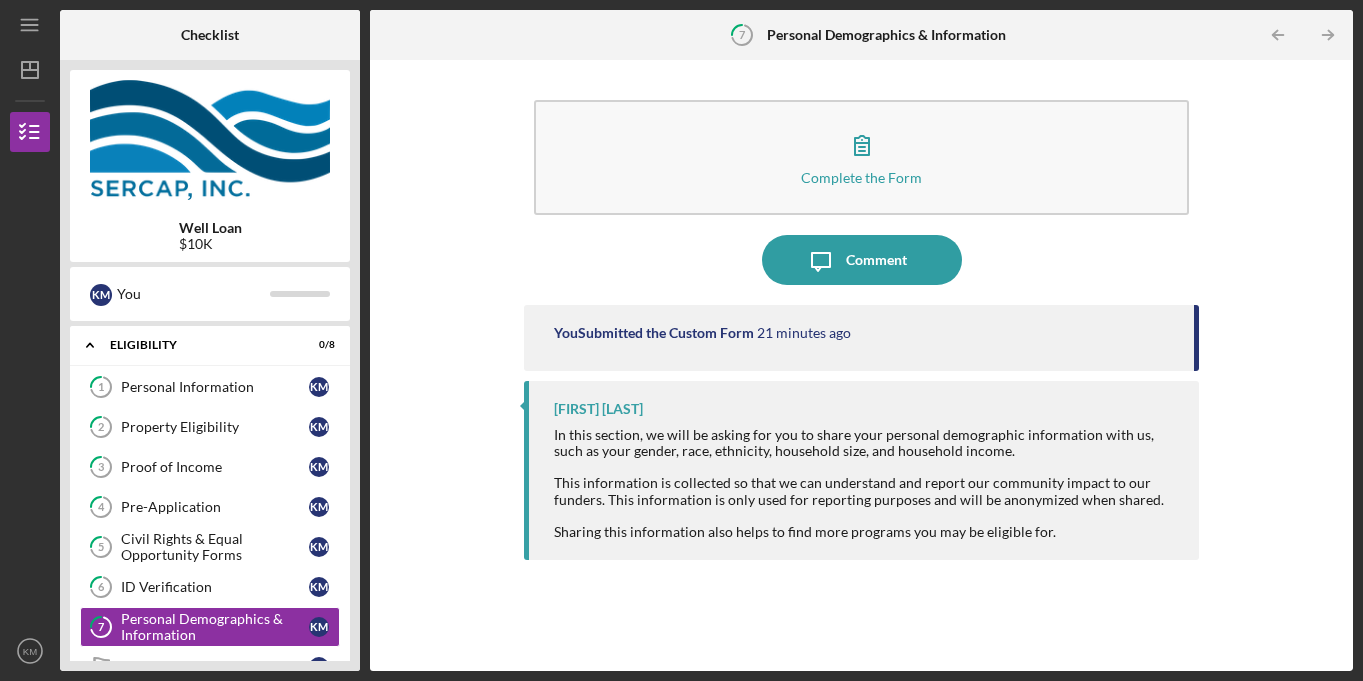 click on "Complete the Form Form Icon/Message Comment You  Submitted the Custom Form   21 minutes ago Erica Jenkins   In this section, we will be asking for you to share your personal demographic information with us, such as your gender, race, ethnicity, household size, and household income.
This information is collected so that we can understand and report our community impact to our funders. This information is only used for reporting purposes and will be anonymized when shared.
Sharing this information also helps to find more programs you may be eligible for." at bounding box center (861, 365) 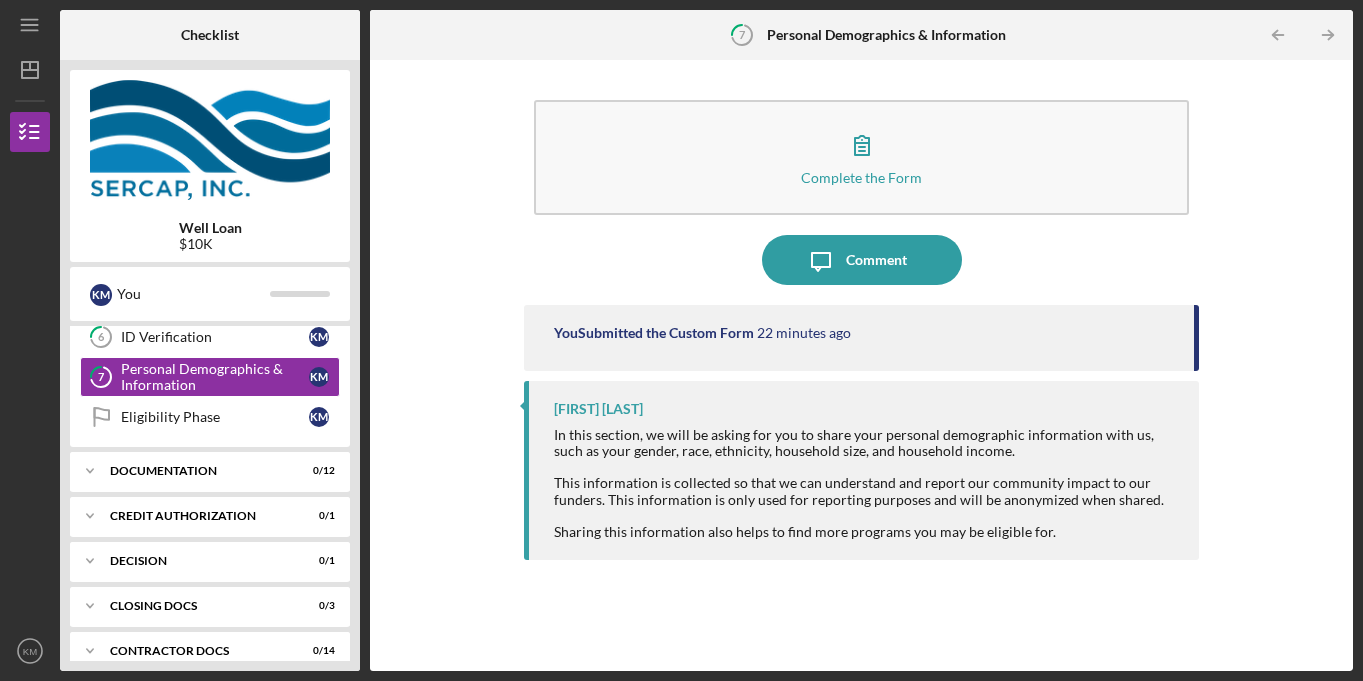 scroll, scrollTop: 249, scrollLeft: 0, axis: vertical 